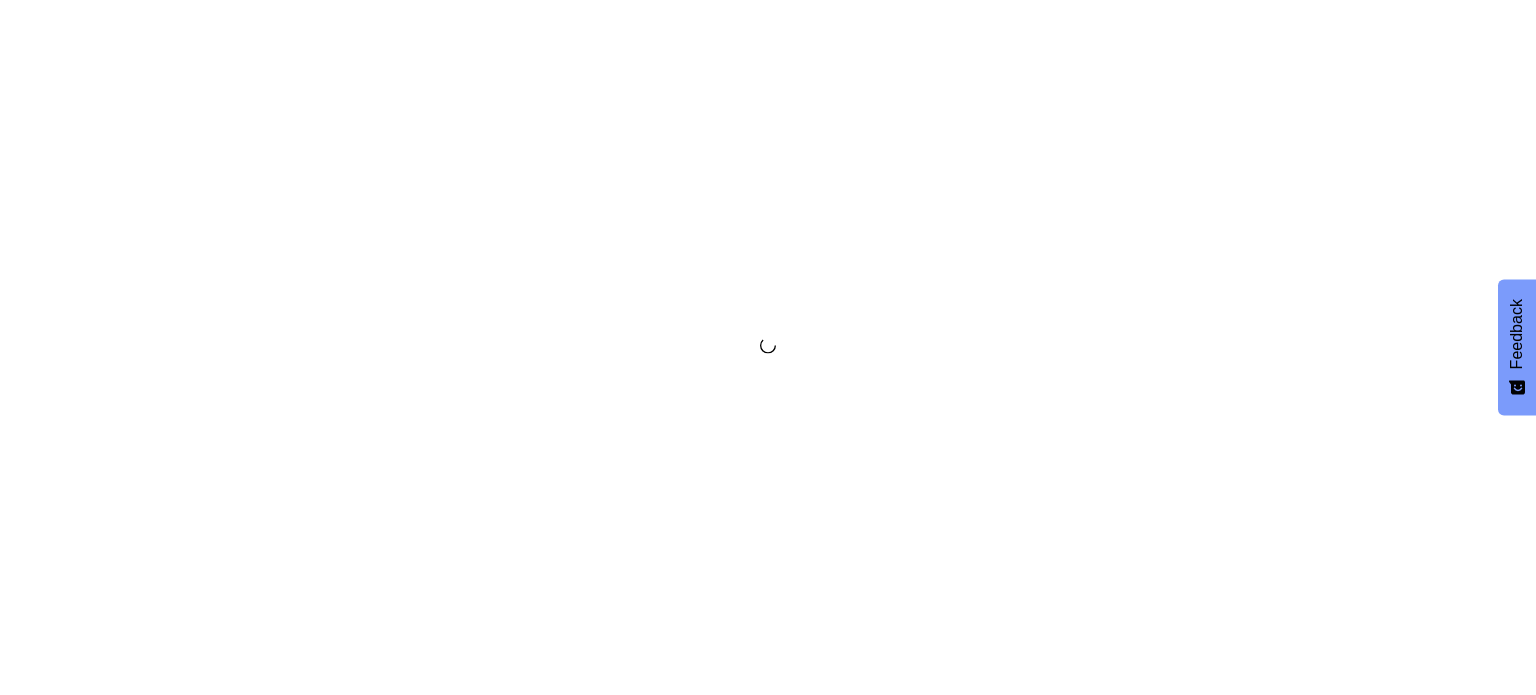 scroll, scrollTop: 0, scrollLeft: 0, axis: both 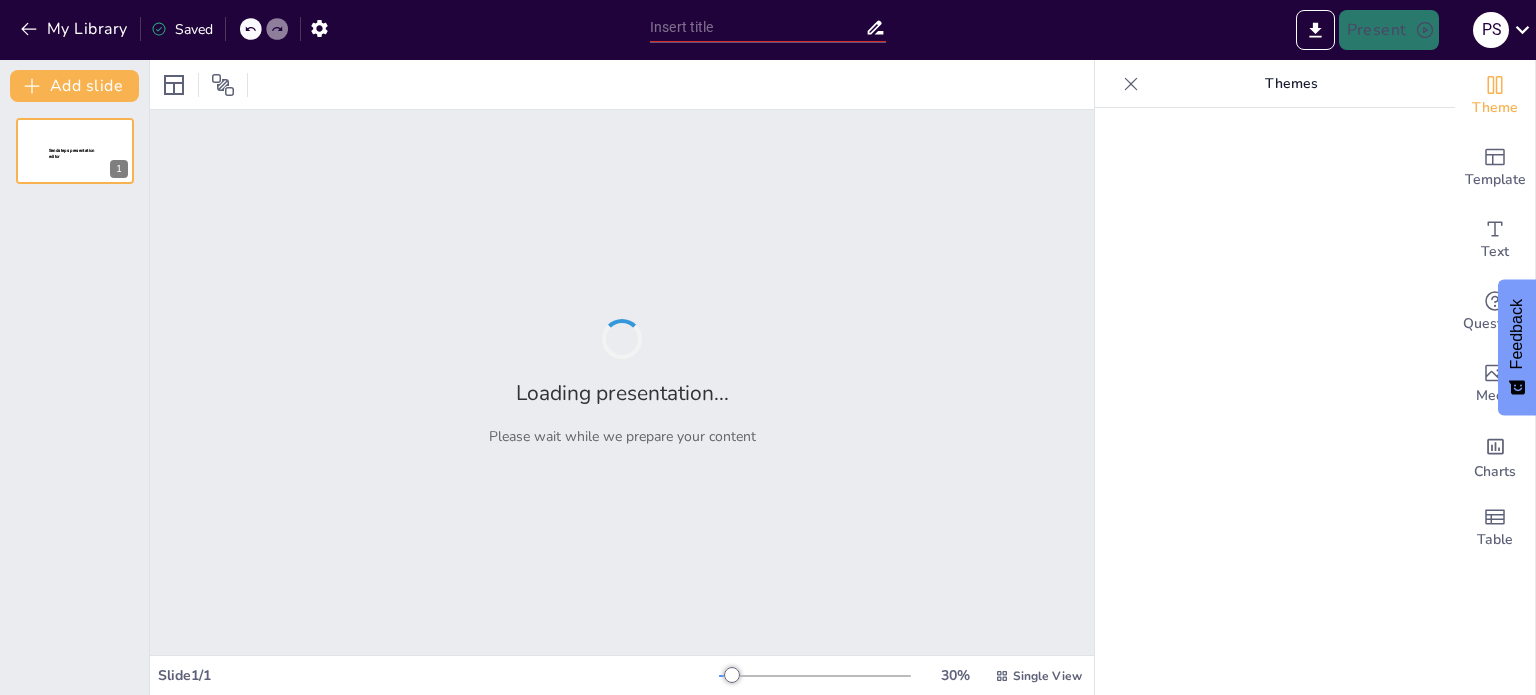 type on "Empowering Teachers: A Comprehensive Guide to Holistic Learning for Young Children" 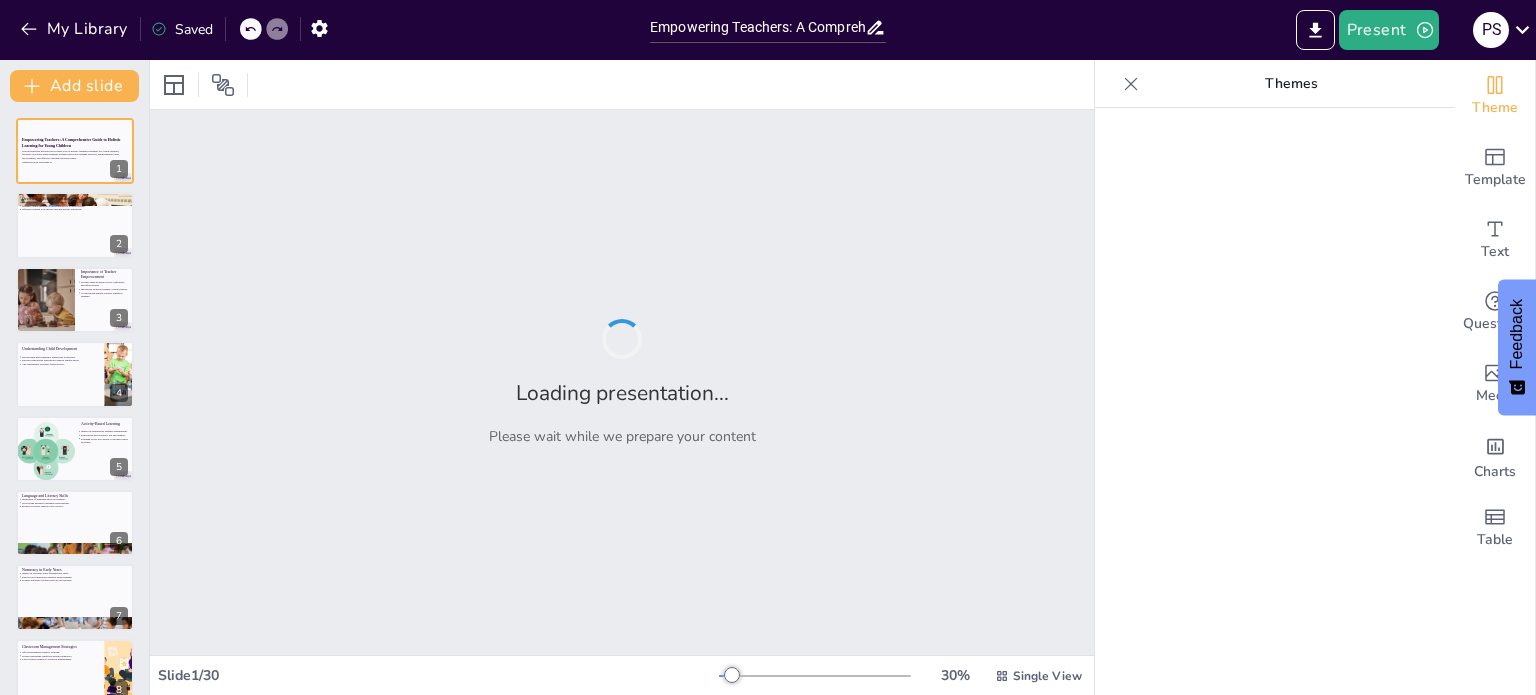 checkbox on "true" 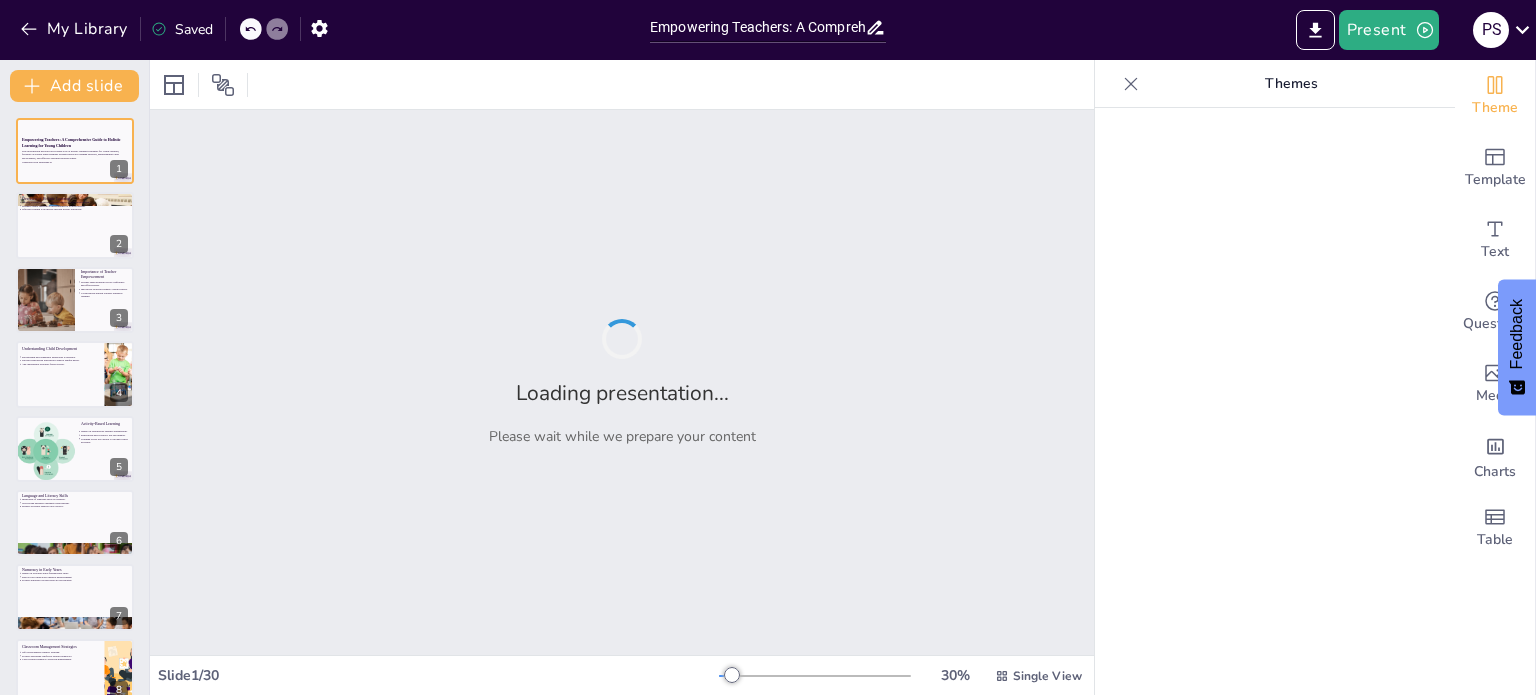 checkbox on "true" 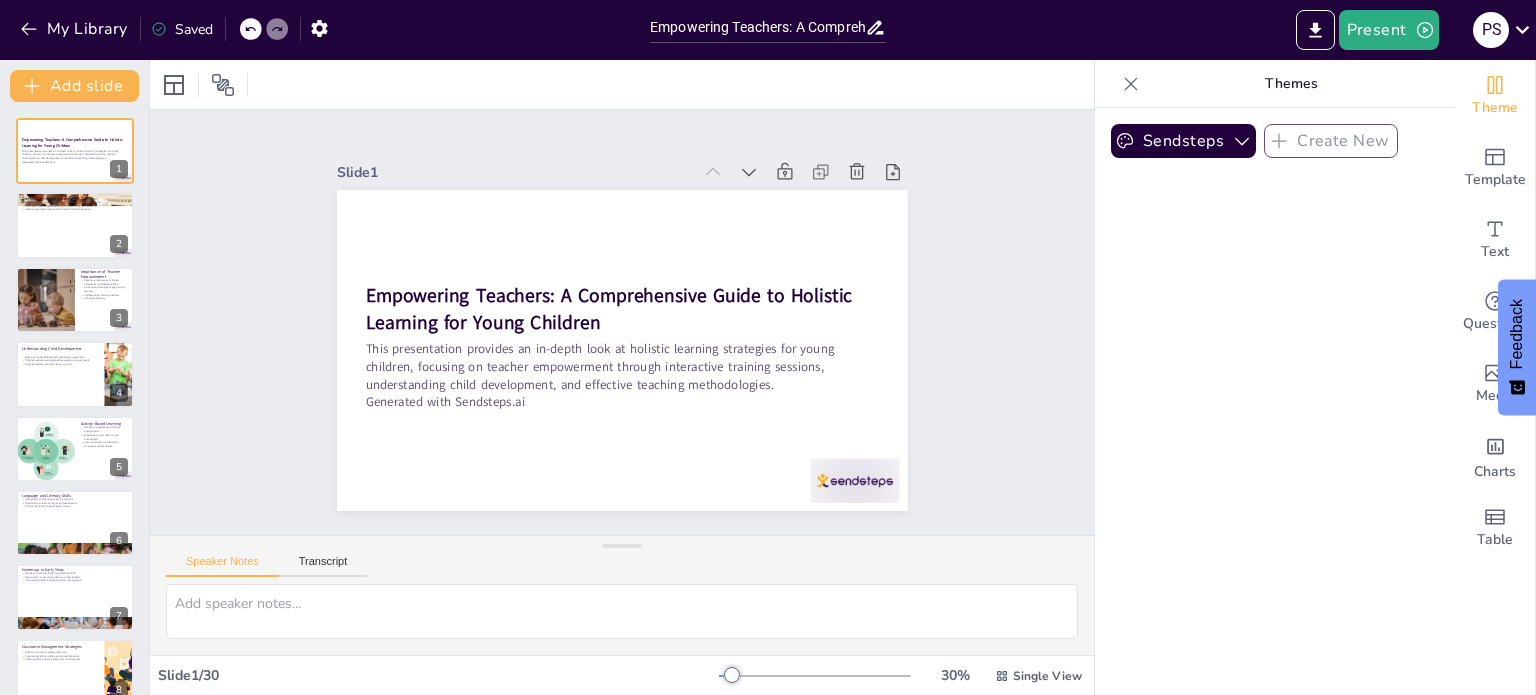 checkbox on "true" 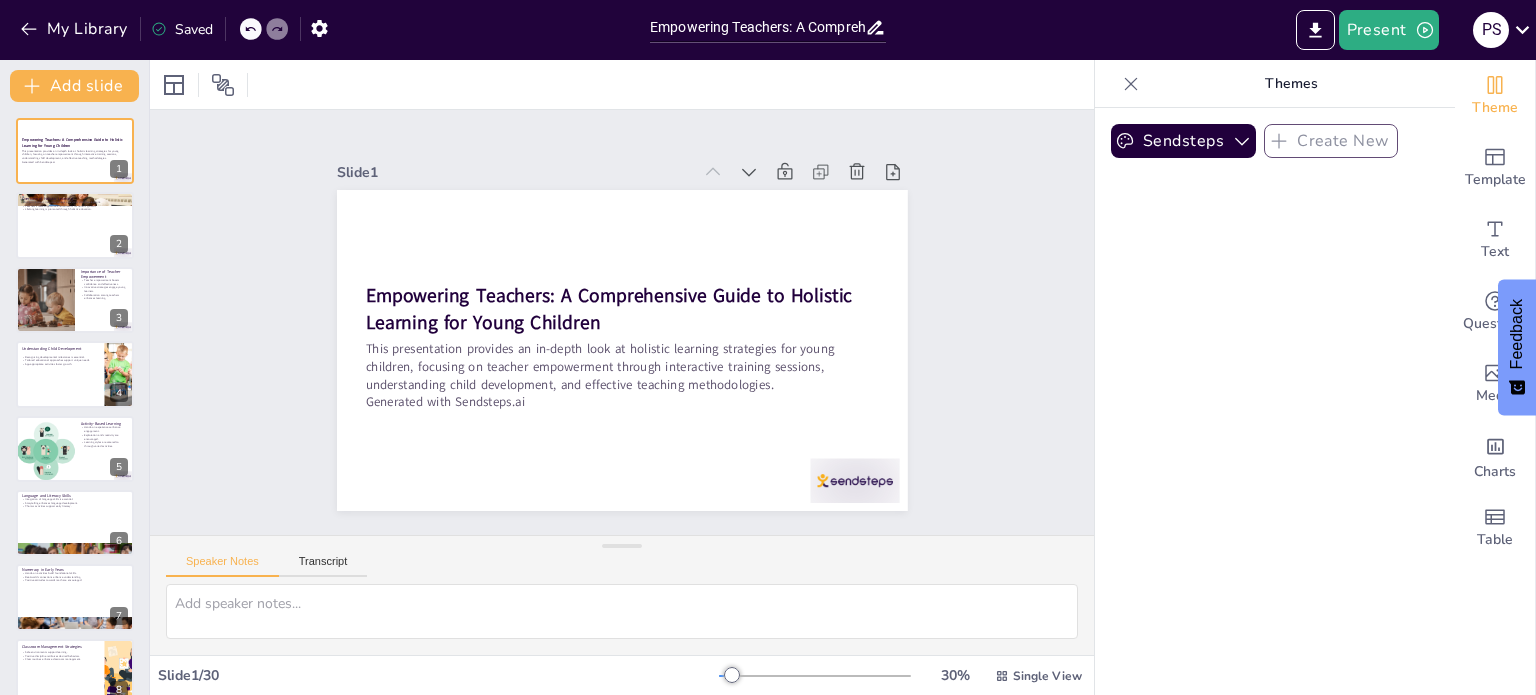 checkbox on "true" 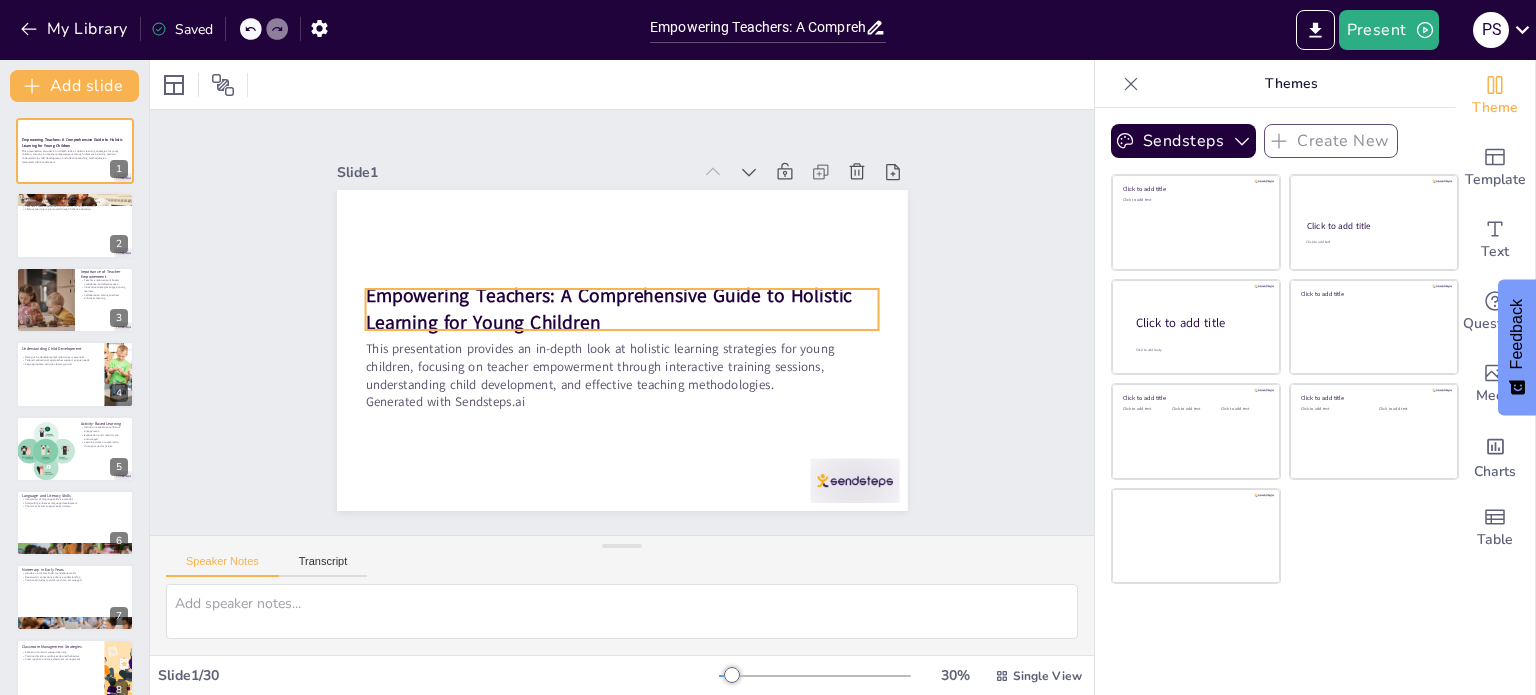 checkbox on "true" 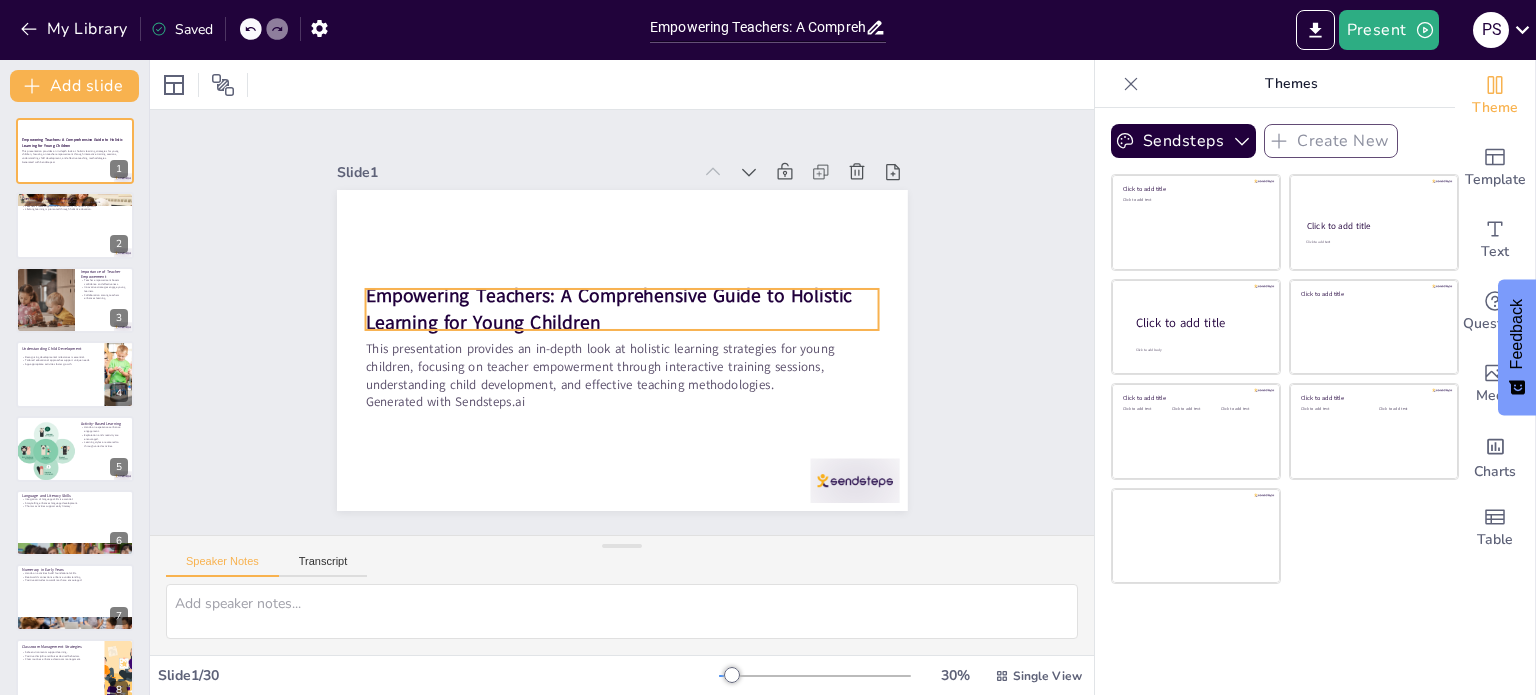 checkbox on "true" 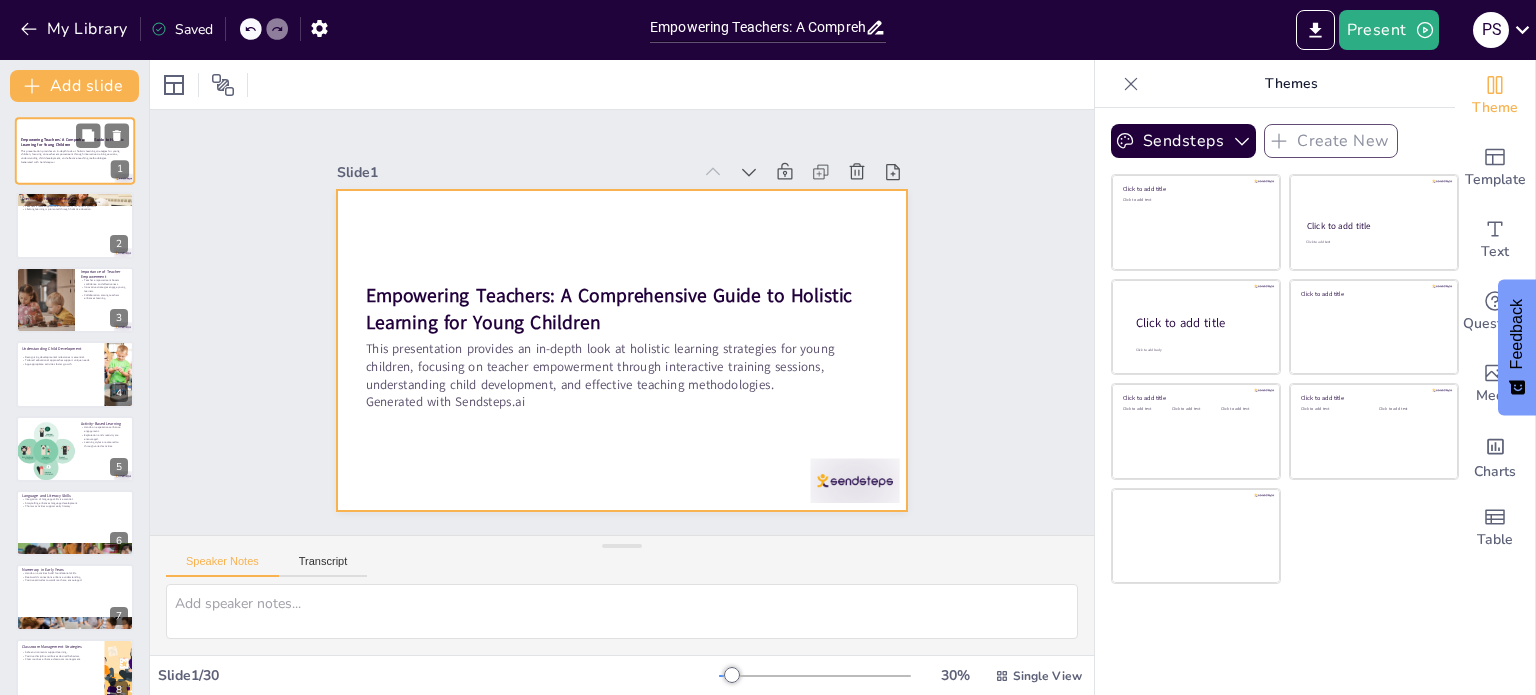 checkbox on "true" 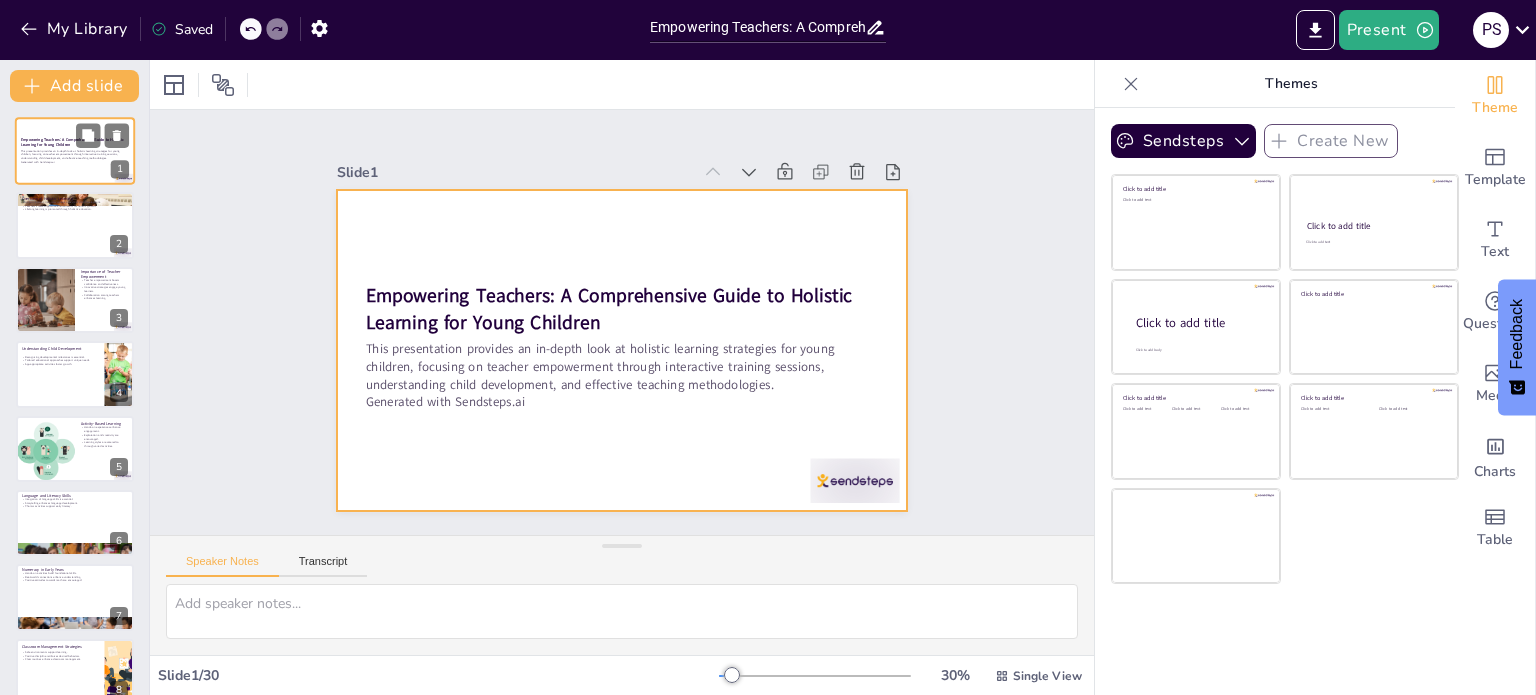 checkbox on "true" 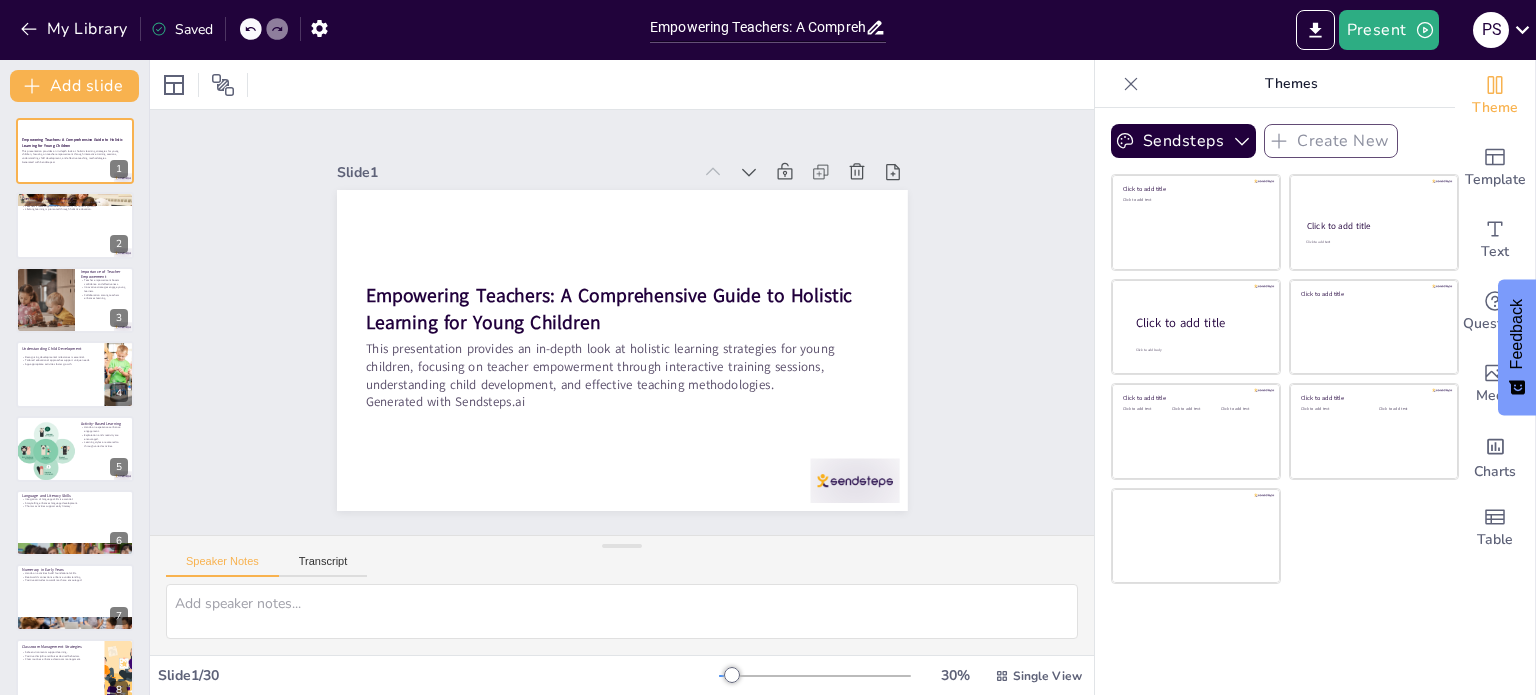 checkbox on "true" 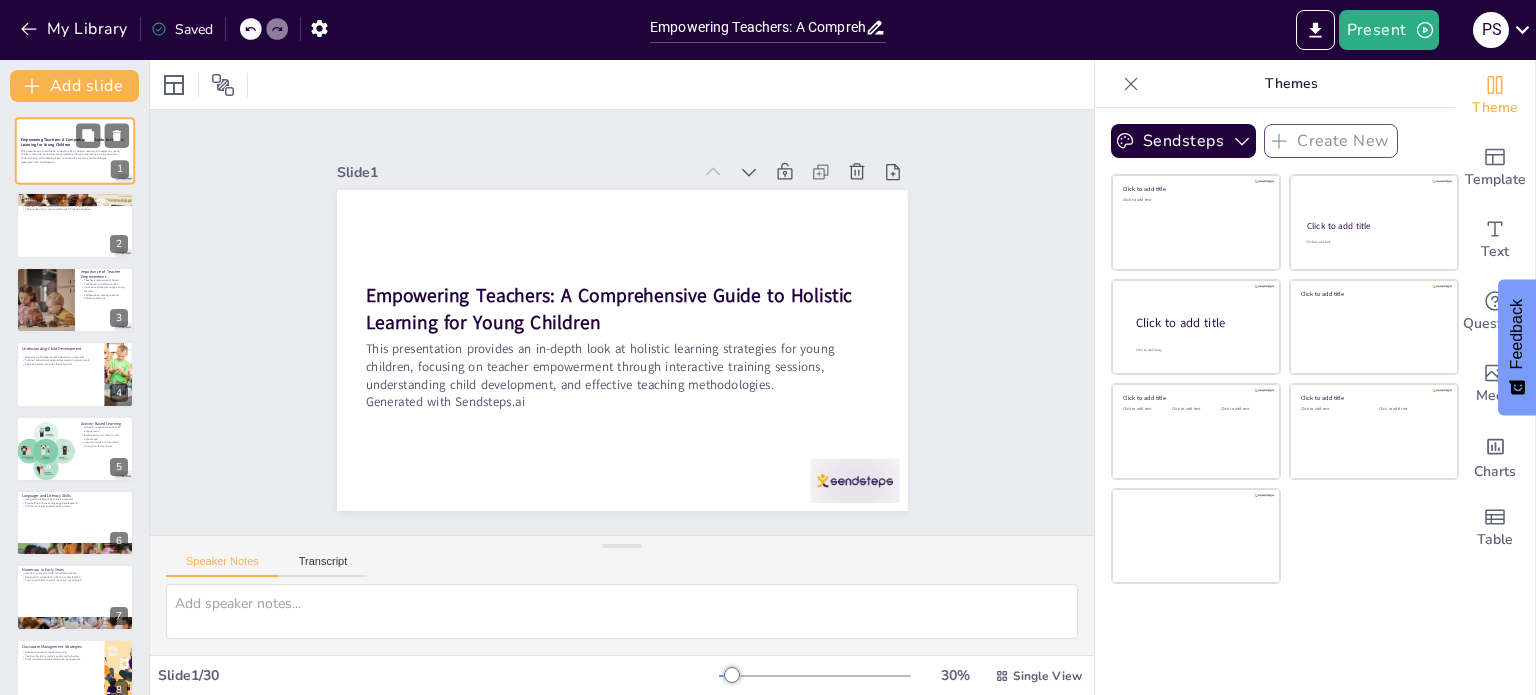 checkbox on "true" 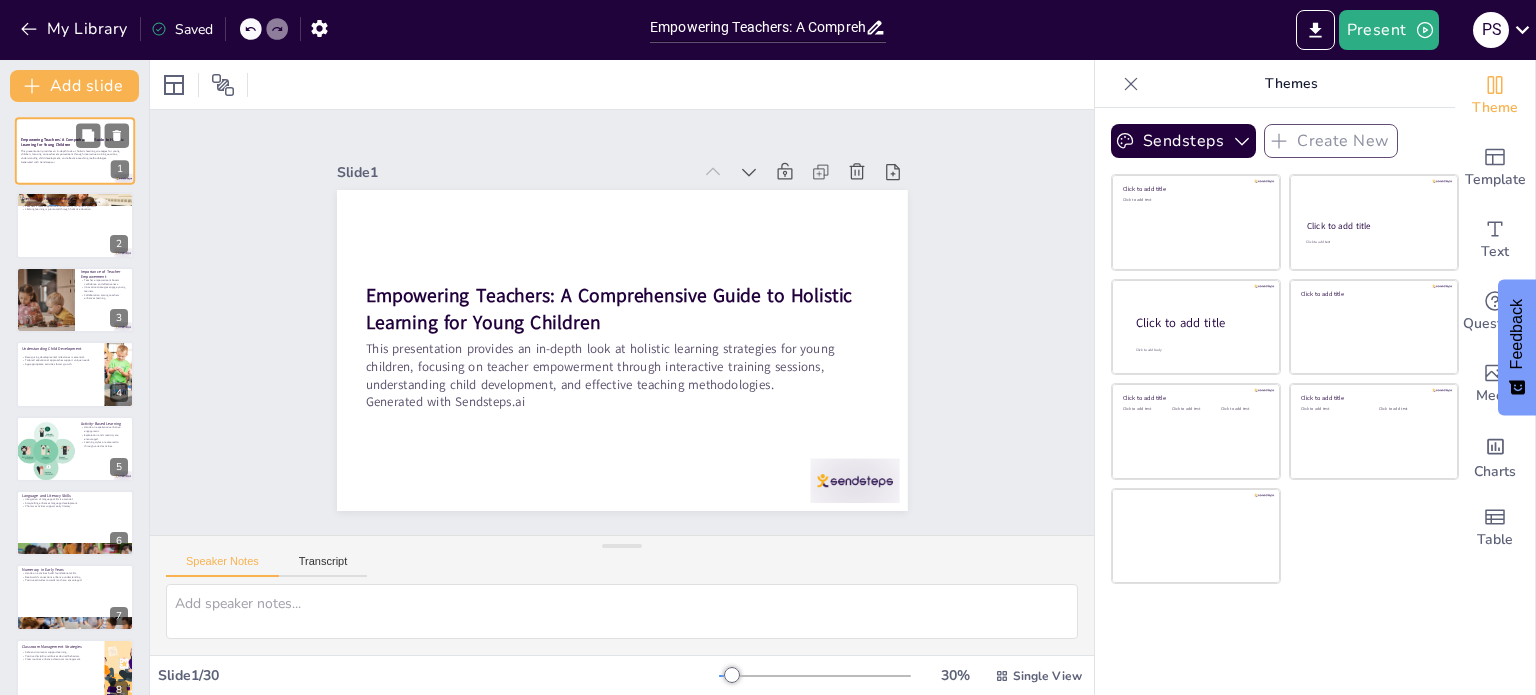 checkbox on "true" 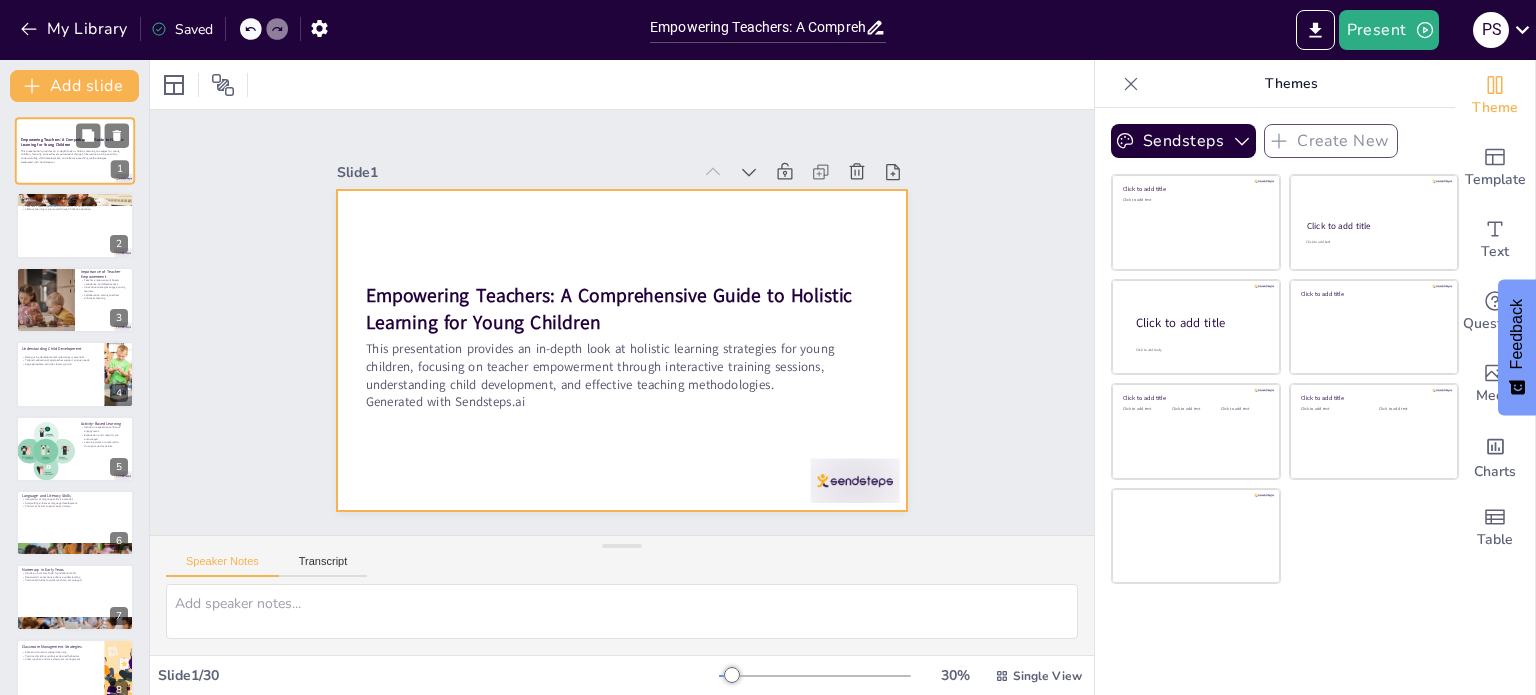 checkbox on "true" 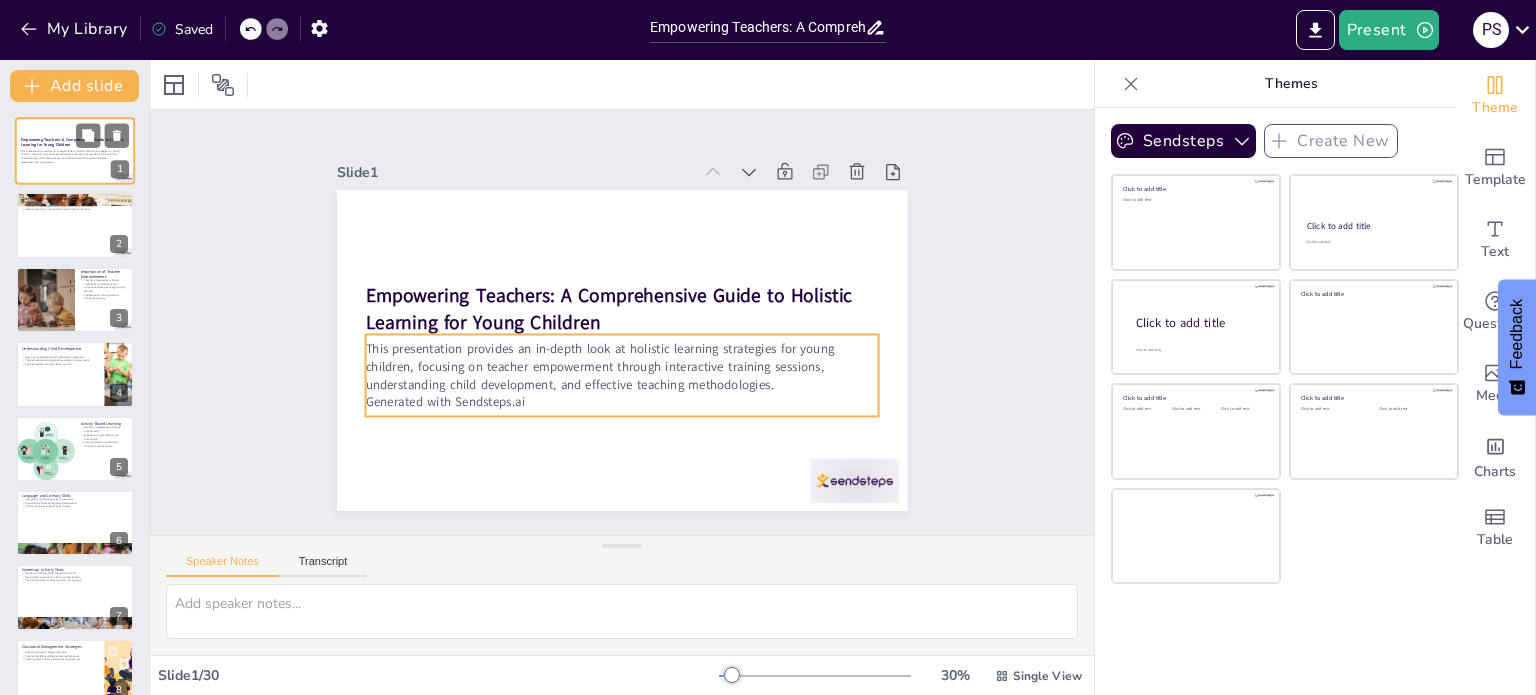 checkbox on "true" 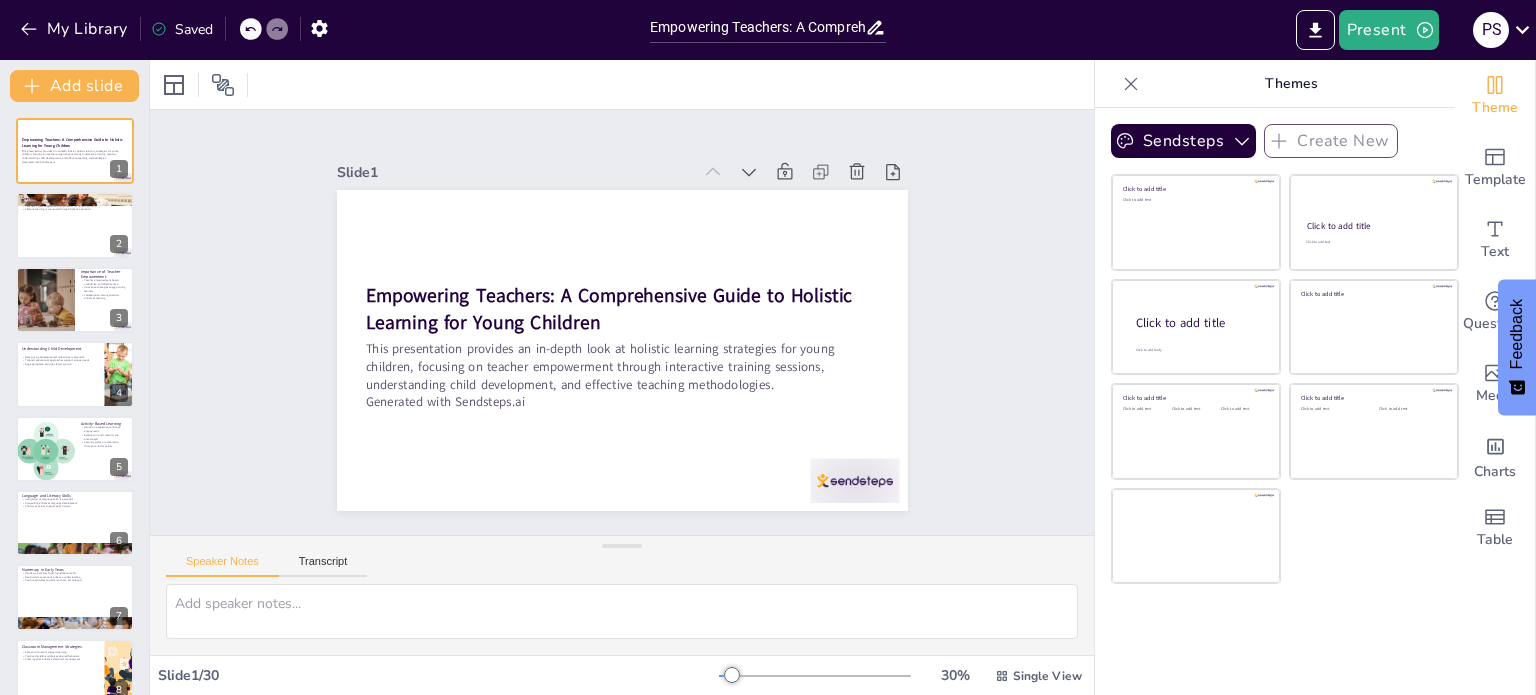 checkbox on "true" 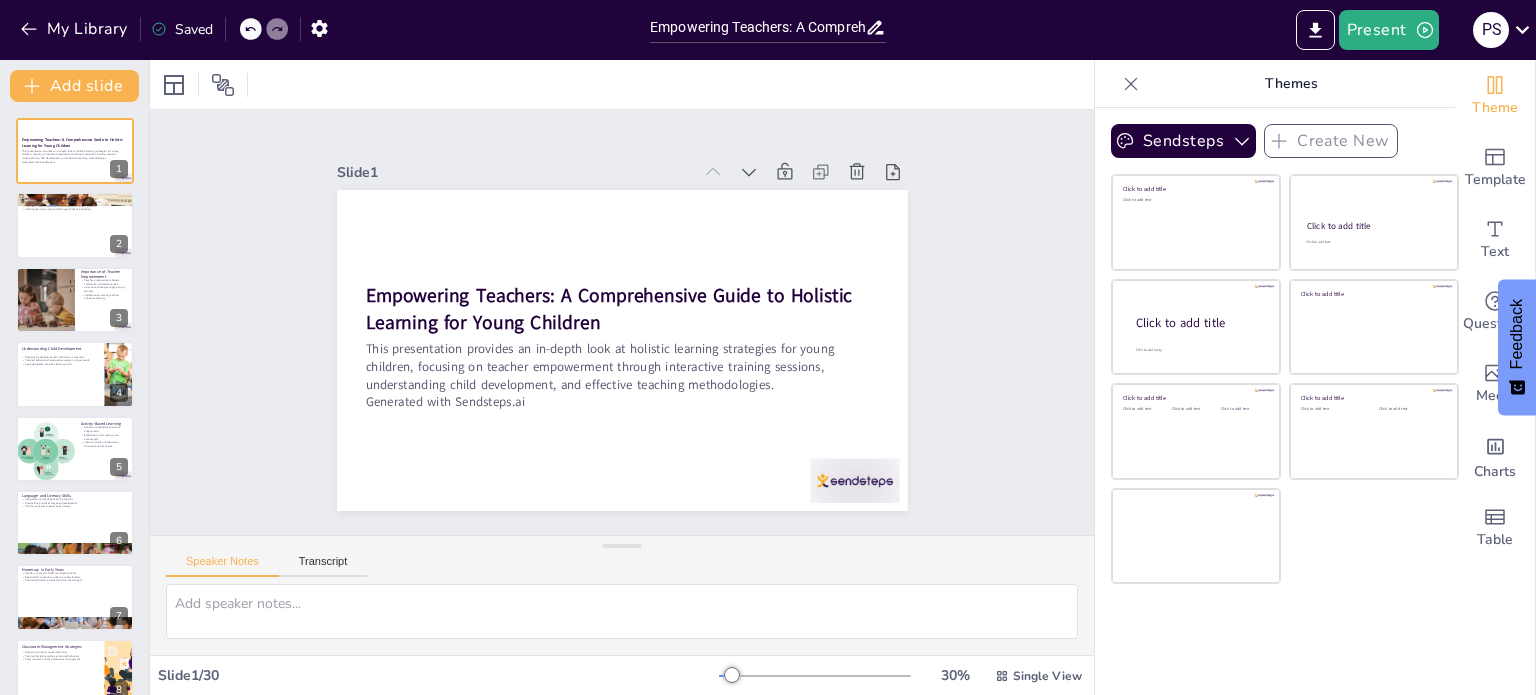 checkbox on "true" 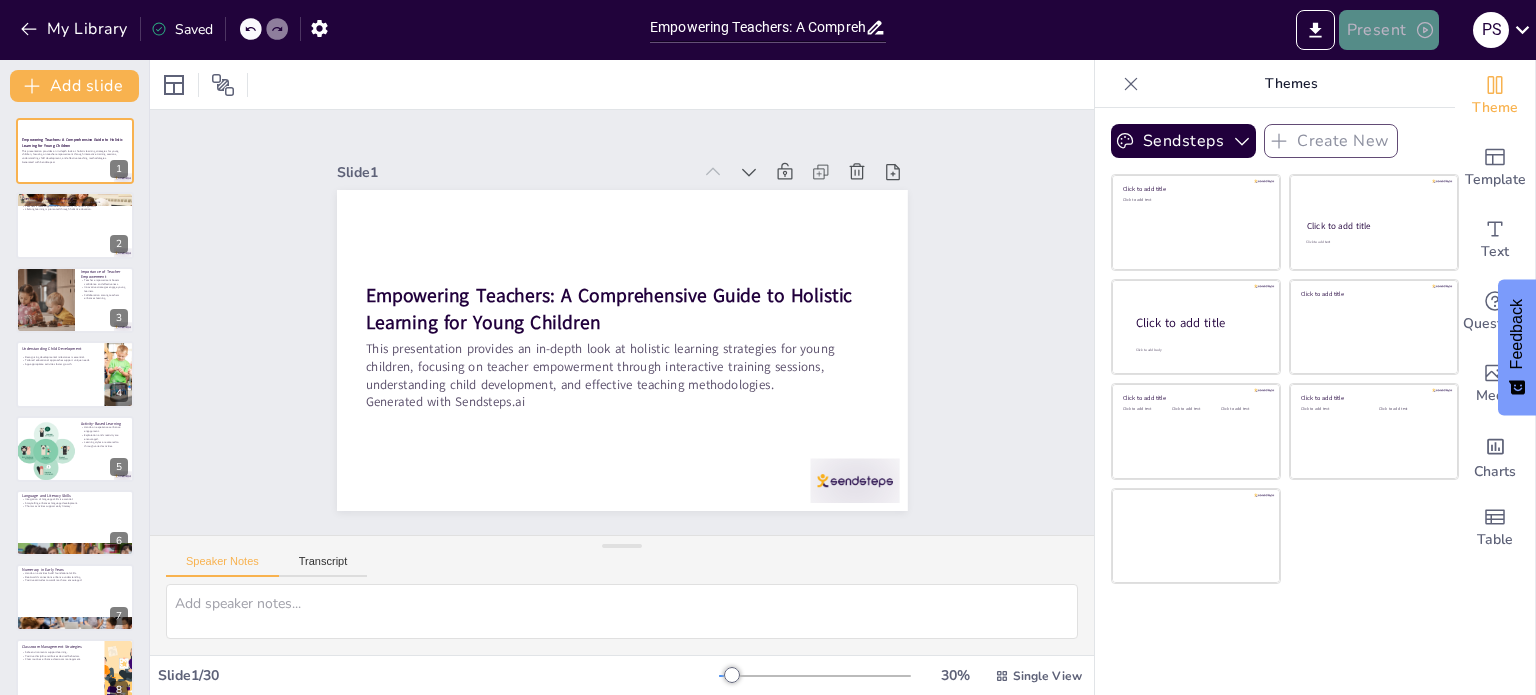 click on "Present" at bounding box center (1389, 30) 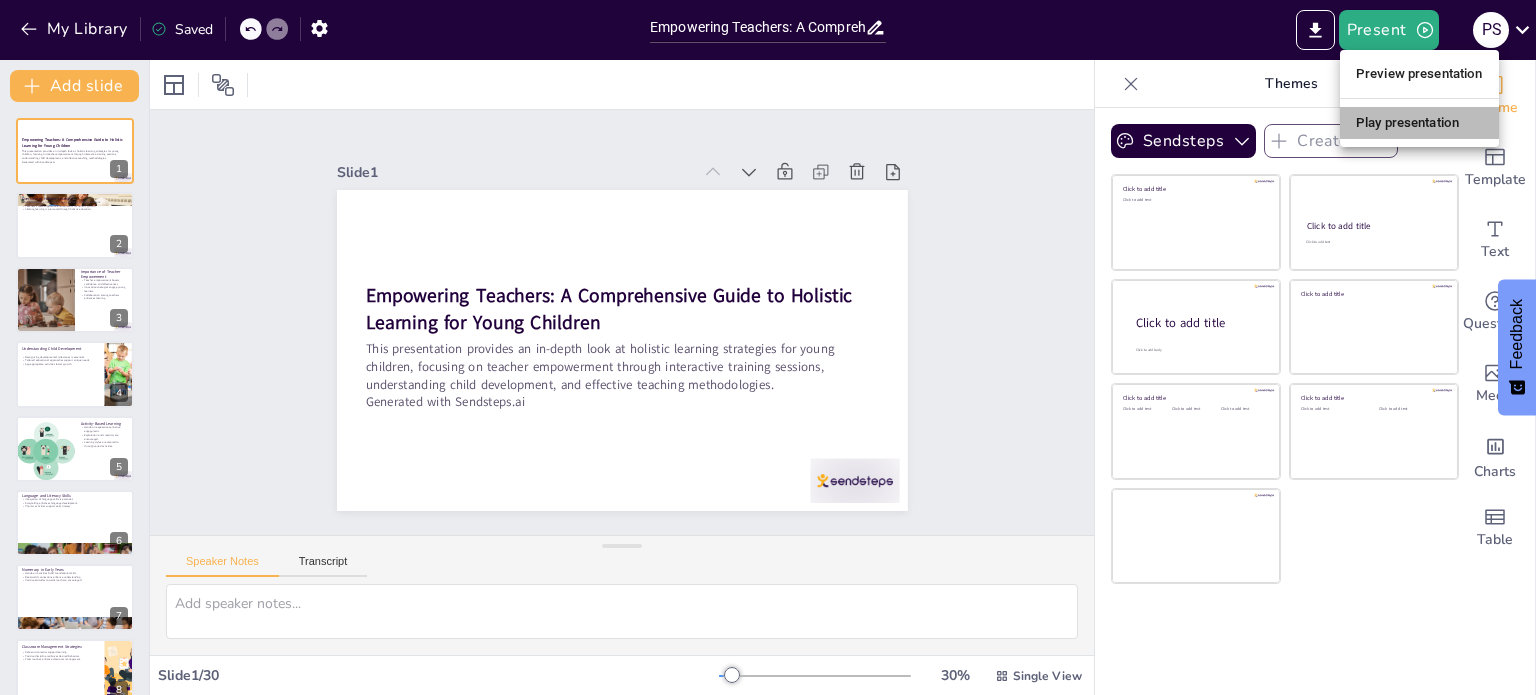 click on "Play presentation" at bounding box center [1419, 123] 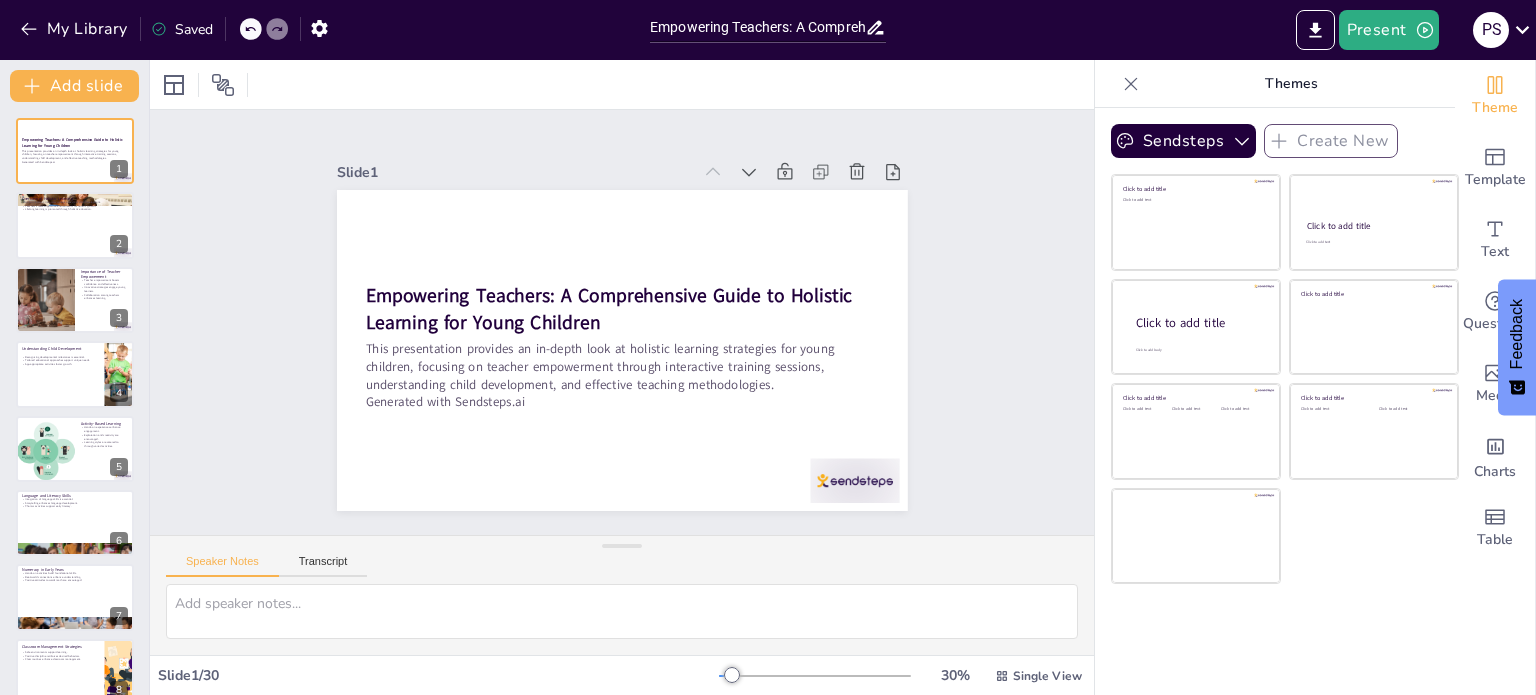 checkbox on "true" 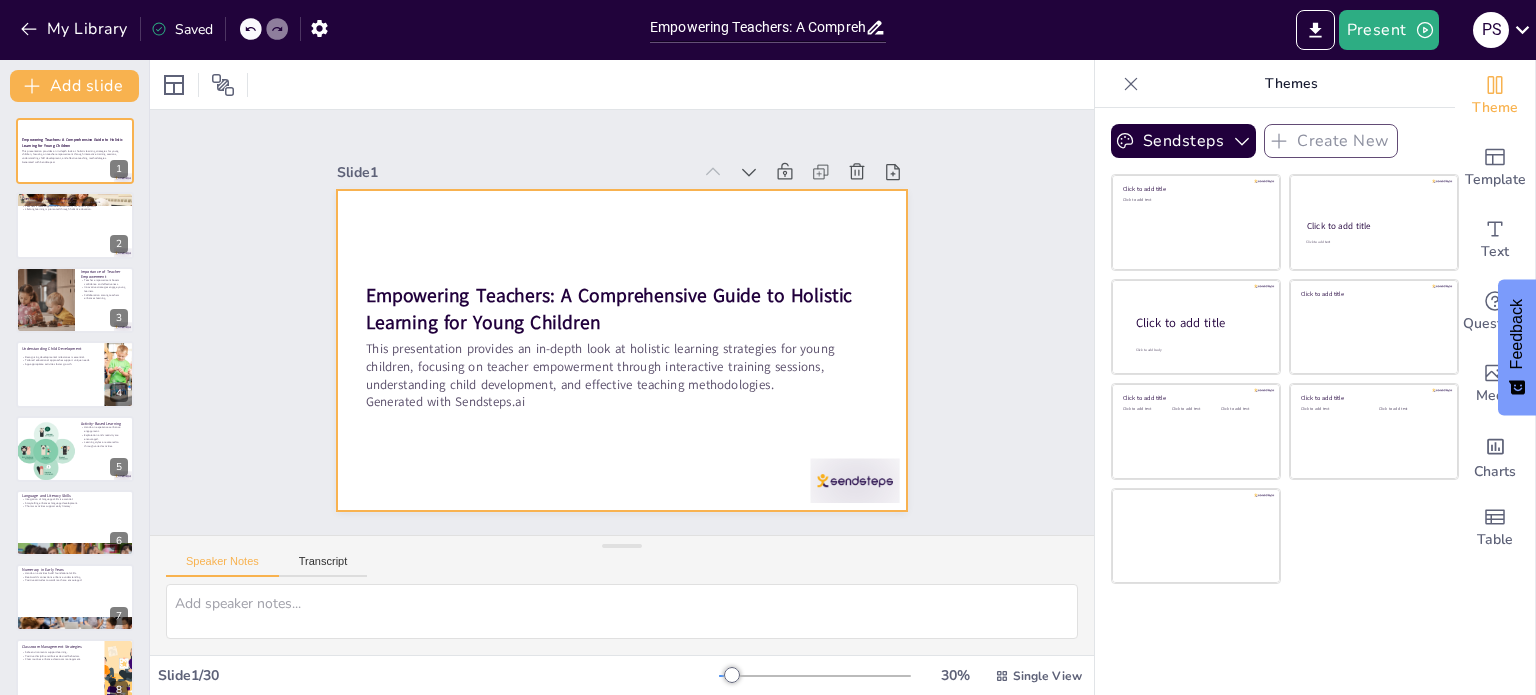 checkbox on "true" 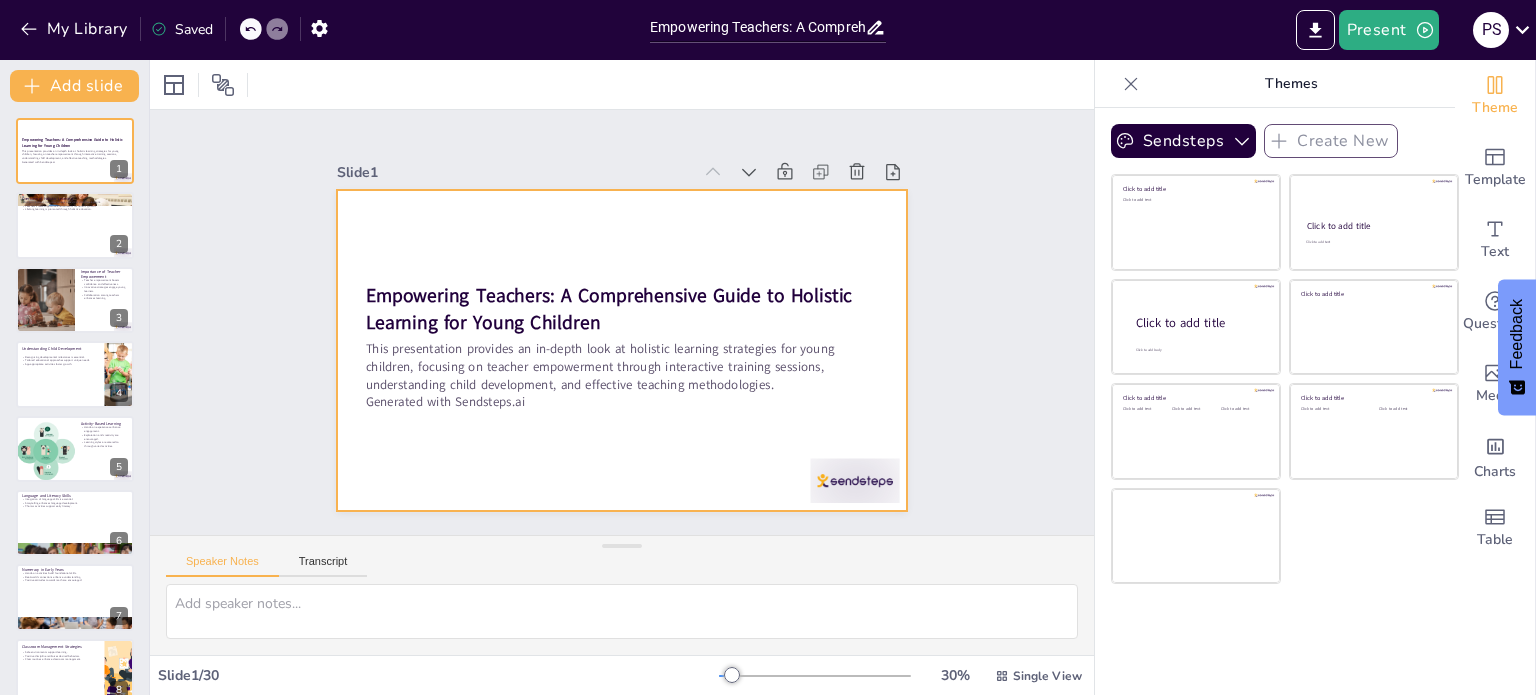 checkbox on "true" 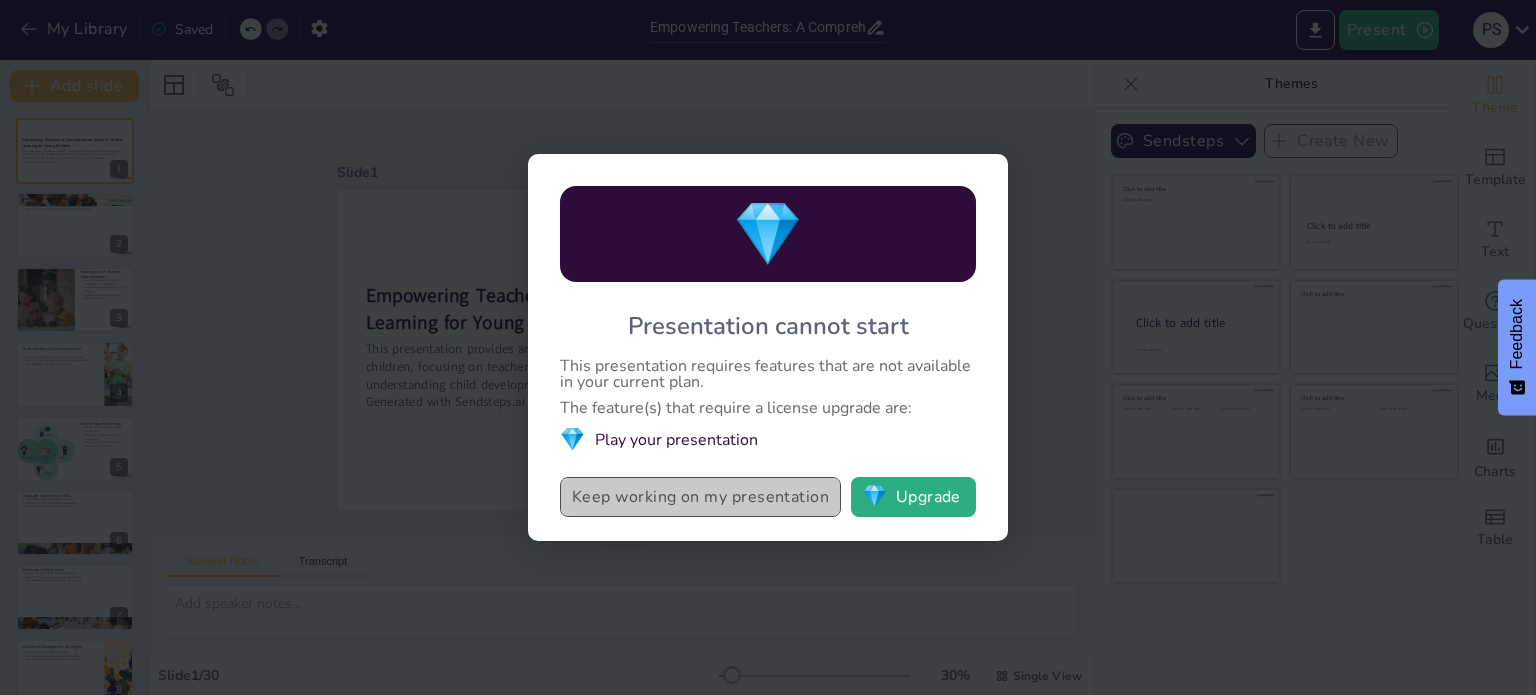 click on "Keep working on my presentation" at bounding box center (700, 497) 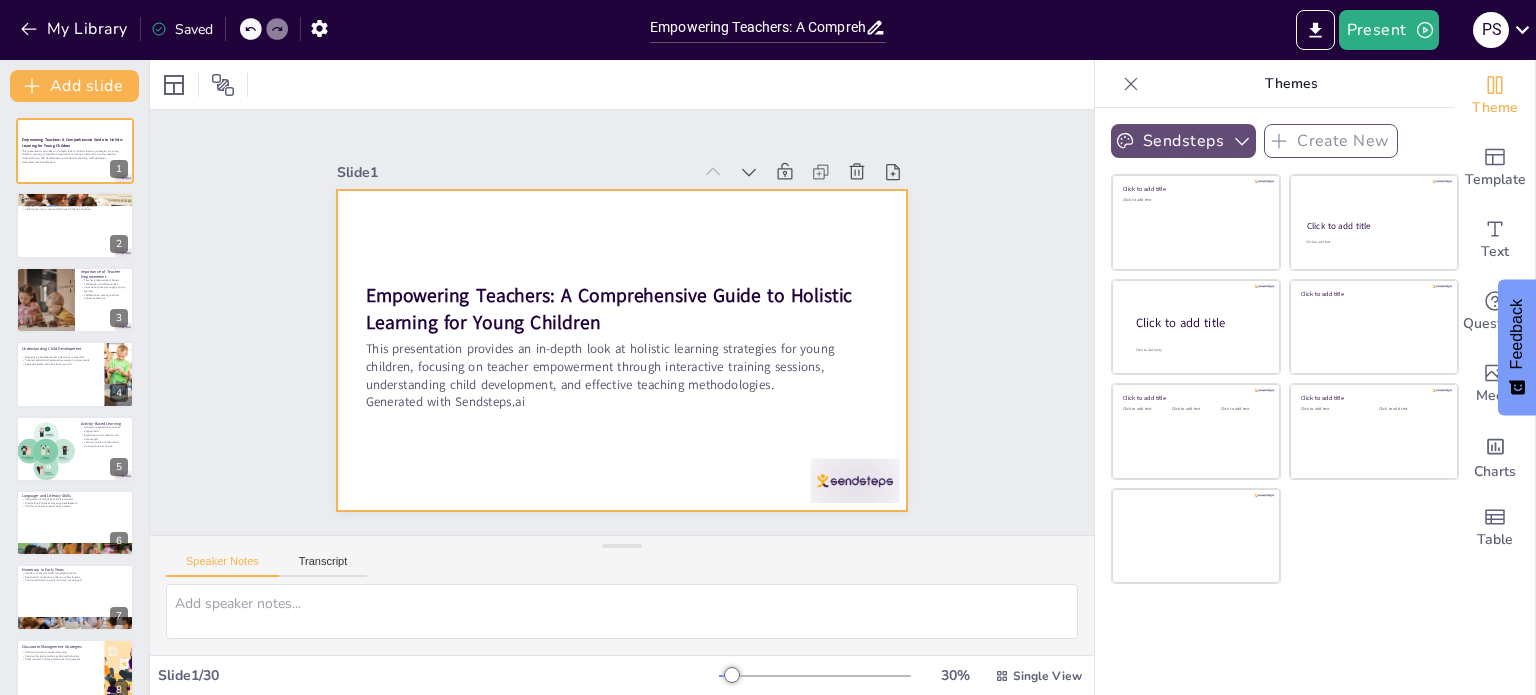 checkbox on "true" 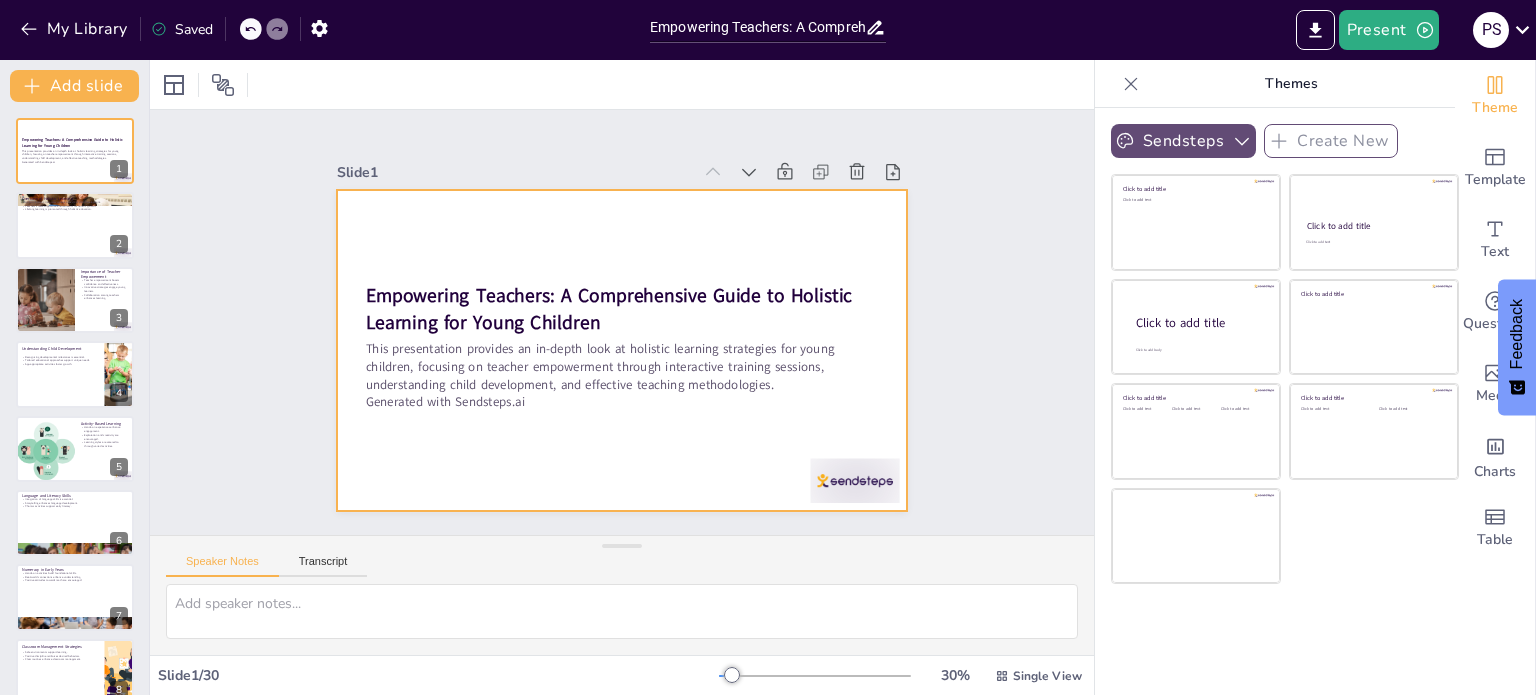 checkbox on "true" 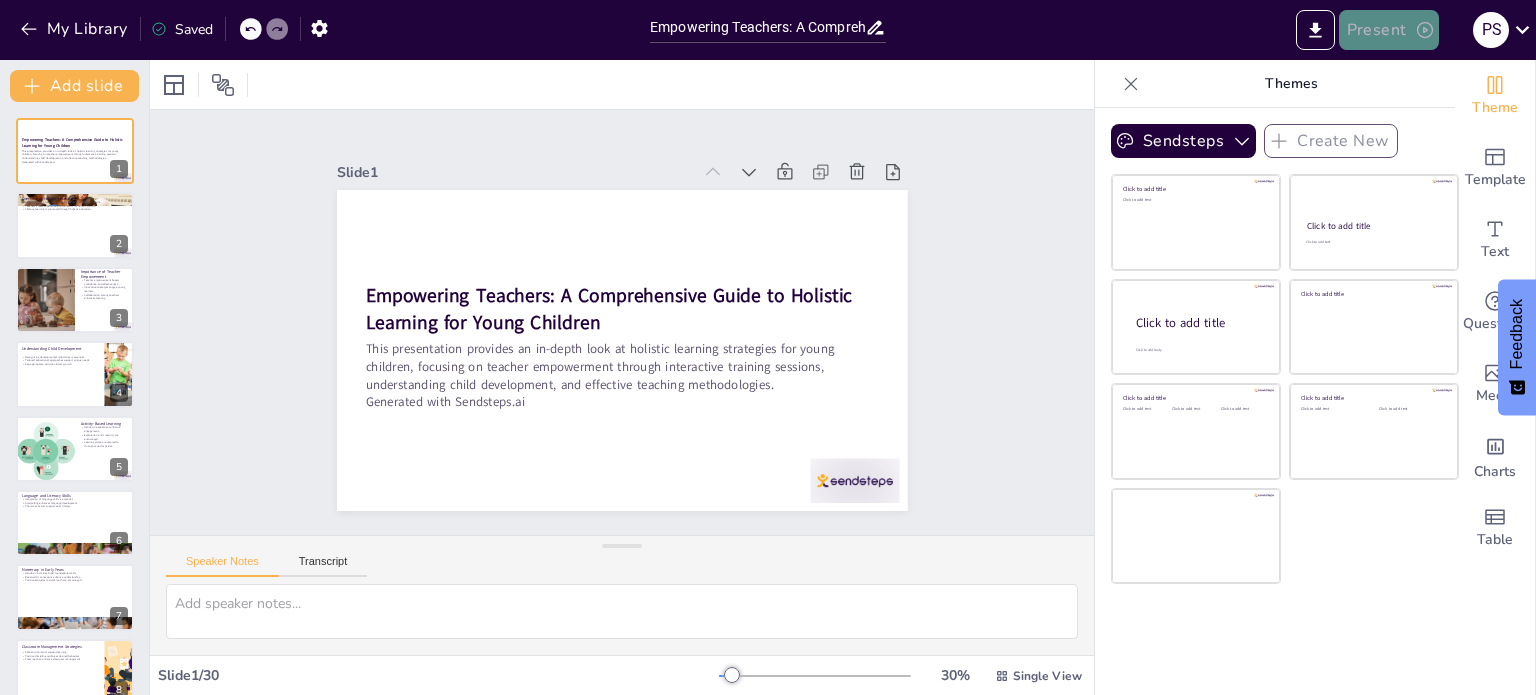 click on "Present" at bounding box center (1389, 30) 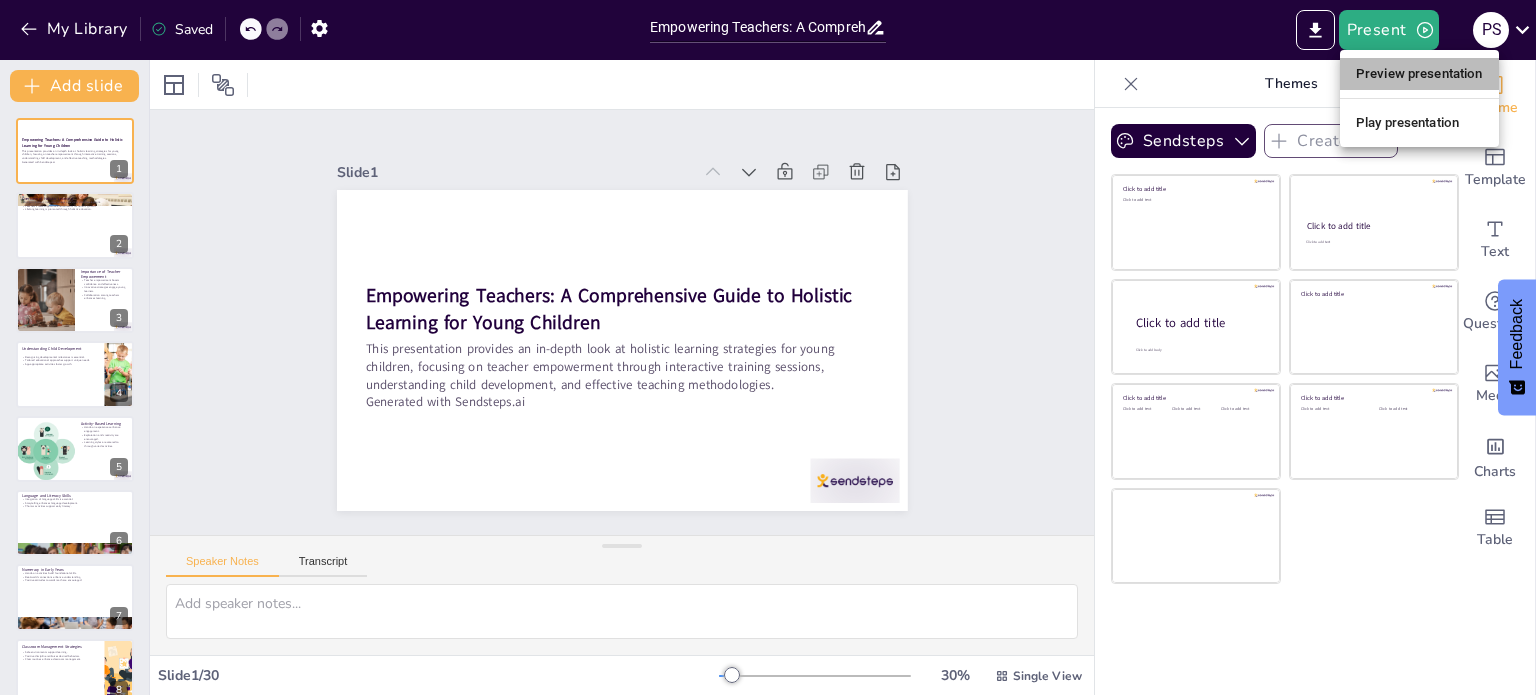 click on "Preview presentation" at bounding box center [1419, 74] 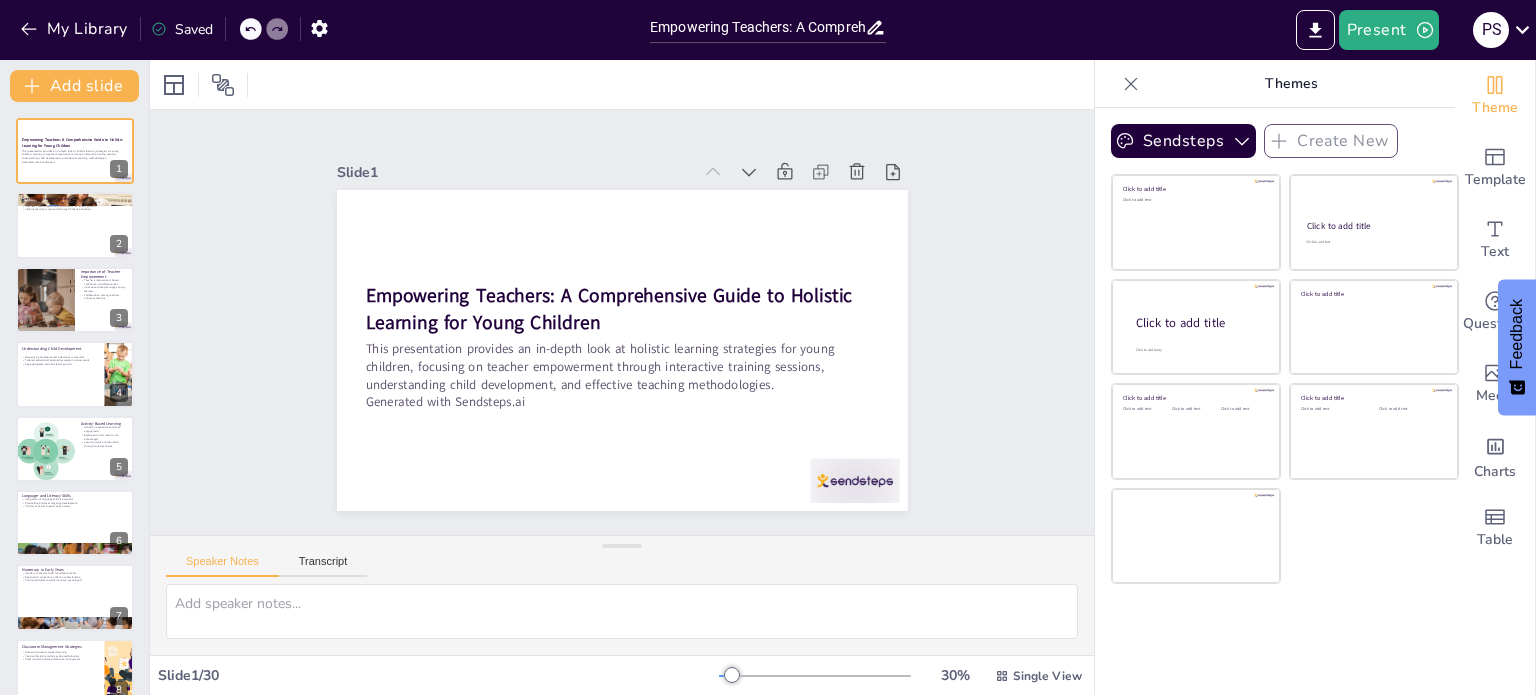 checkbox on "true" 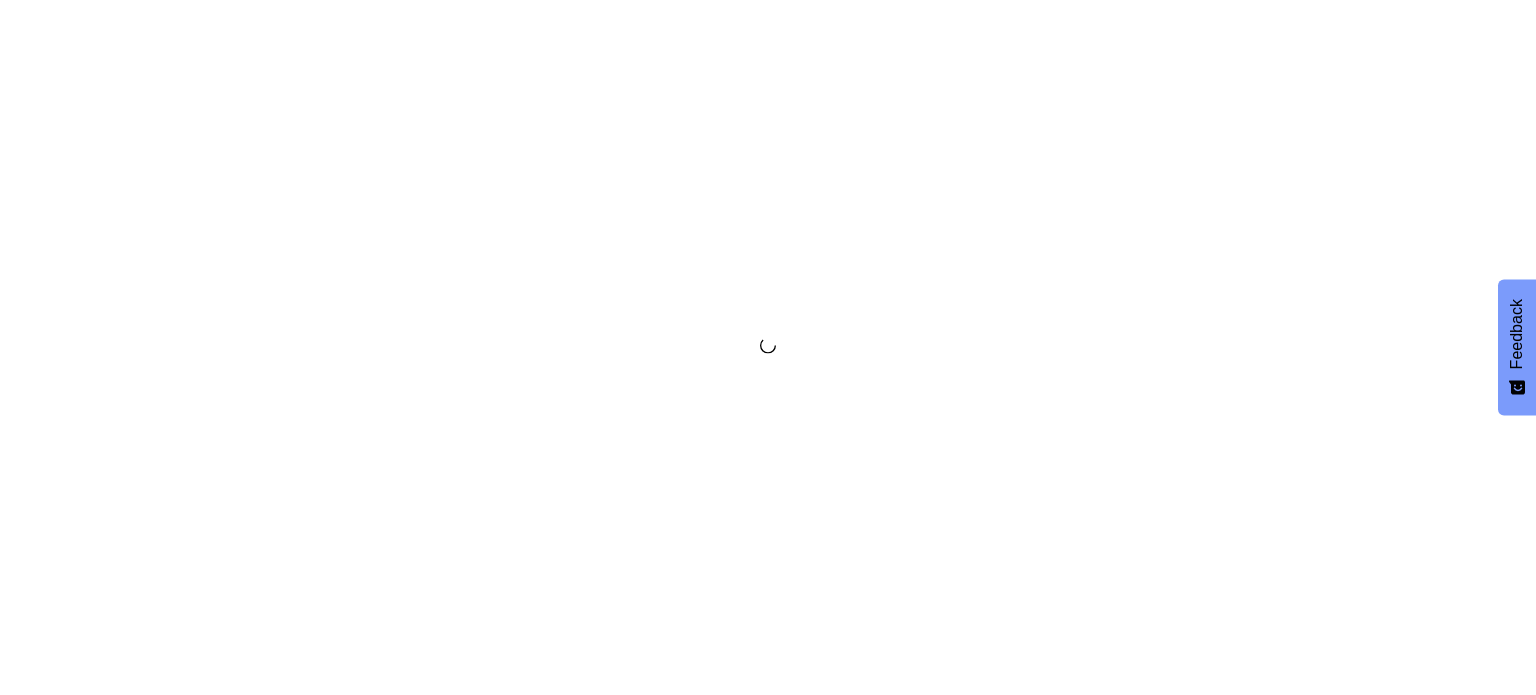 scroll, scrollTop: 0, scrollLeft: 0, axis: both 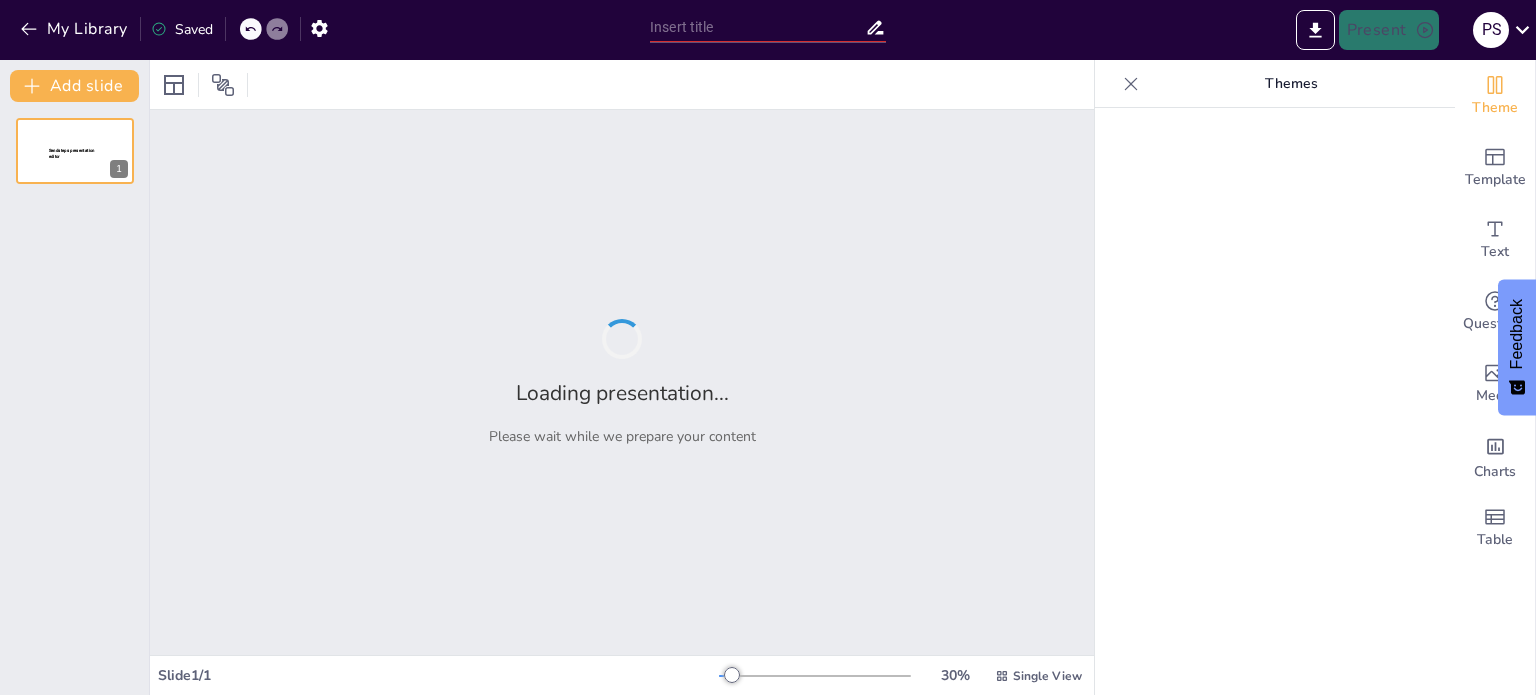 type on "Empowering Teachers: A Comprehensive Guide to Holistic Learning for Young Children" 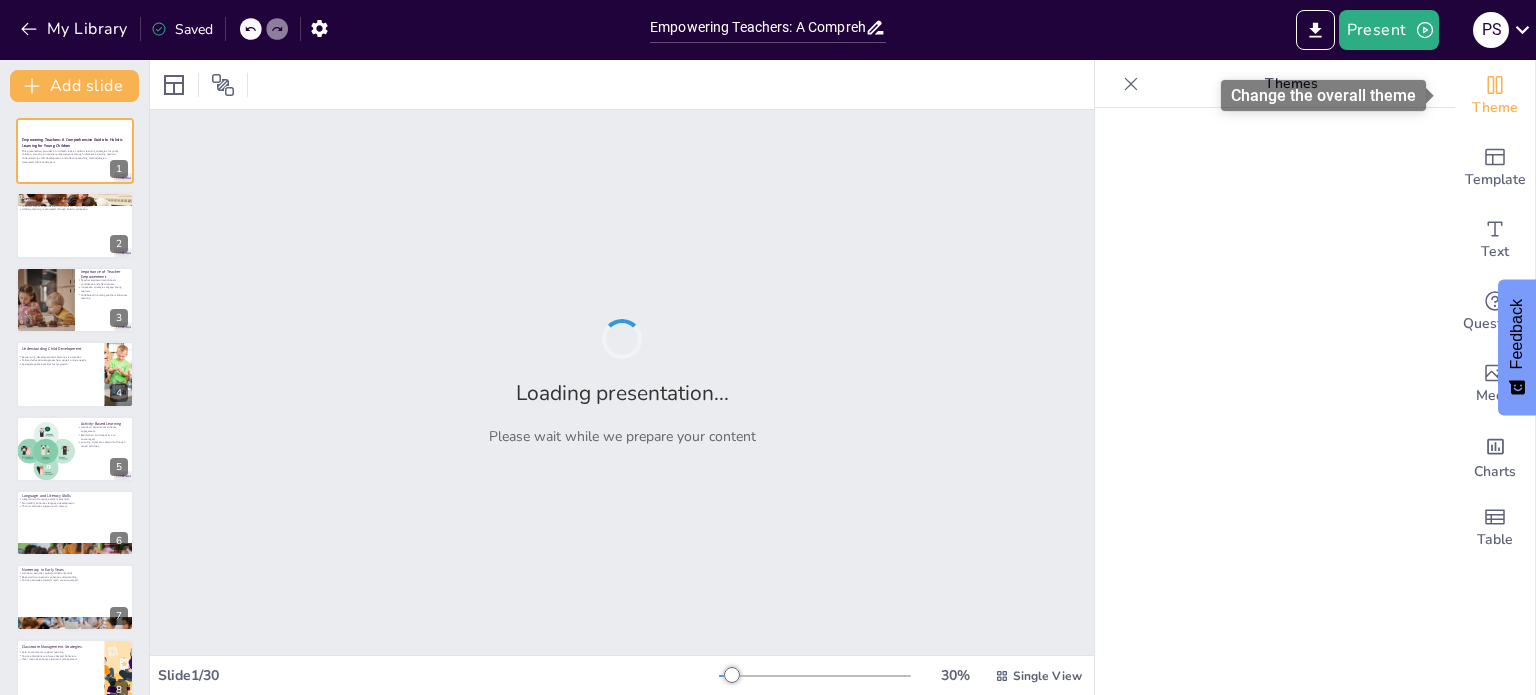 checkbox on "true" 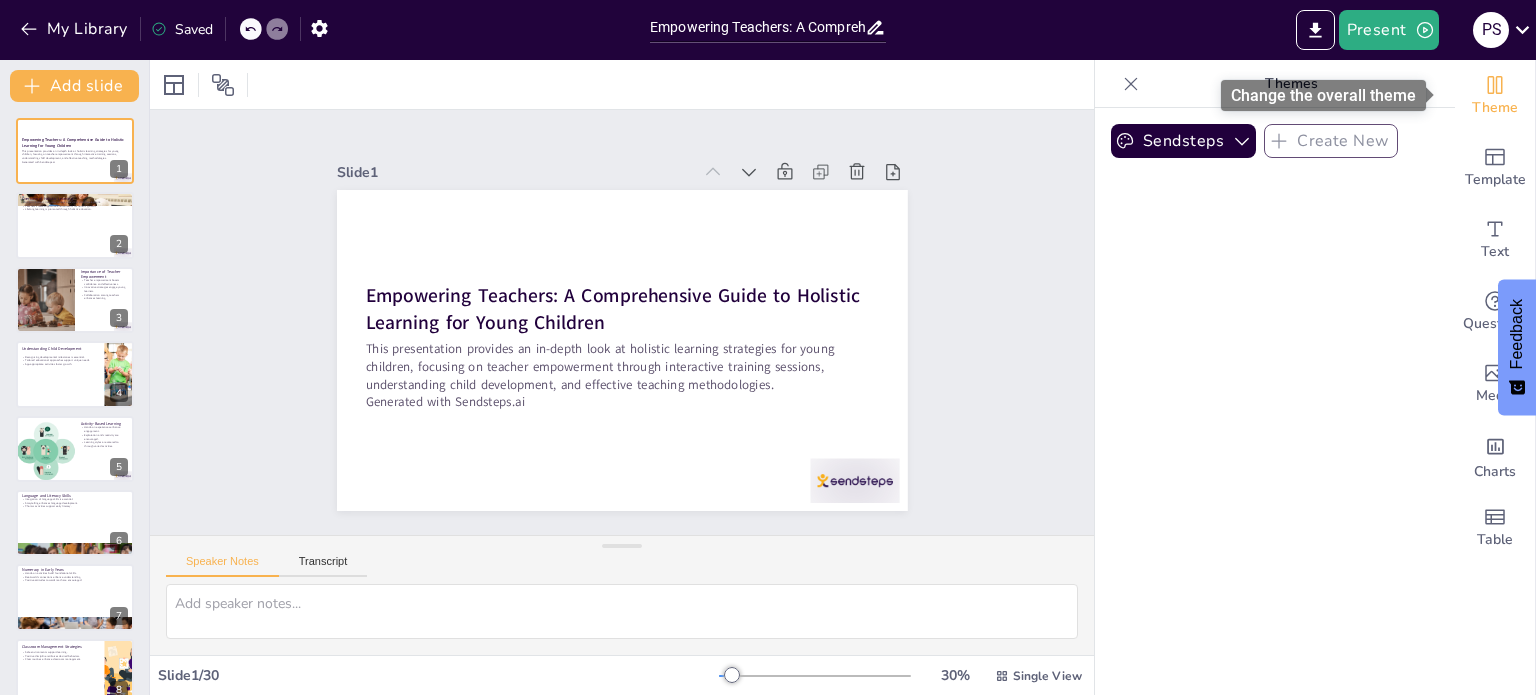 checkbox on "true" 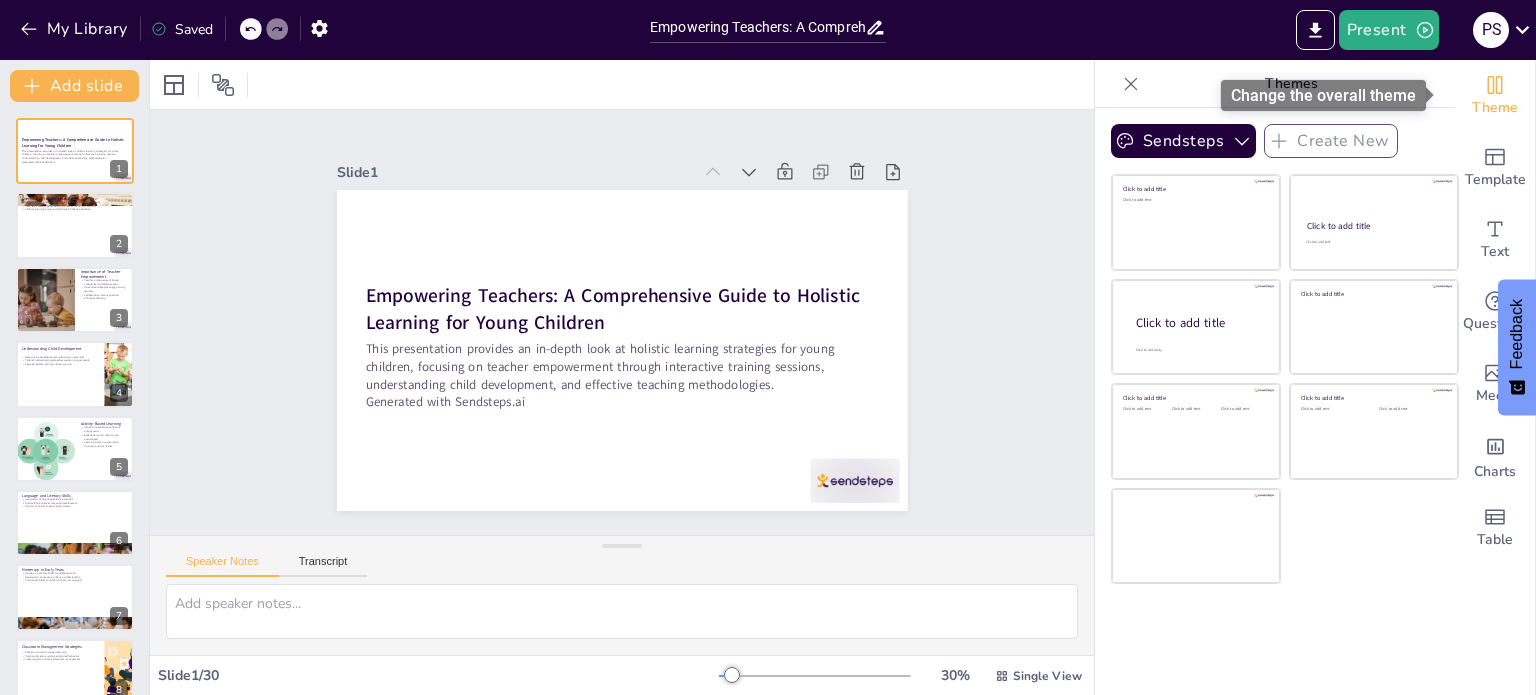 checkbox on "true" 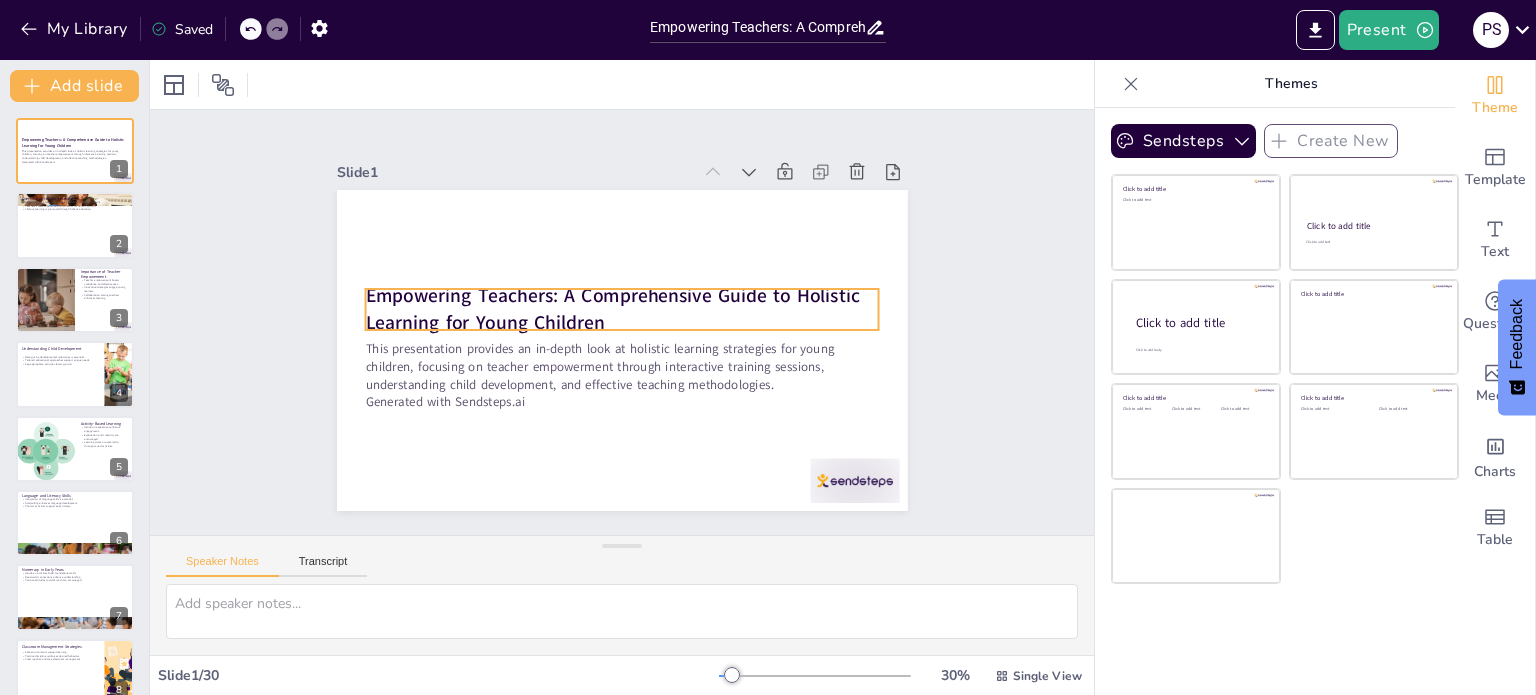 checkbox on "true" 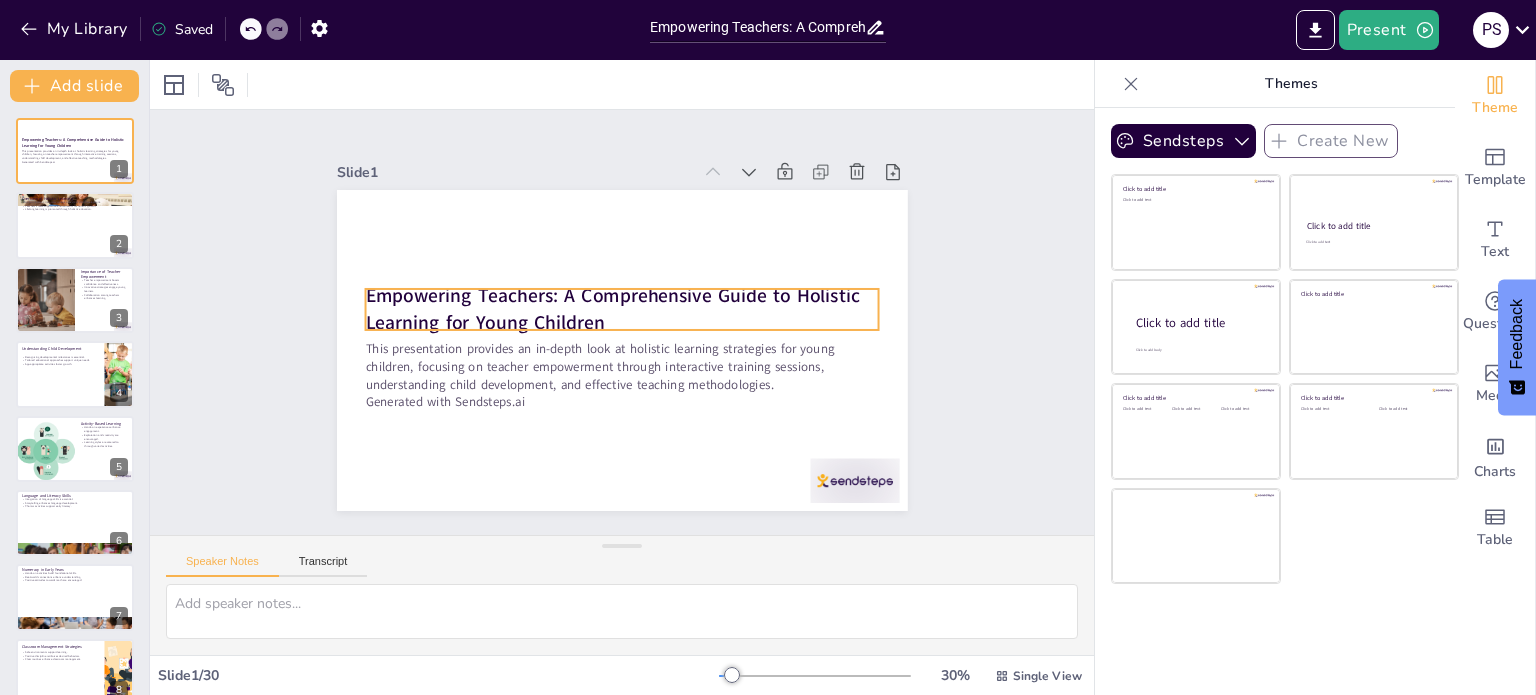 checkbox on "true" 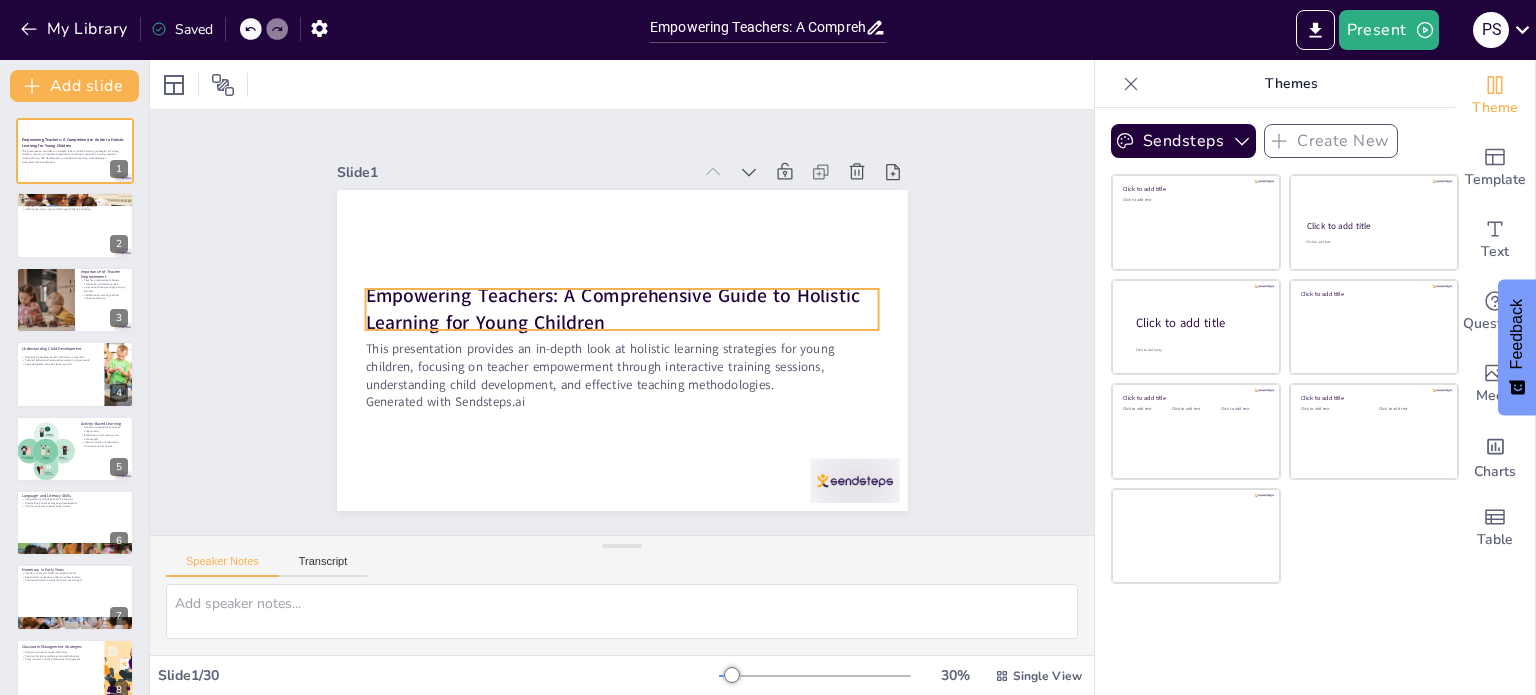checkbox on "true" 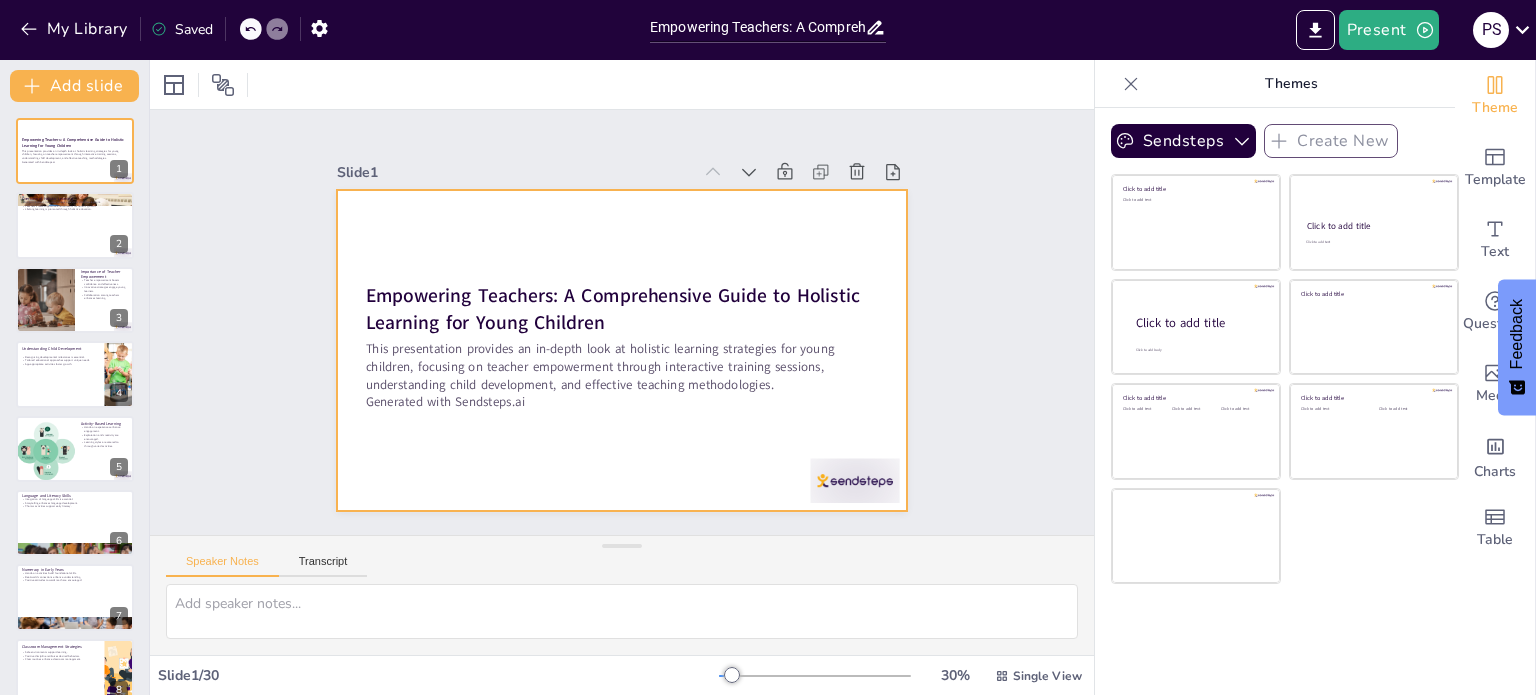 checkbox on "true" 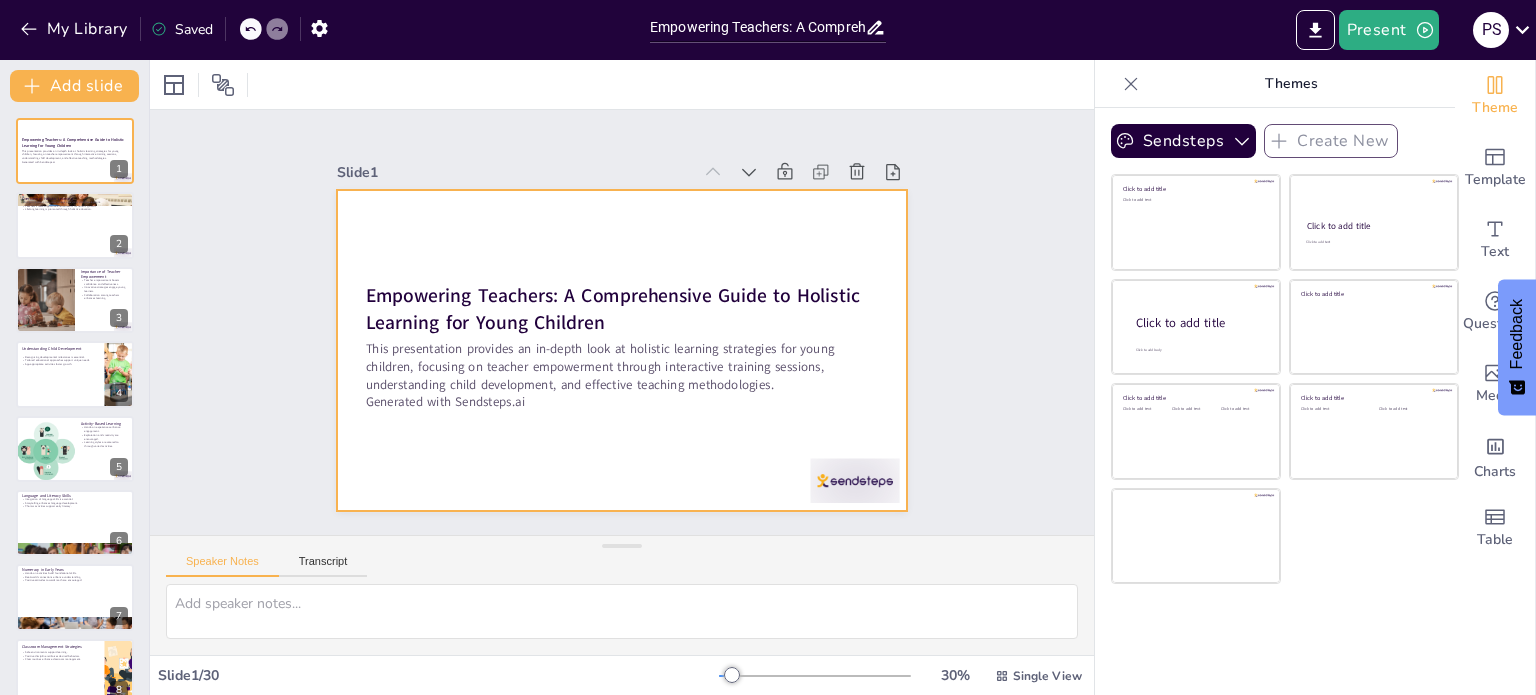 checkbox on "true" 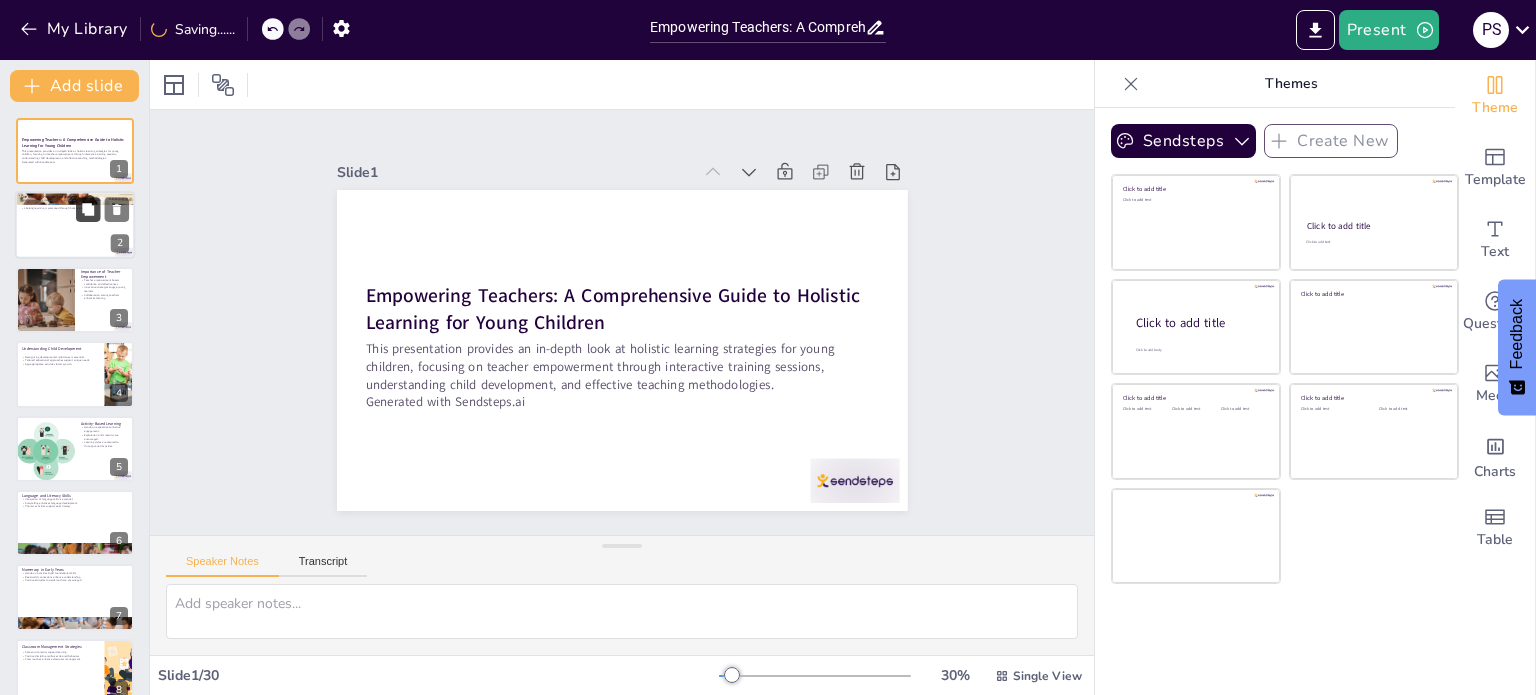 checkbox on "true" 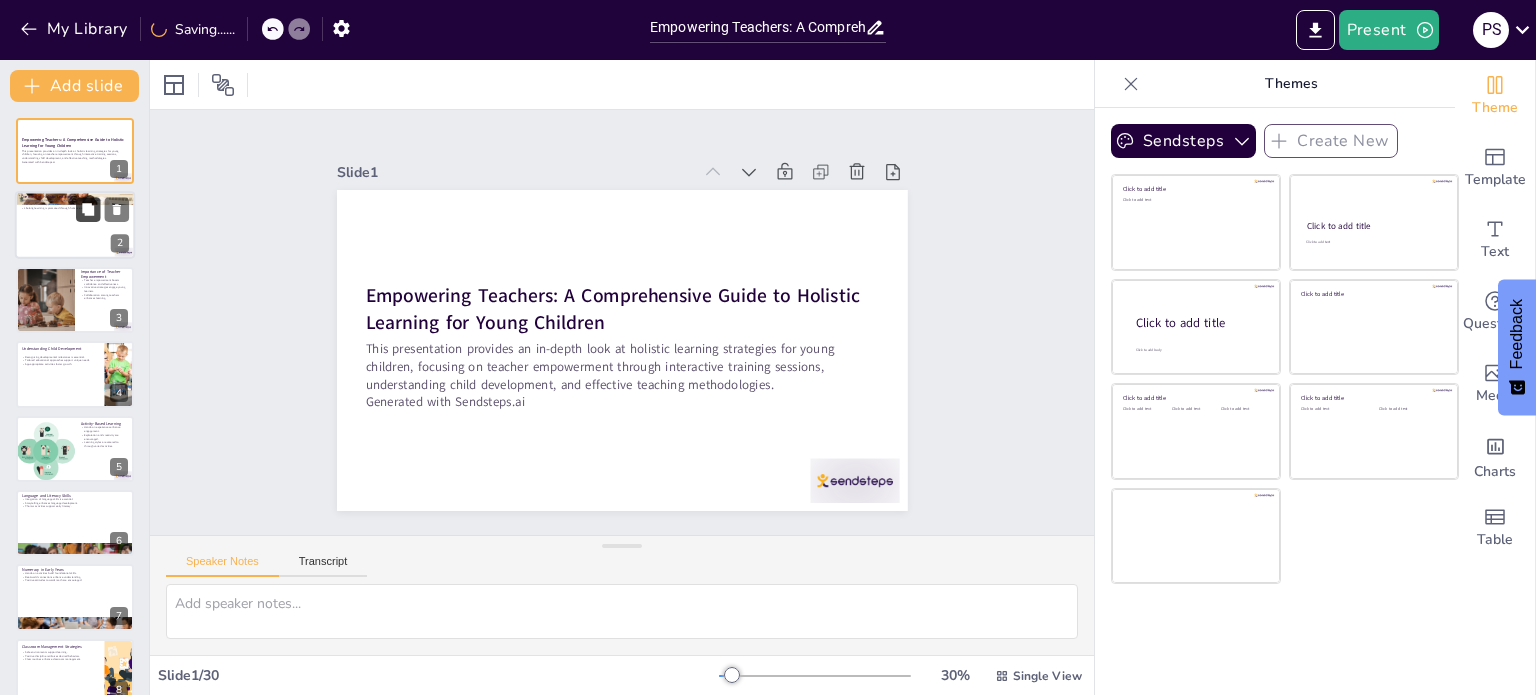 checkbox on "true" 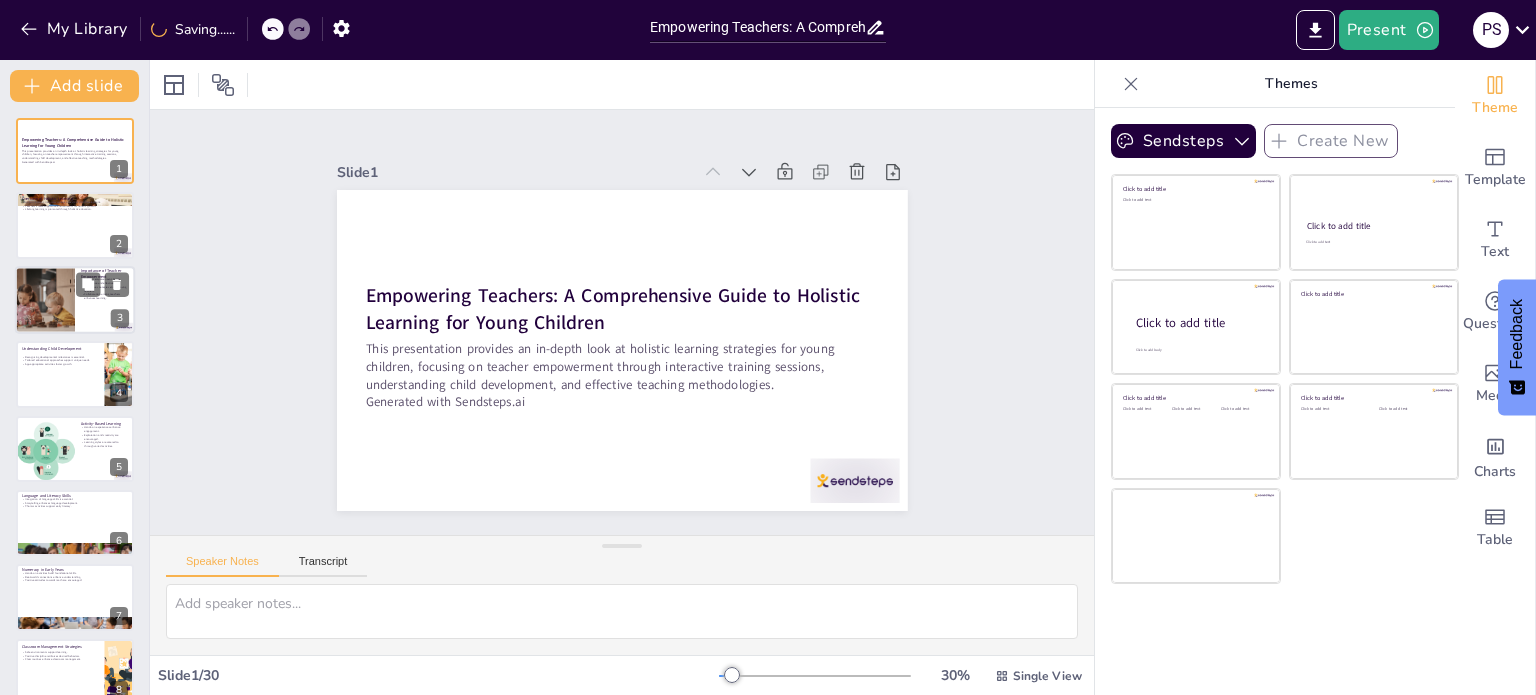 checkbox on "true" 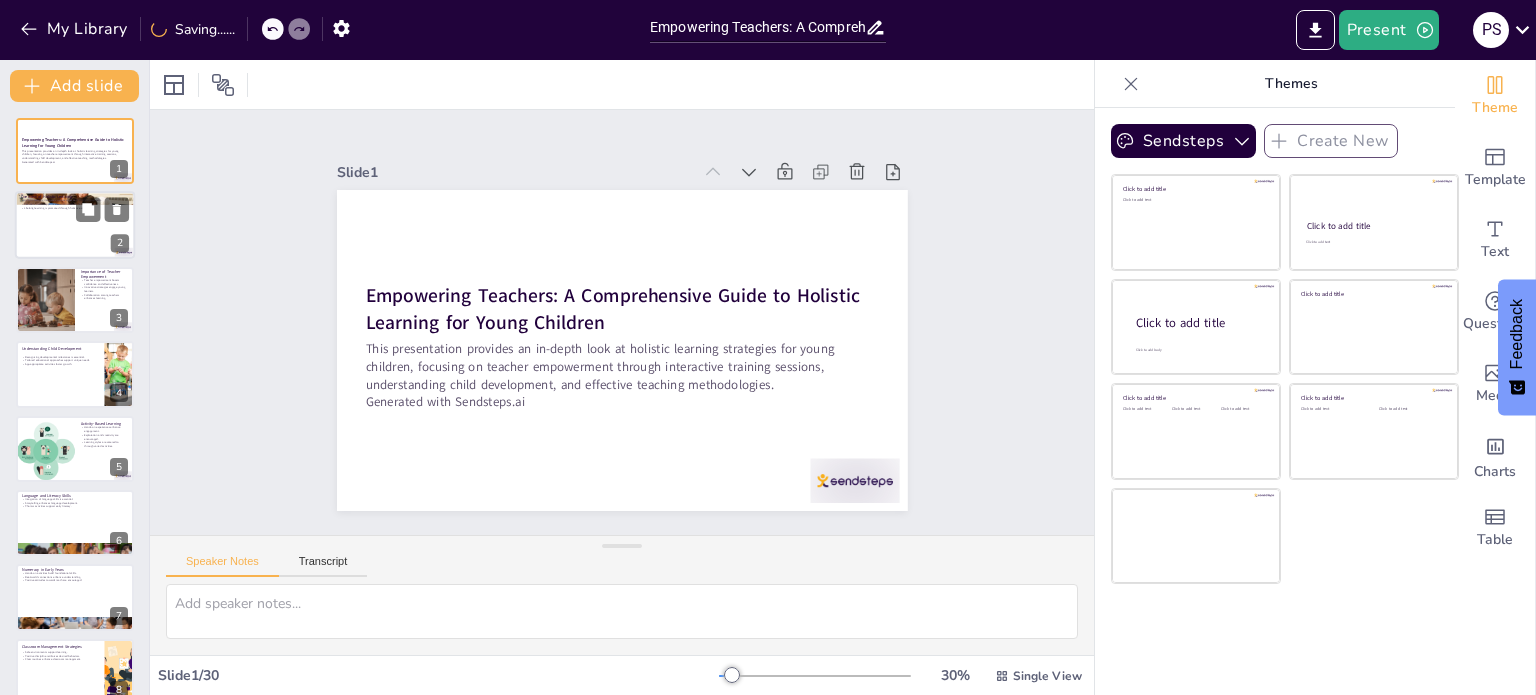 checkbox on "true" 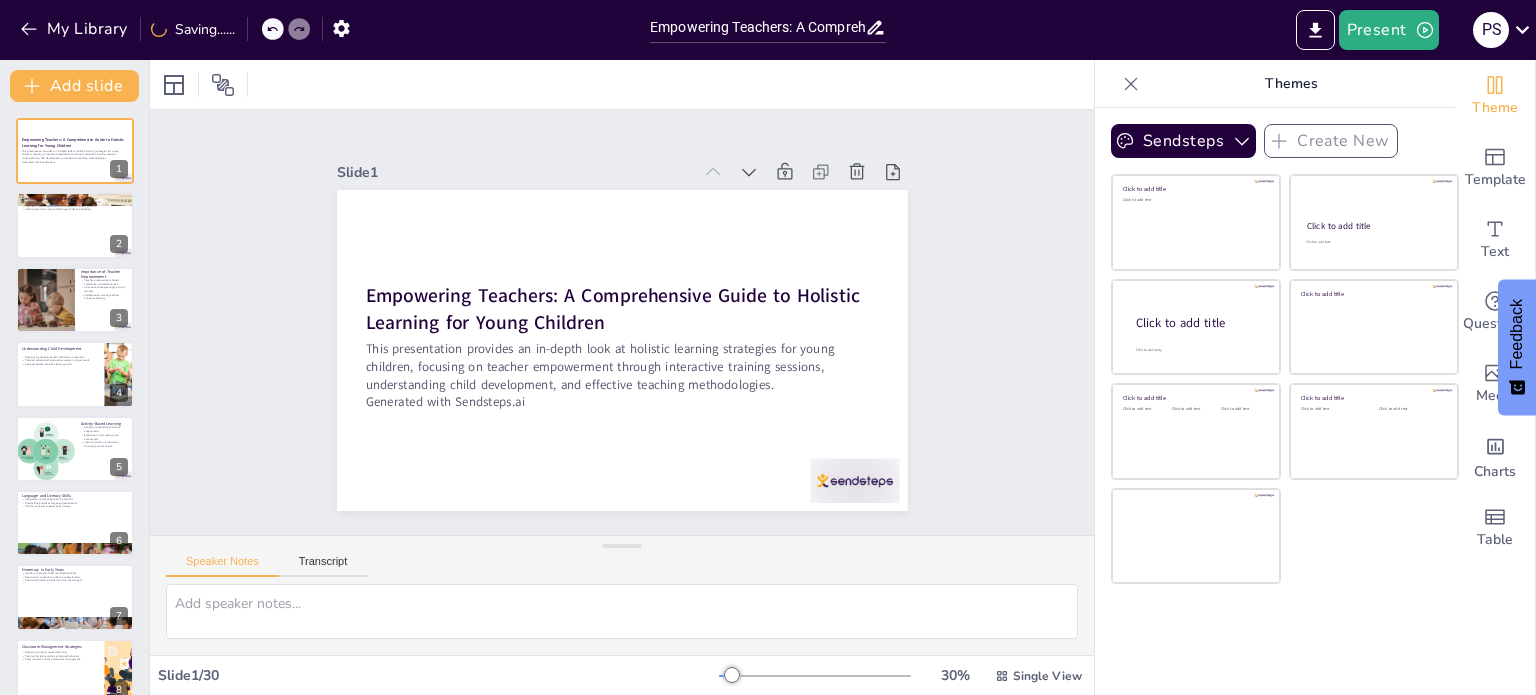 checkbox on "true" 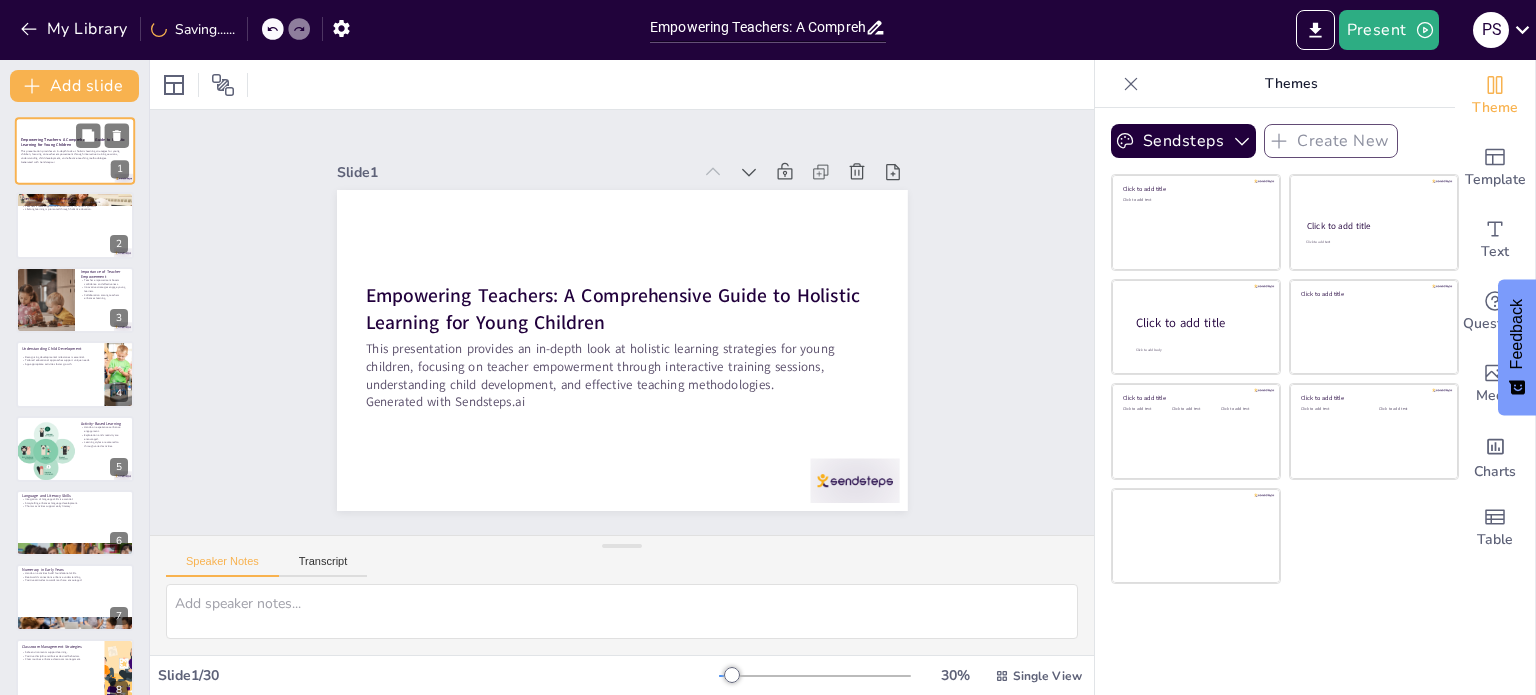 checkbox on "true" 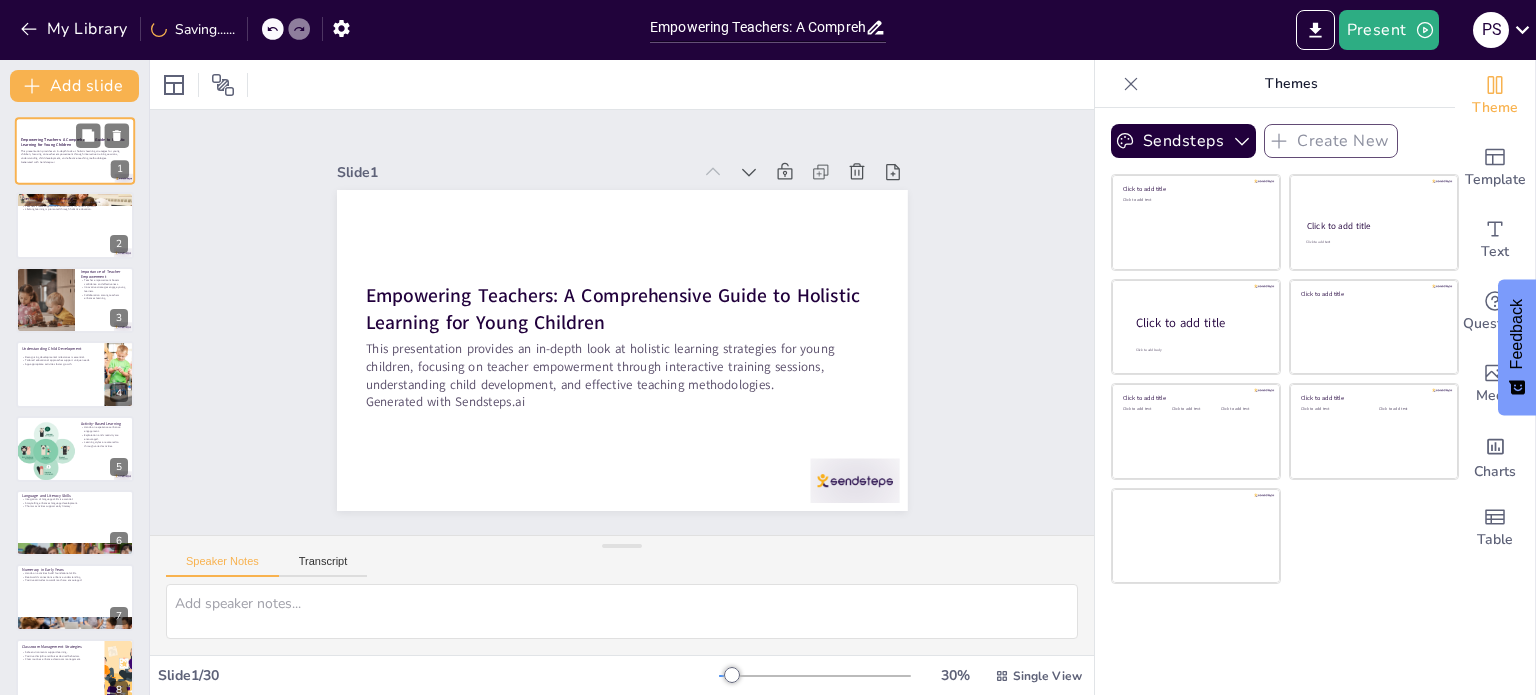 checkbox on "true" 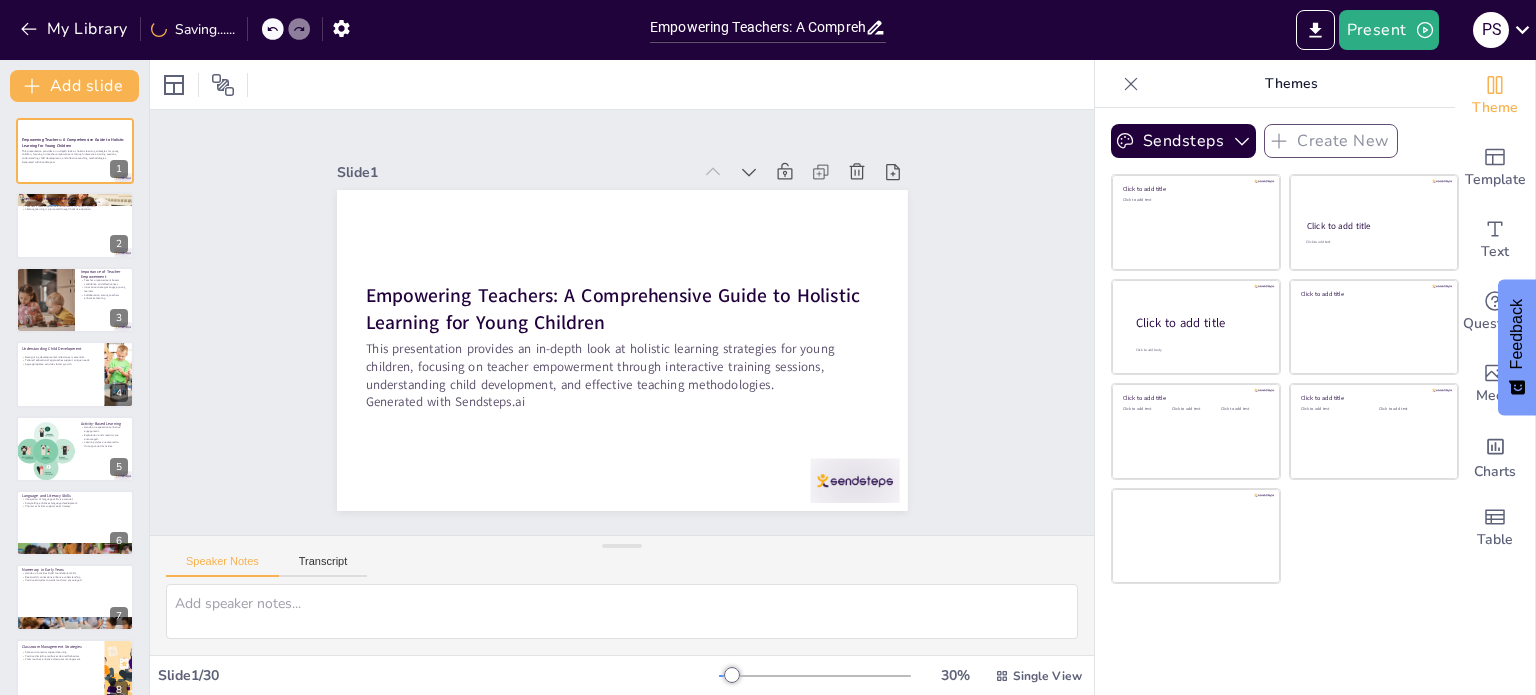 checkbox on "true" 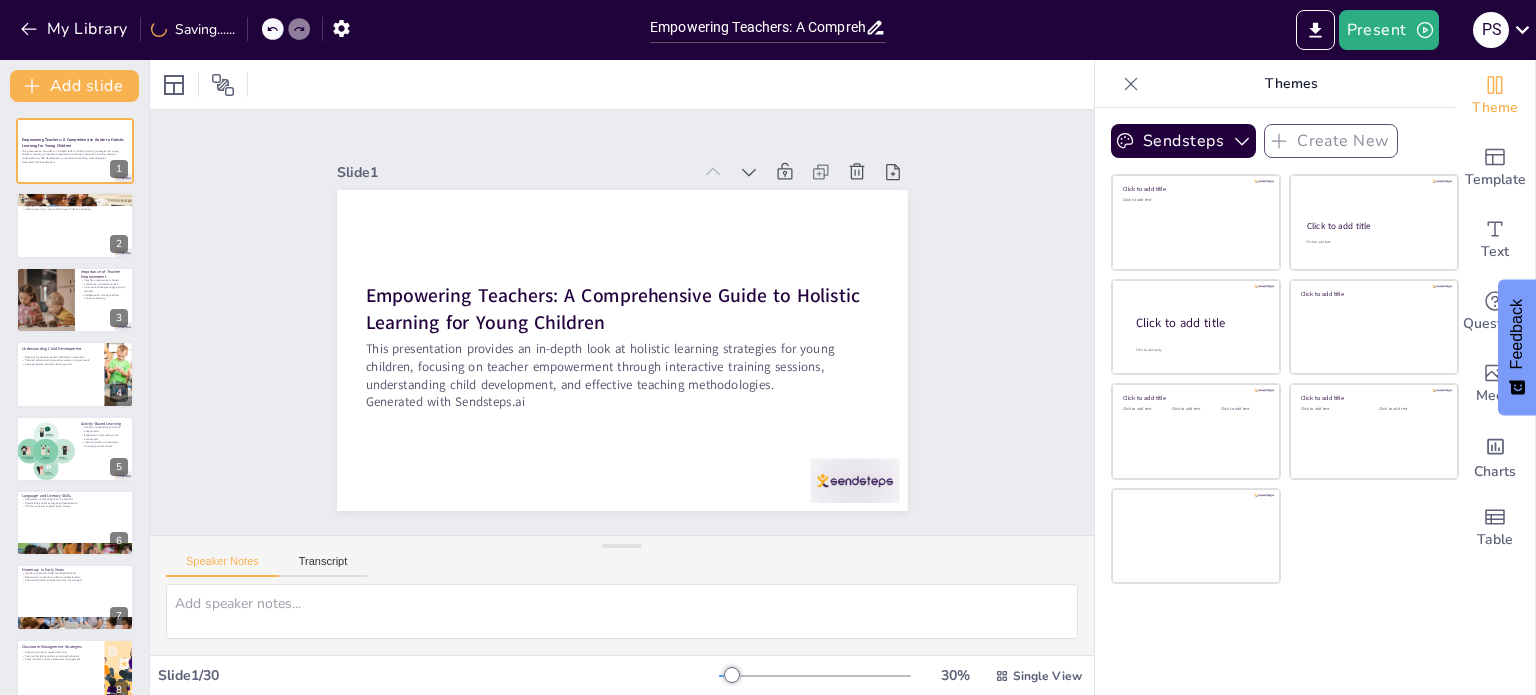 checkbox on "true" 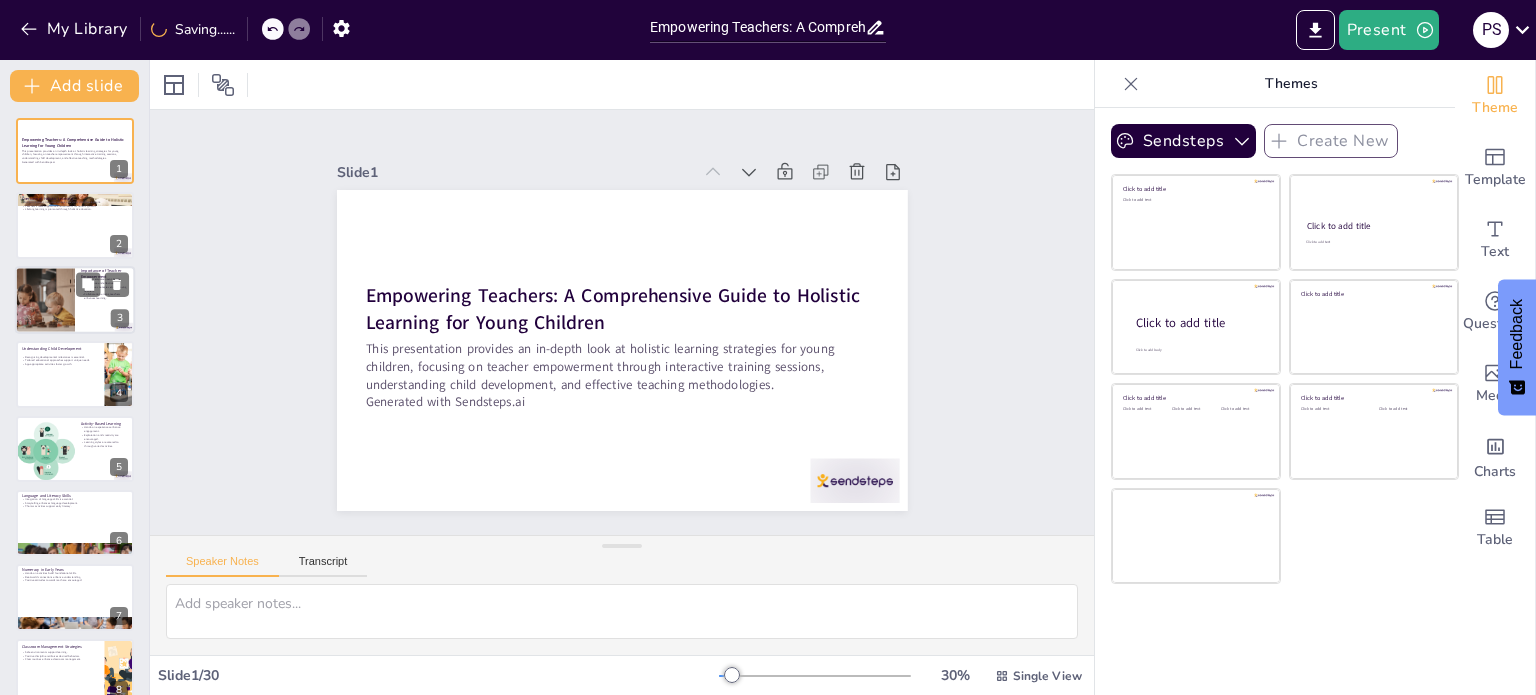 checkbox on "true" 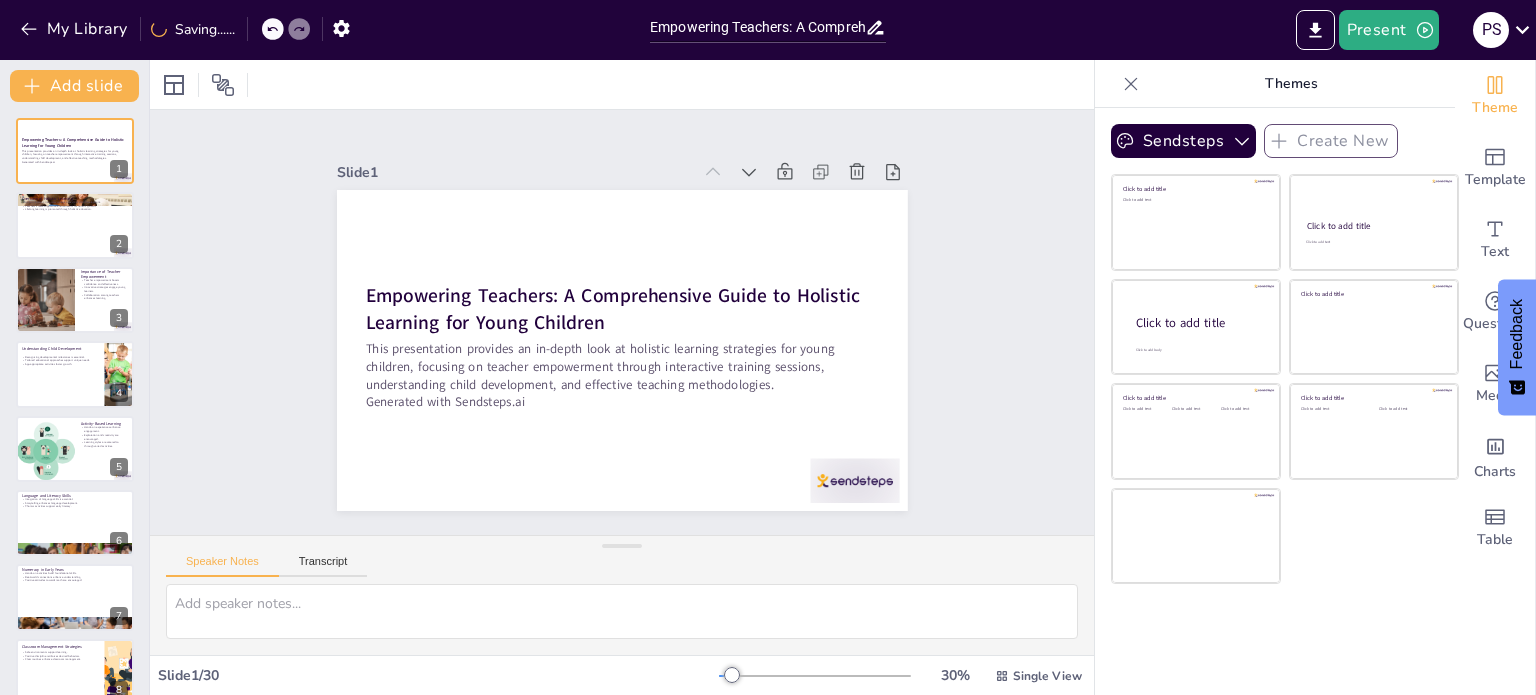 checkbox on "true" 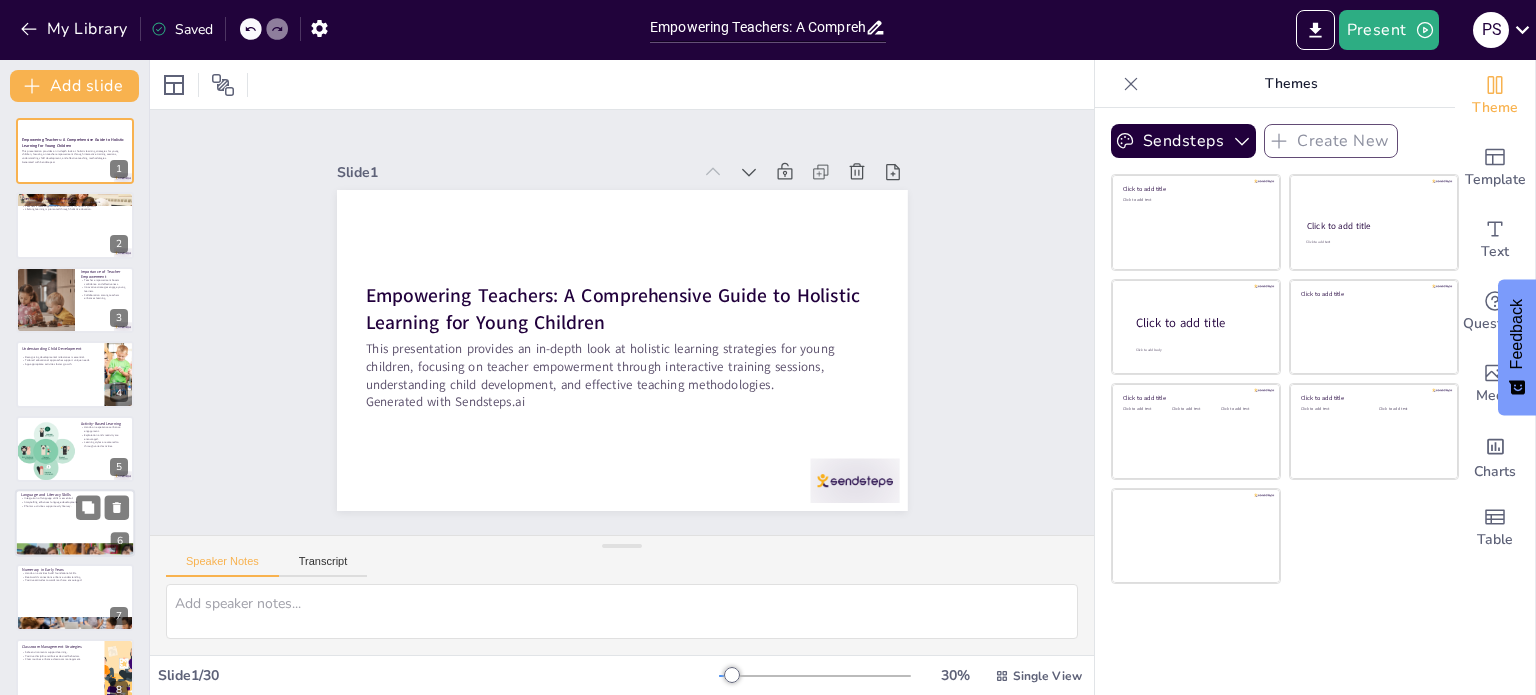 checkbox on "true" 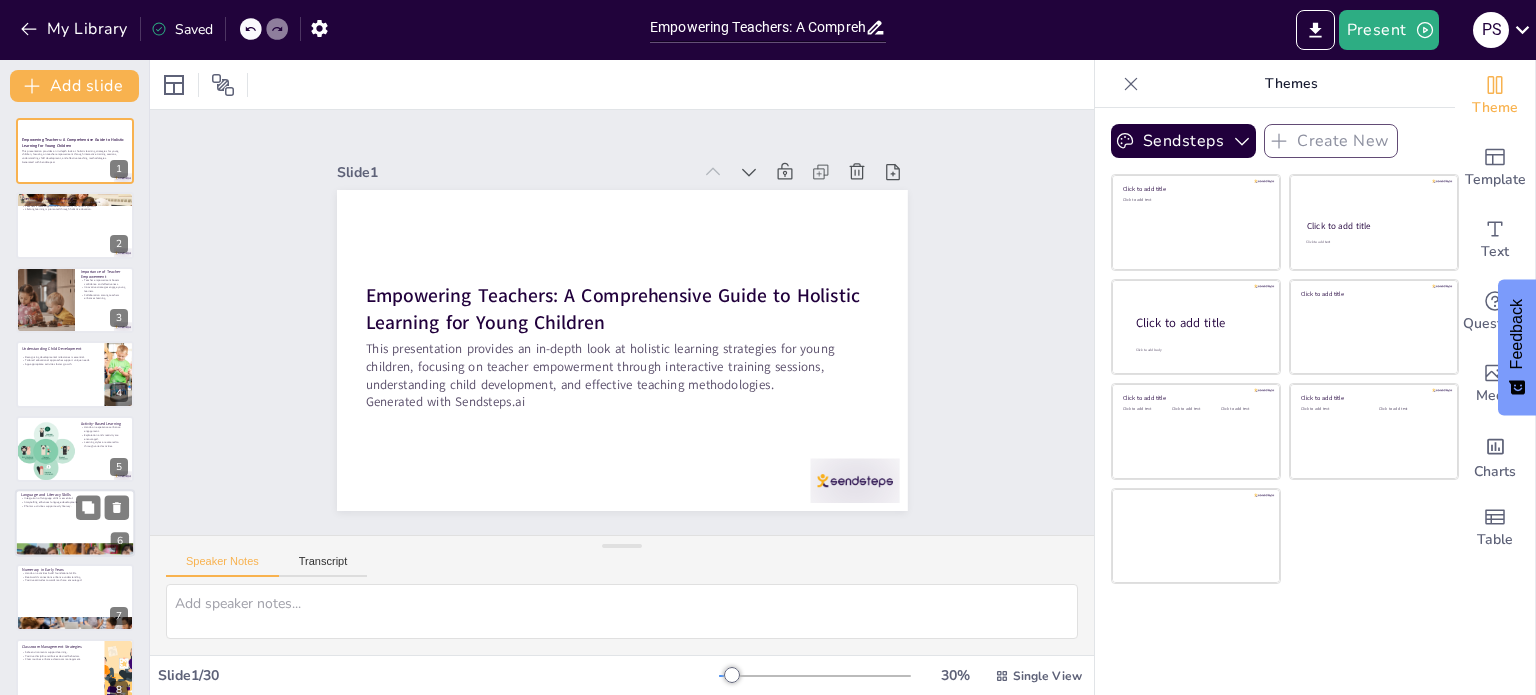 checkbox on "true" 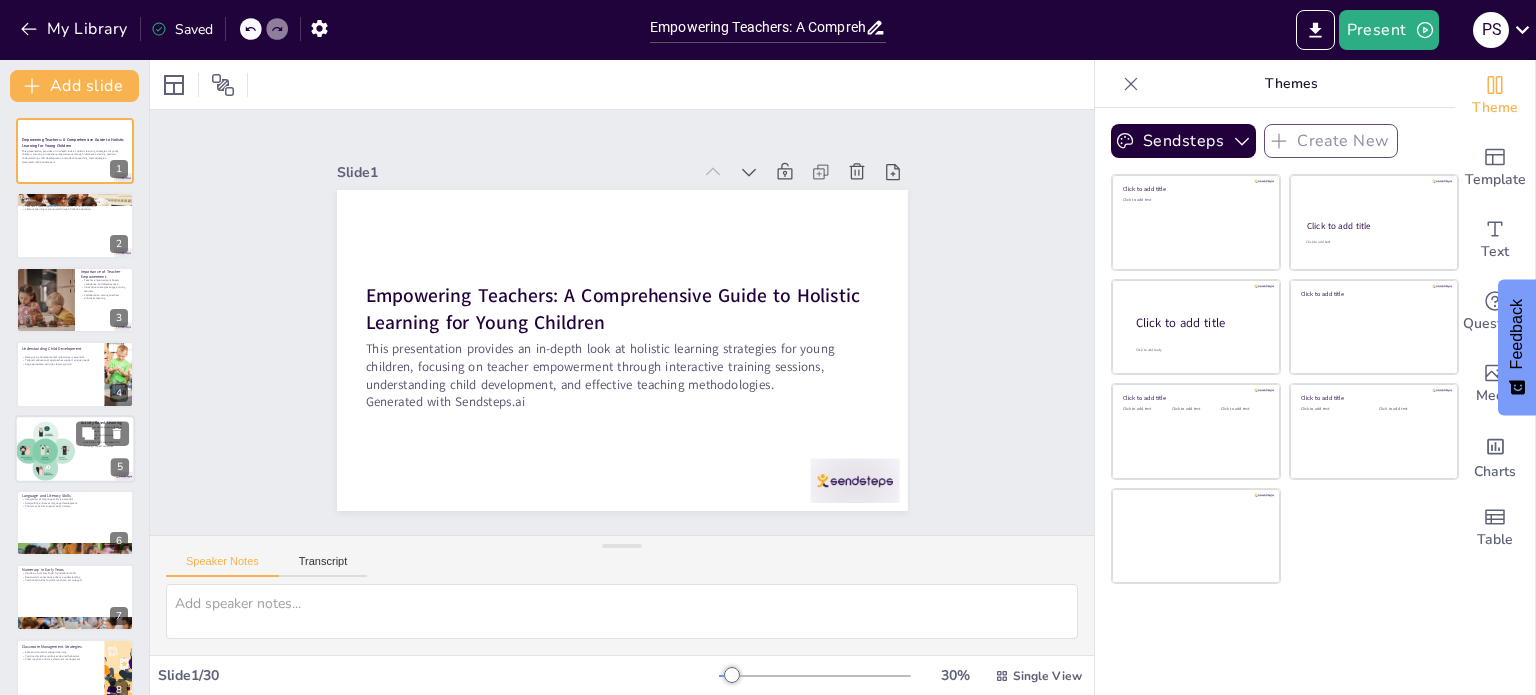 checkbox on "true" 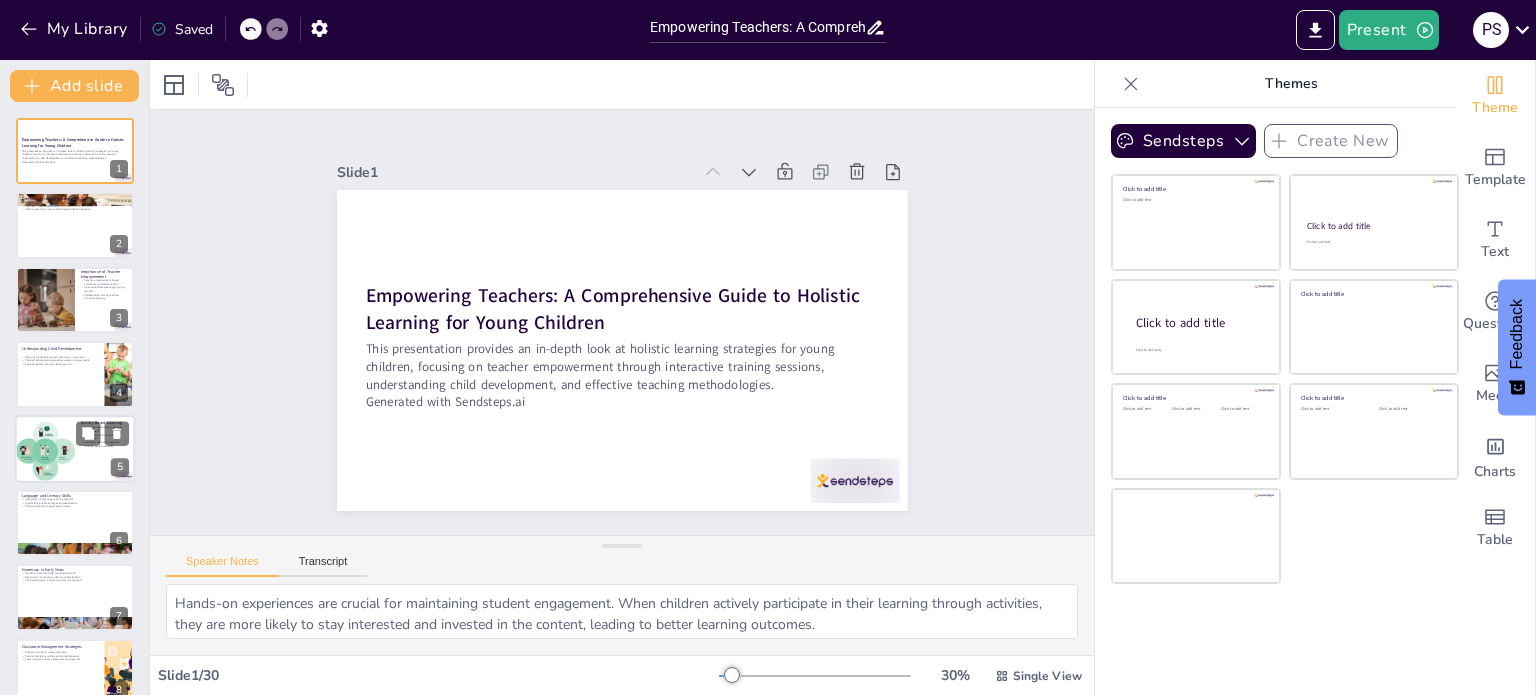 scroll, scrollTop: 50, scrollLeft: 0, axis: vertical 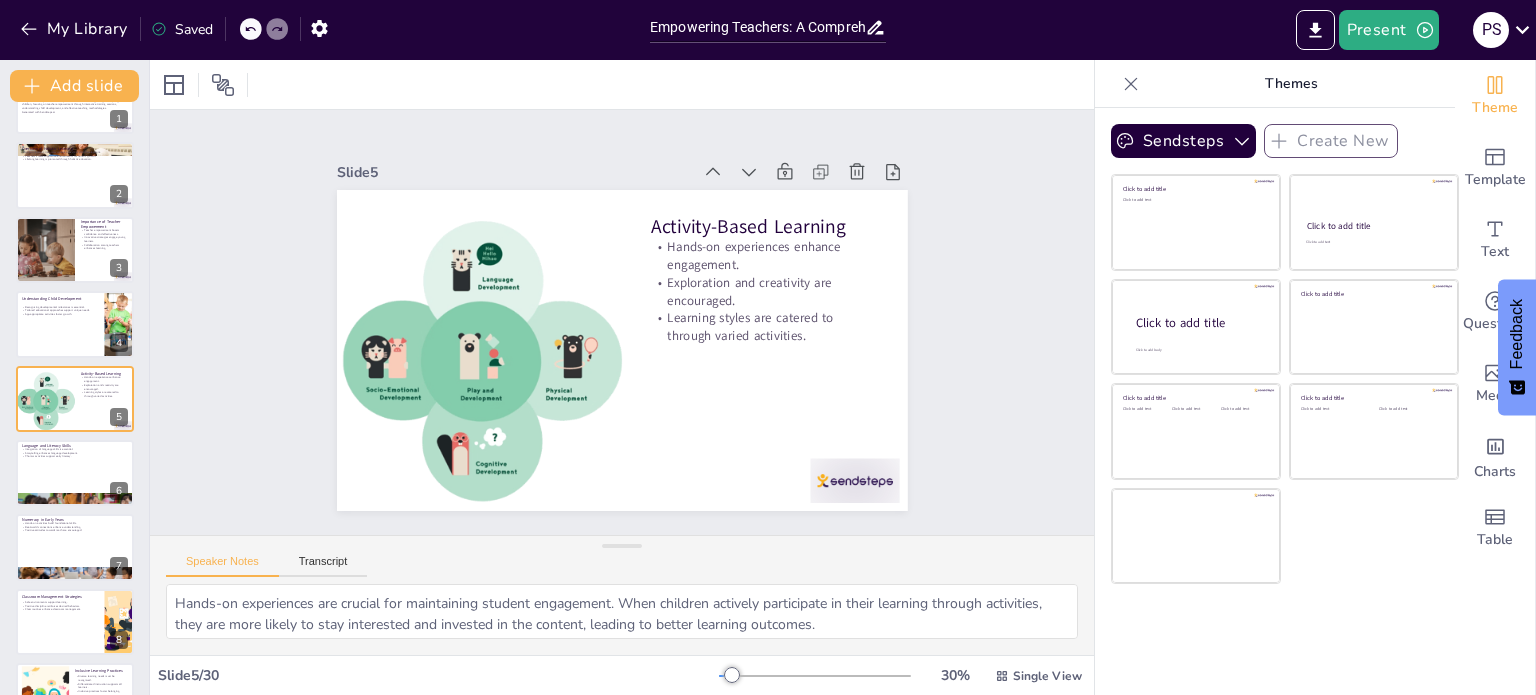 checkbox on "true" 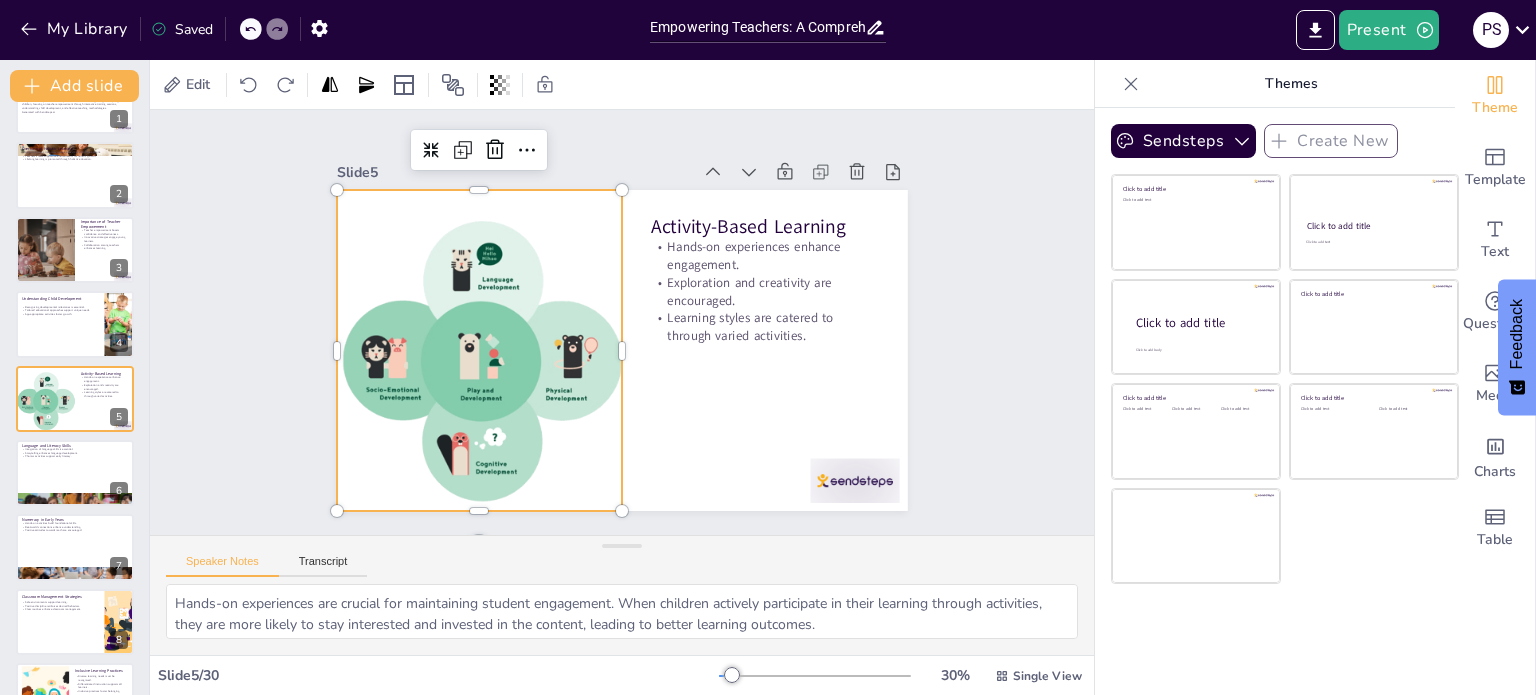 click at bounding box center (477, 305) 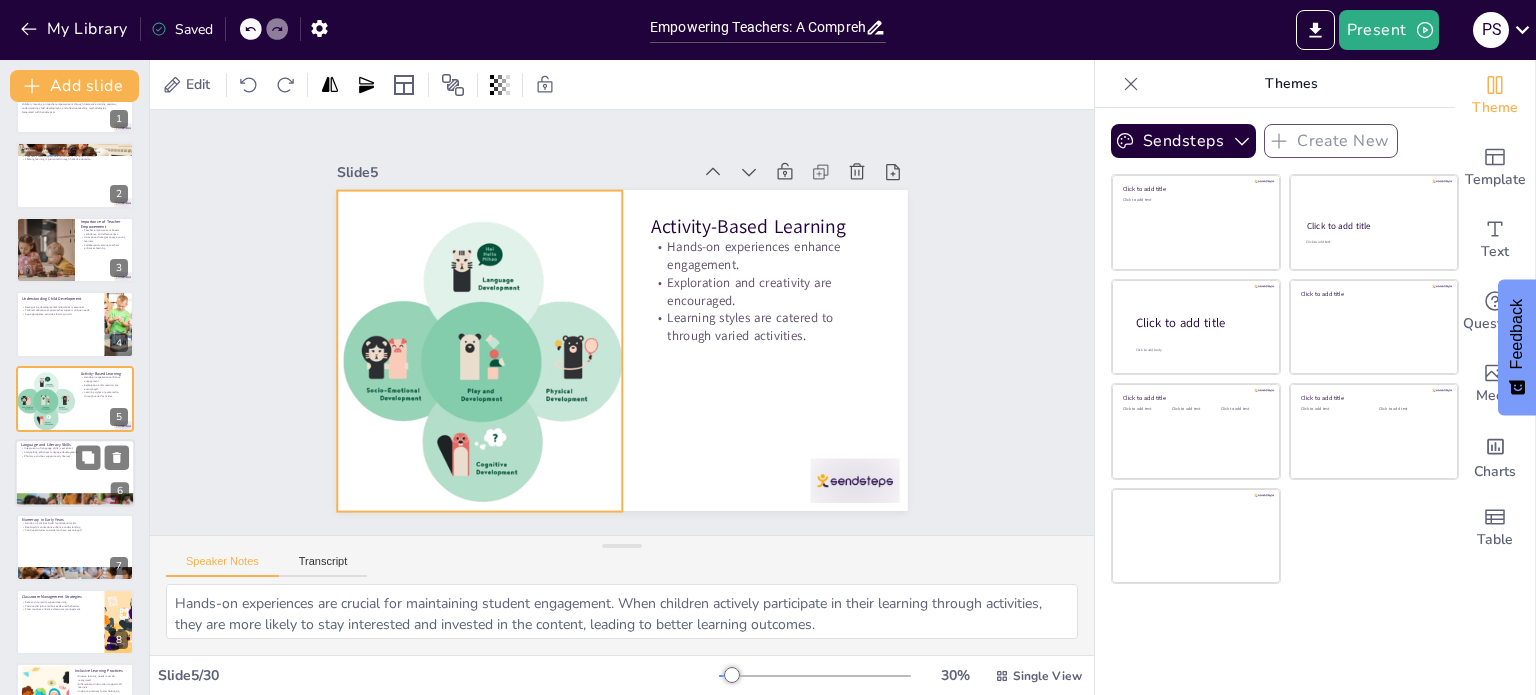 click at bounding box center (75, 473) 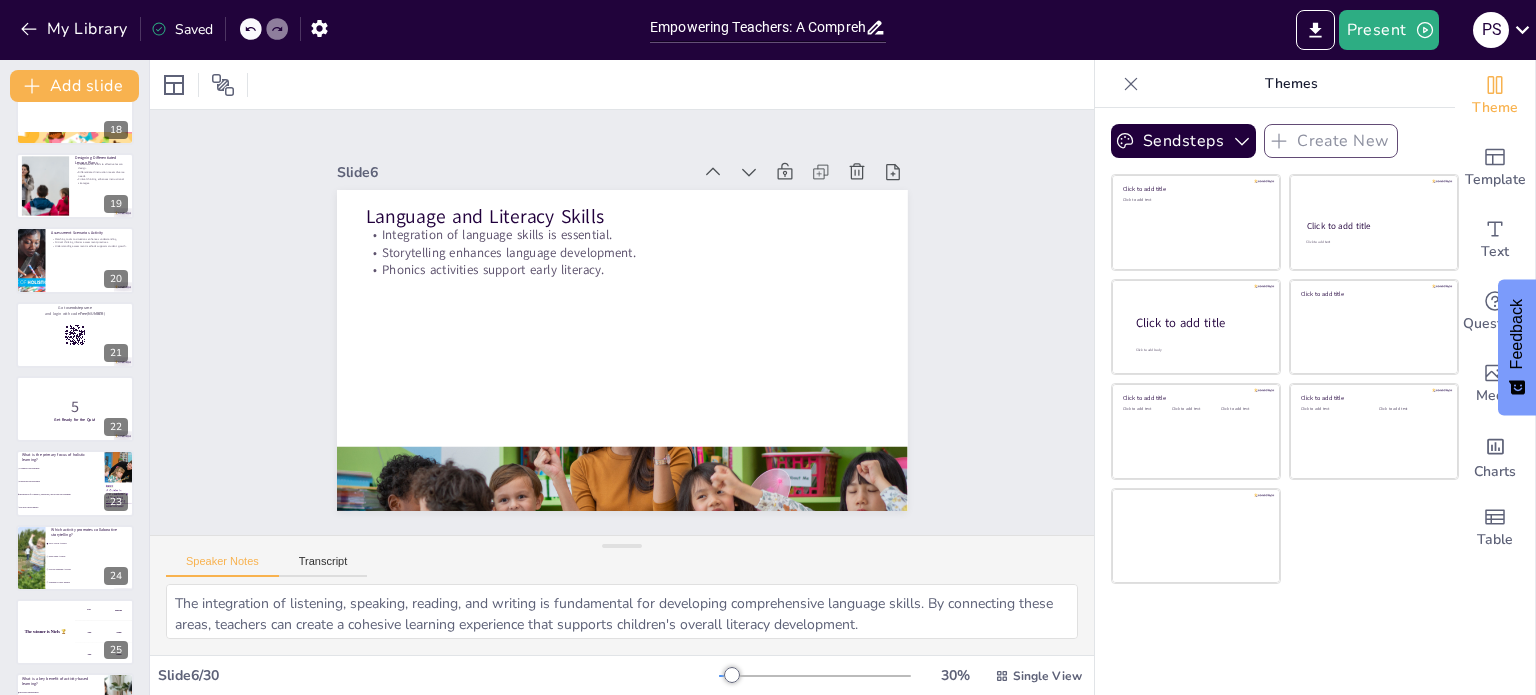 scroll, scrollTop: 1662, scrollLeft: 0, axis: vertical 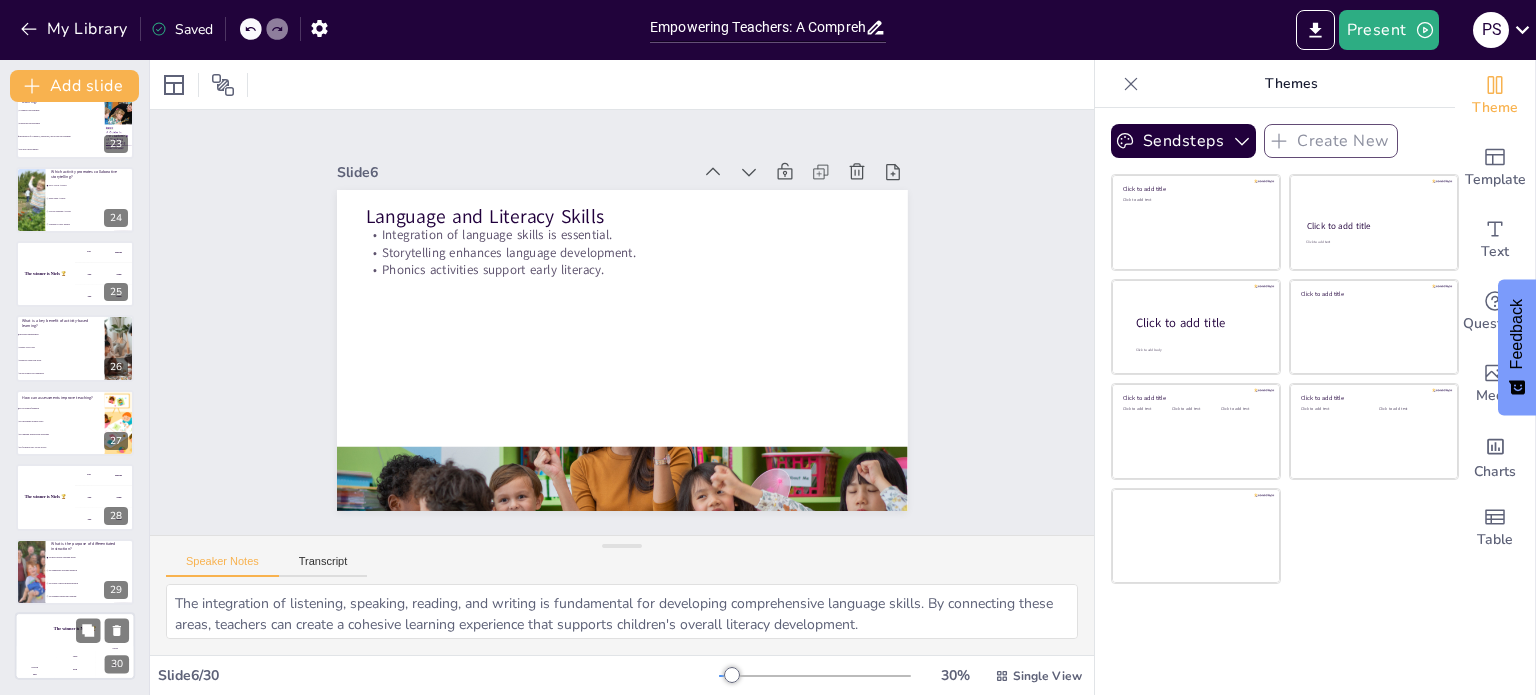 click on "[FIRST] 200" at bounding box center [75, 663] 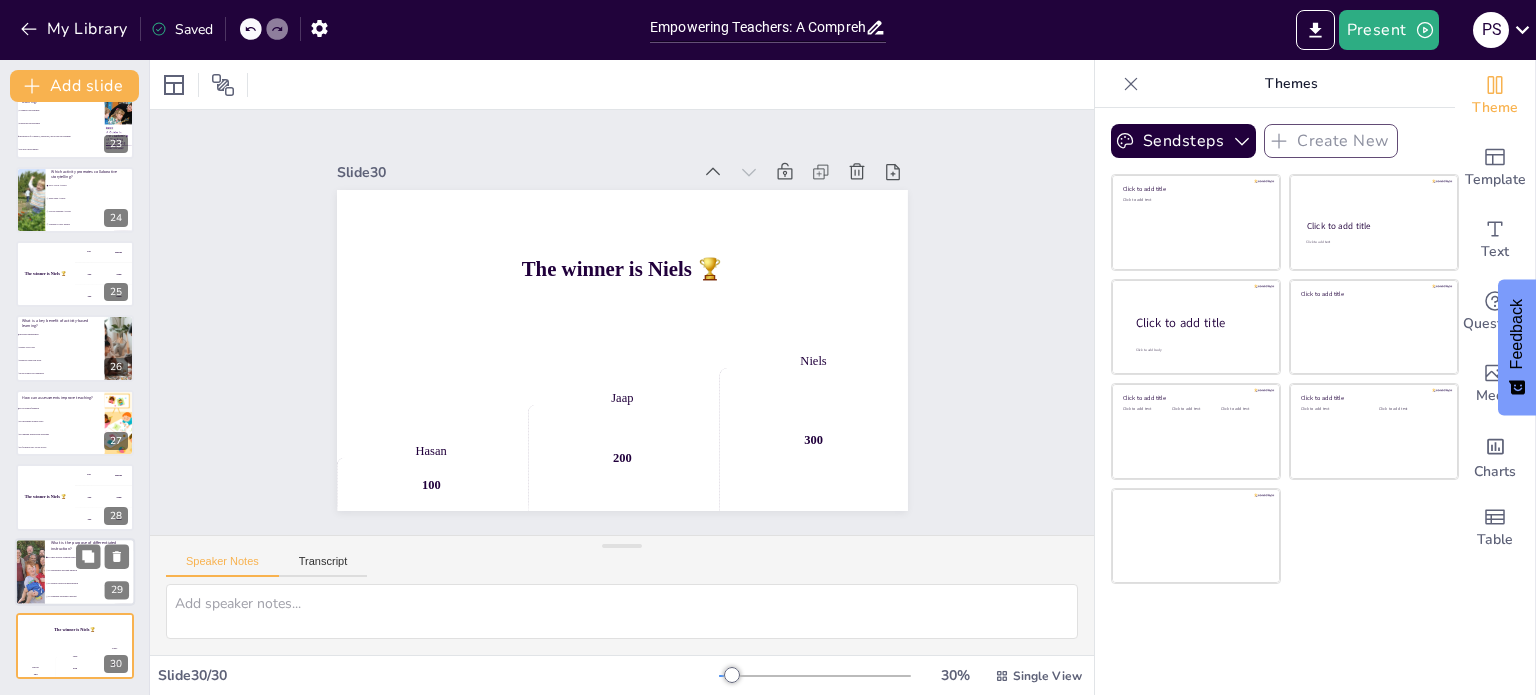 click on "To standardize teaching methods" at bounding box center (90, 570) 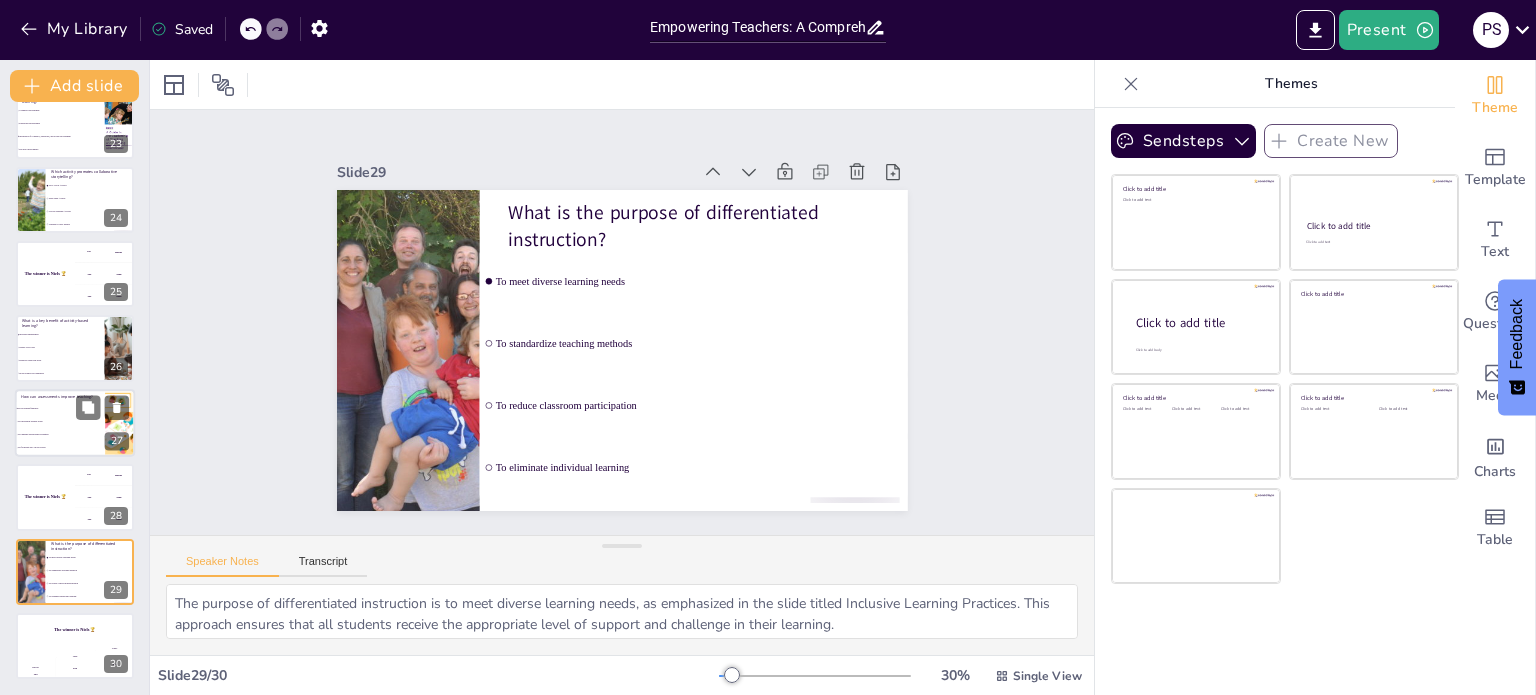 click on "By increasing student stress" at bounding box center [60, 421] 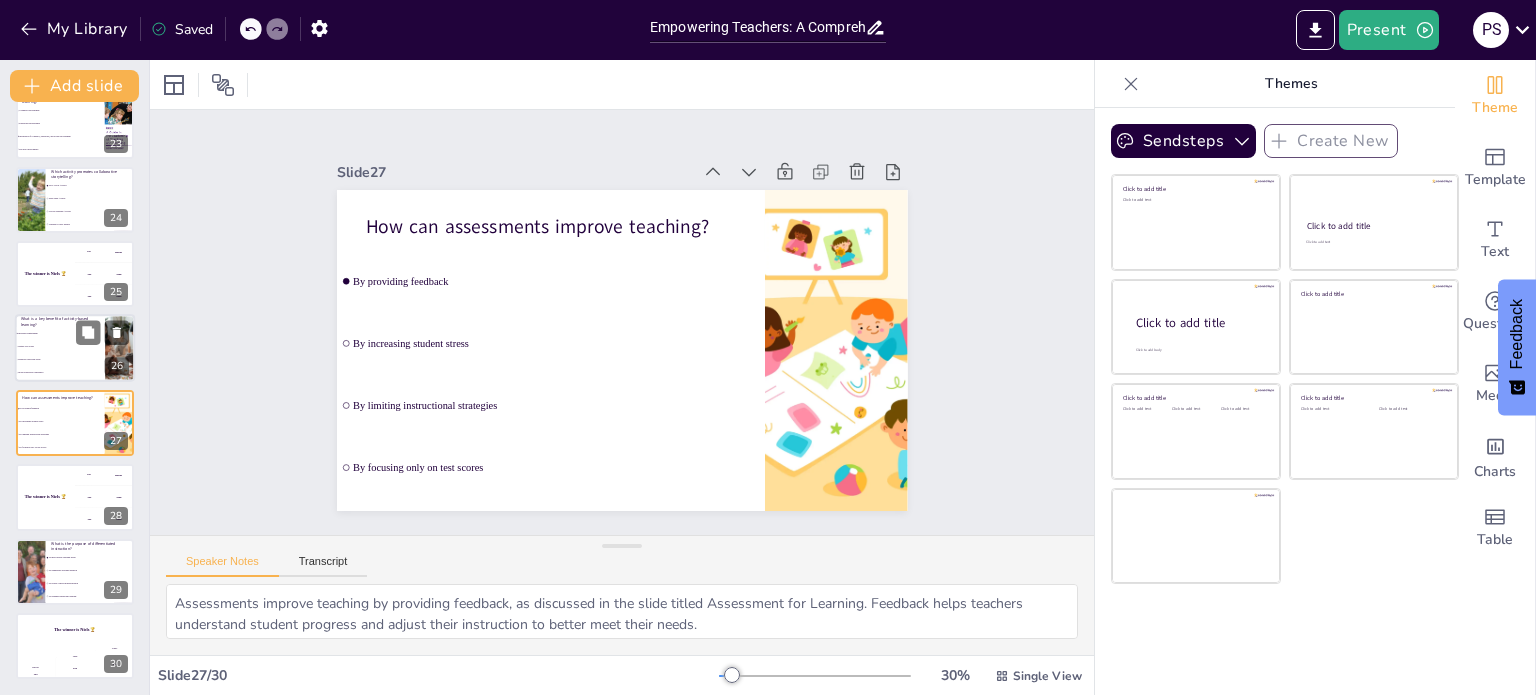 click on "More homework completion" at bounding box center [60, 373] 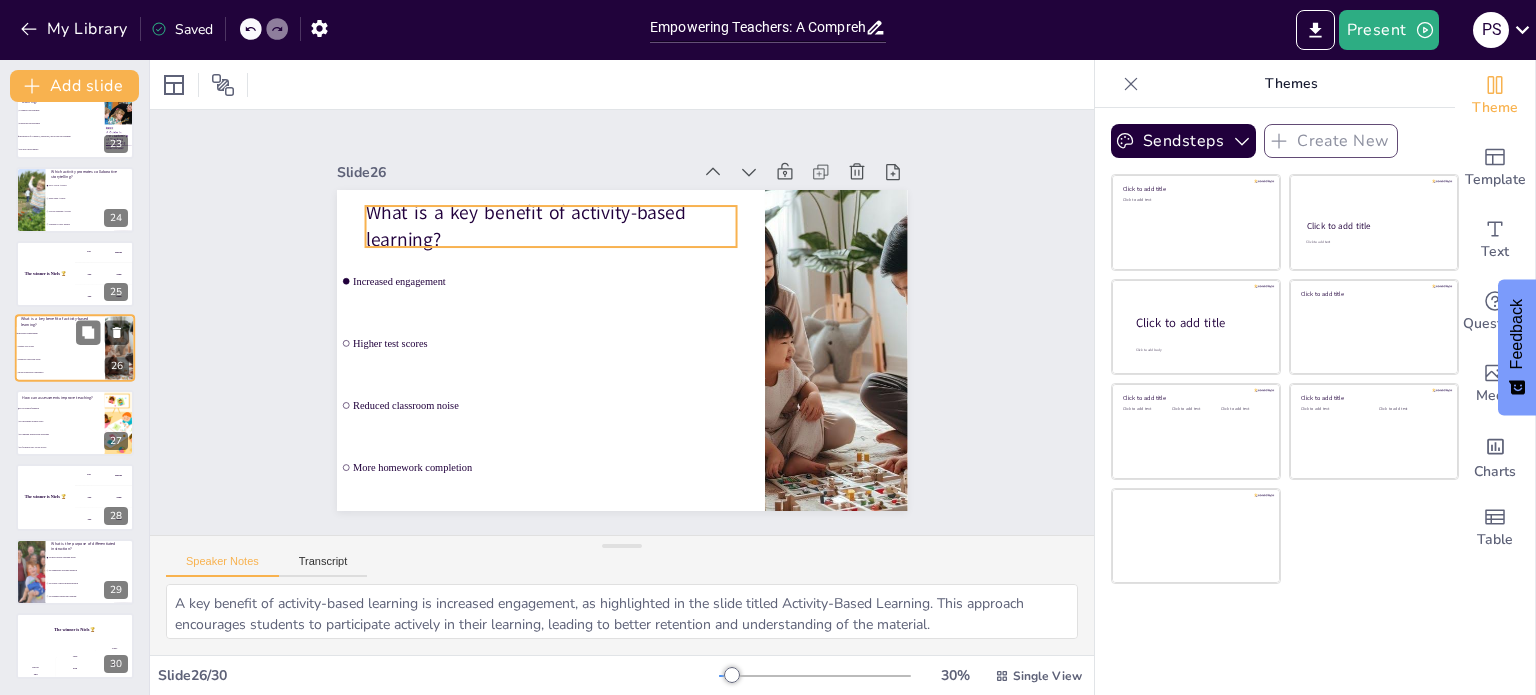 scroll, scrollTop: 1612, scrollLeft: 0, axis: vertical 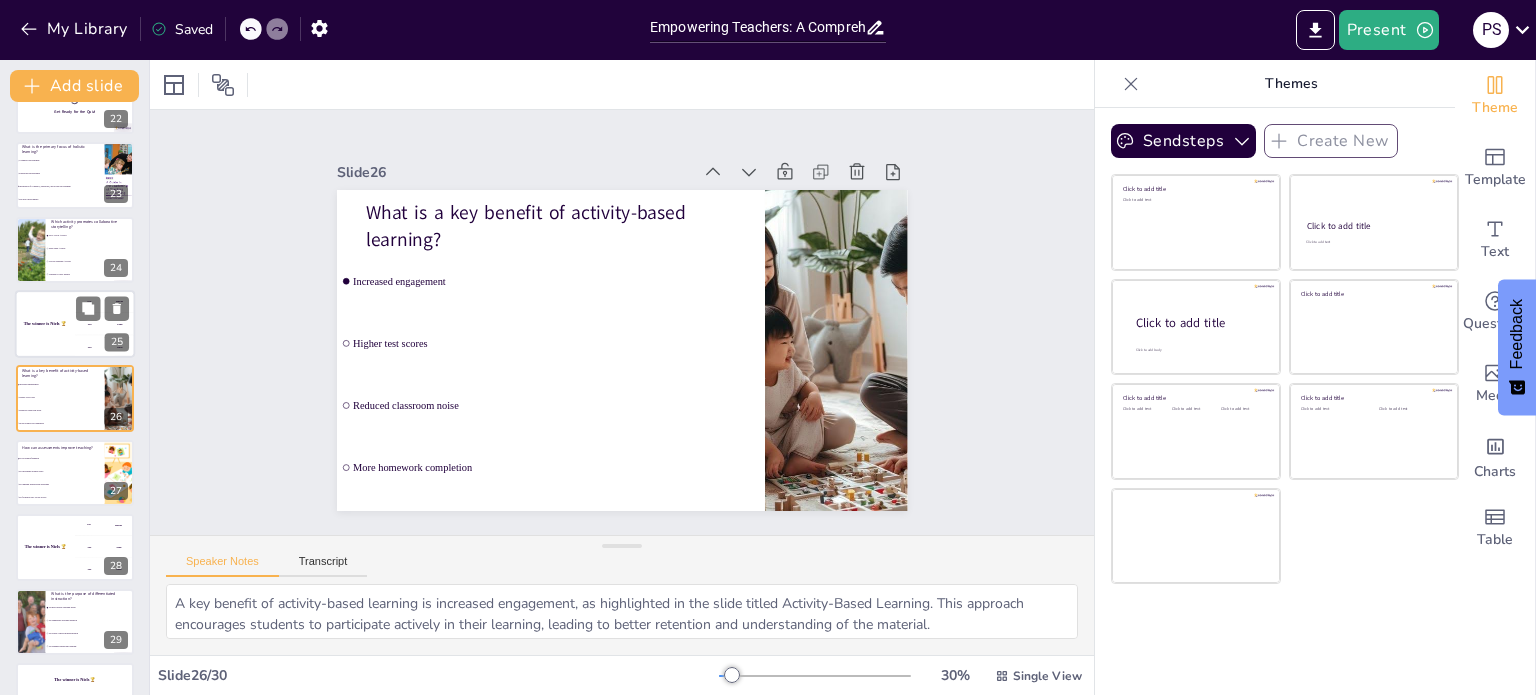 click on "The winner is   Niels 🏆" at bounding box center (45, 324) 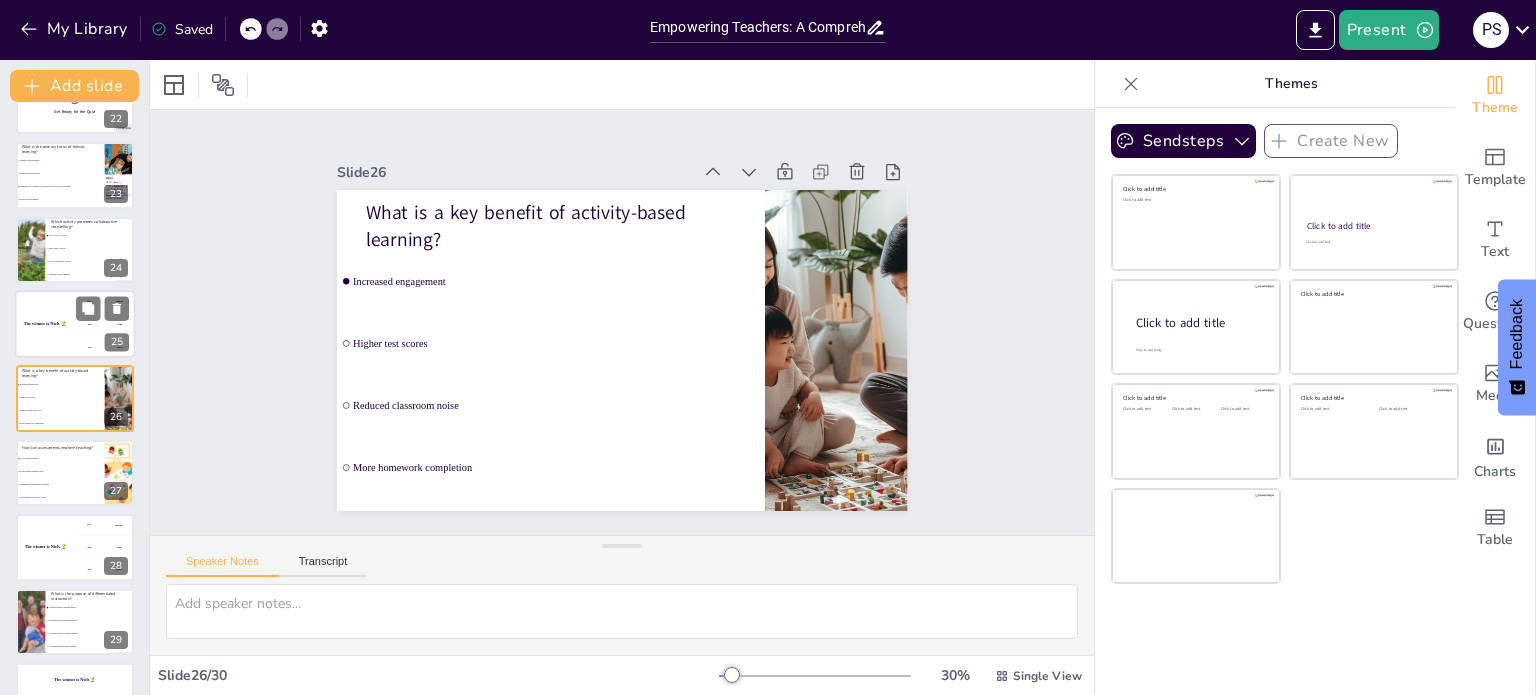 scroll, scrollTop: 1537, scrollLeft: 0, axis: vertical 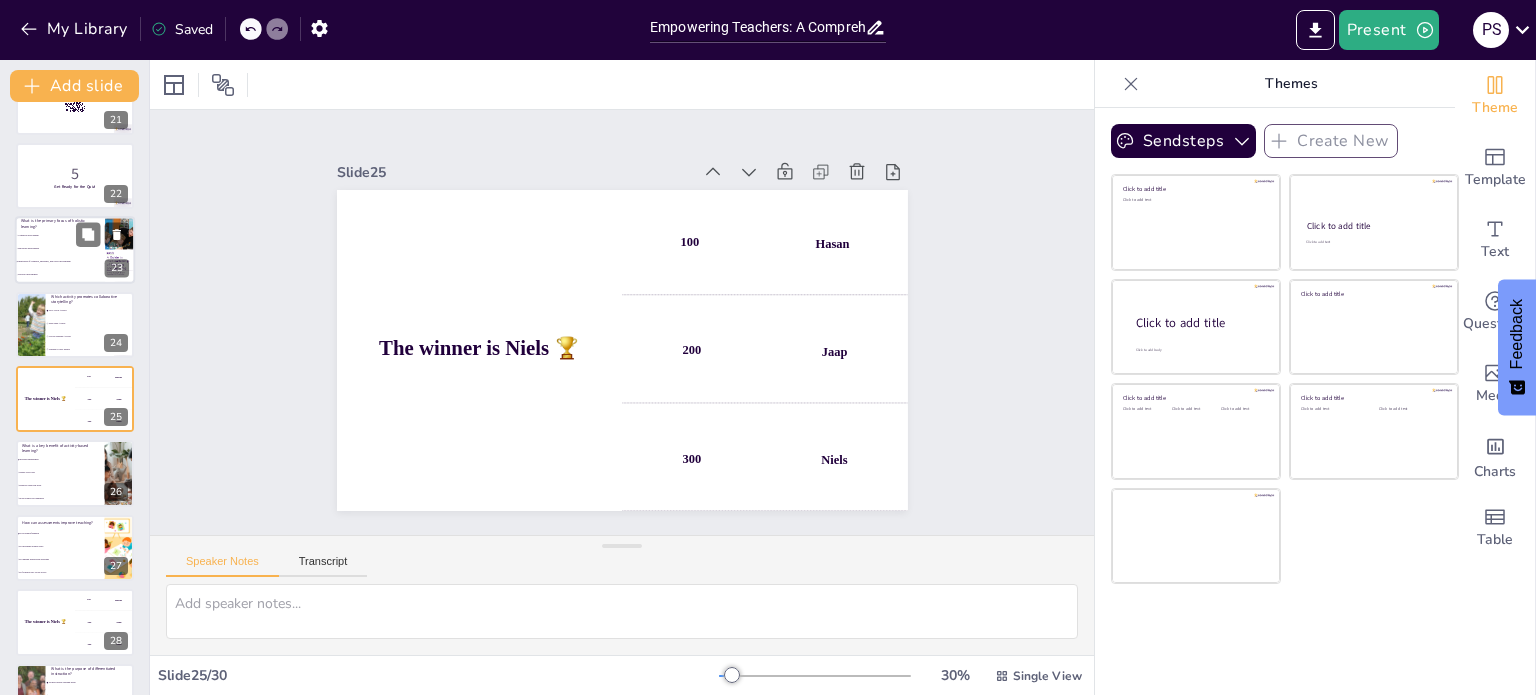 click on "Integration of cognitive, emotional, and social development" at bounding box center (61, 262) 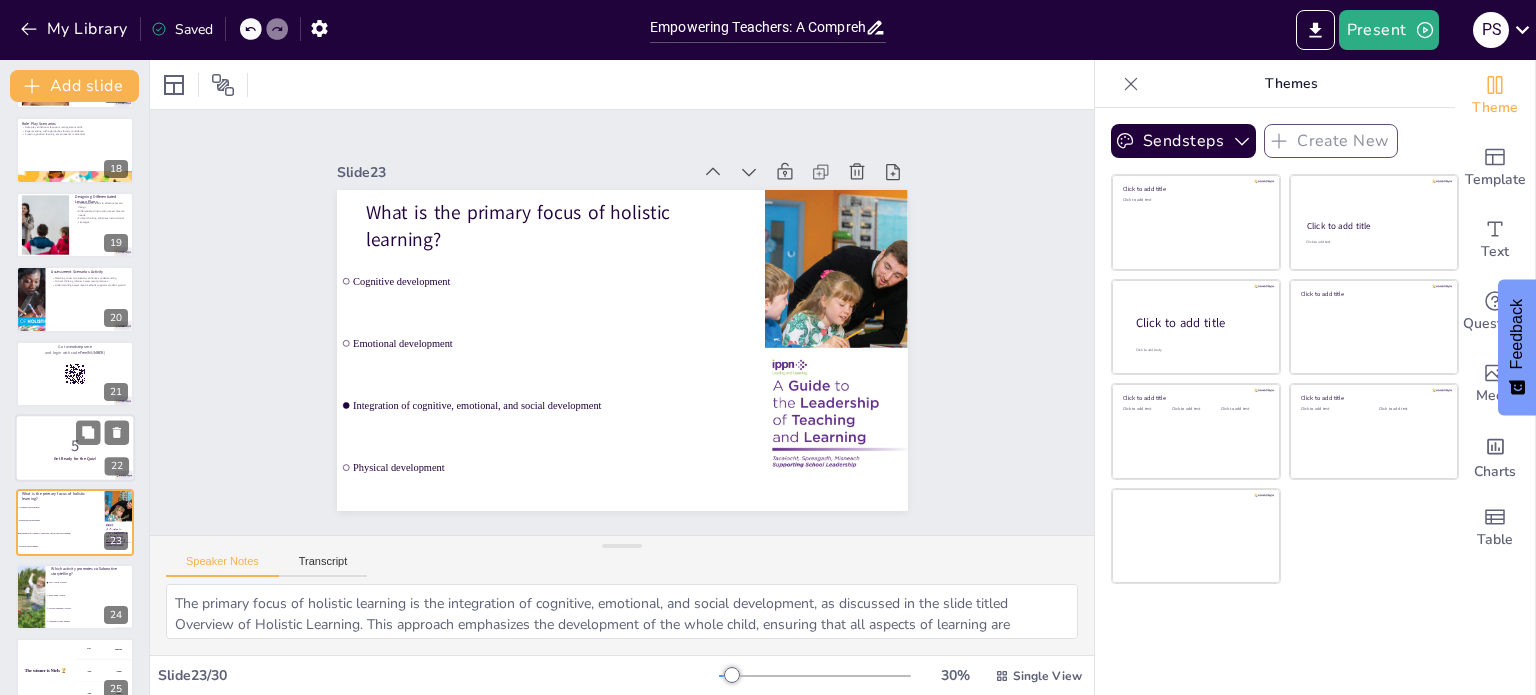 scroll, scrollTop: 1240, scrollLeft: 0, axis: vertical 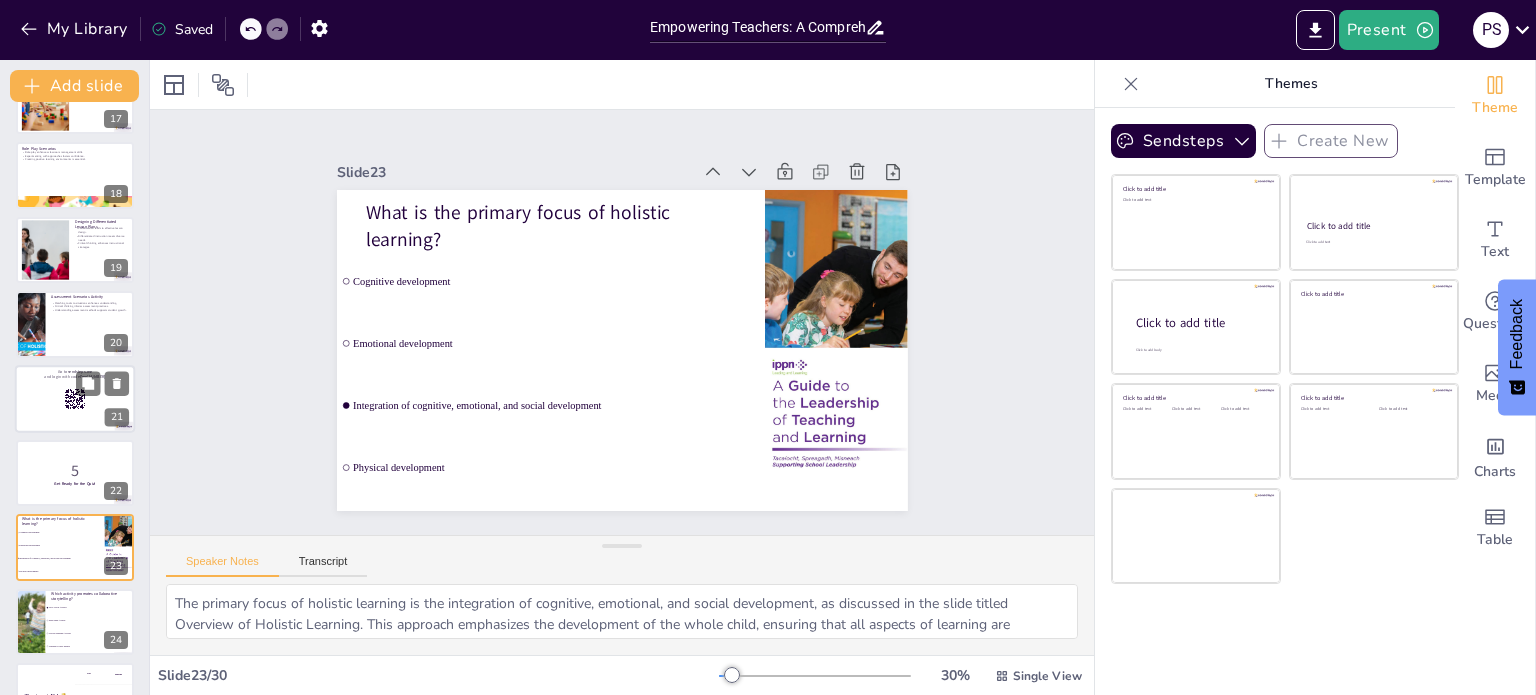 click on "and login with code  Free[NUMBER]" at bounding box center (75, 377) 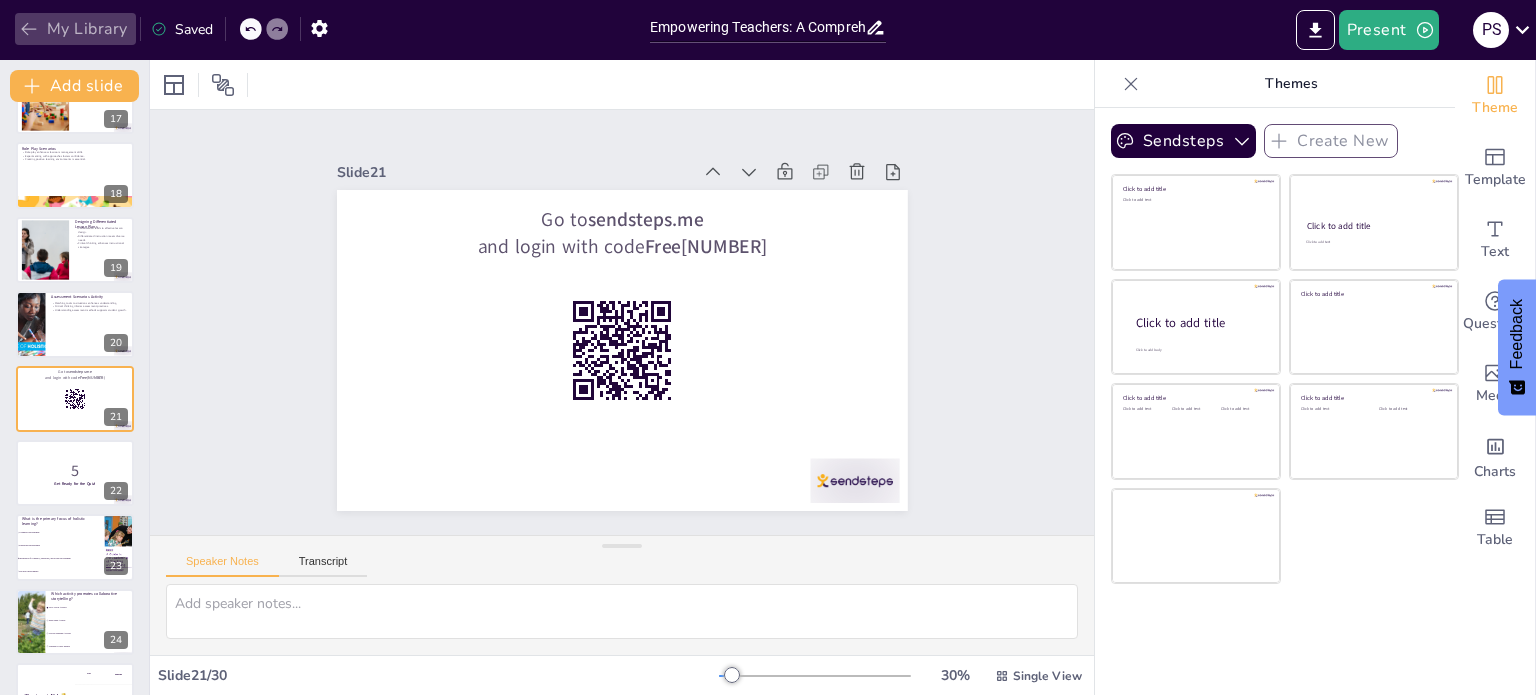 click 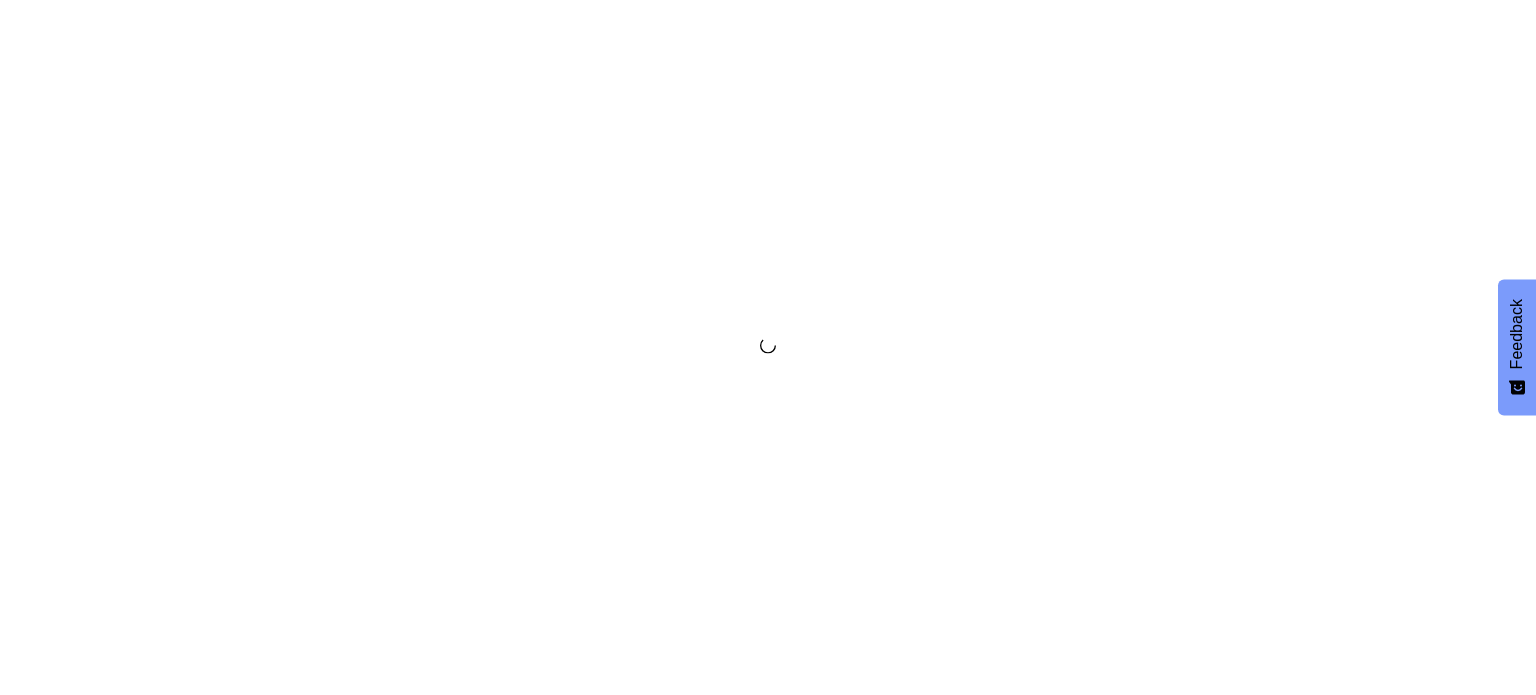 scroll, scrollTop: 0, scrollLeft: 0, axis: both 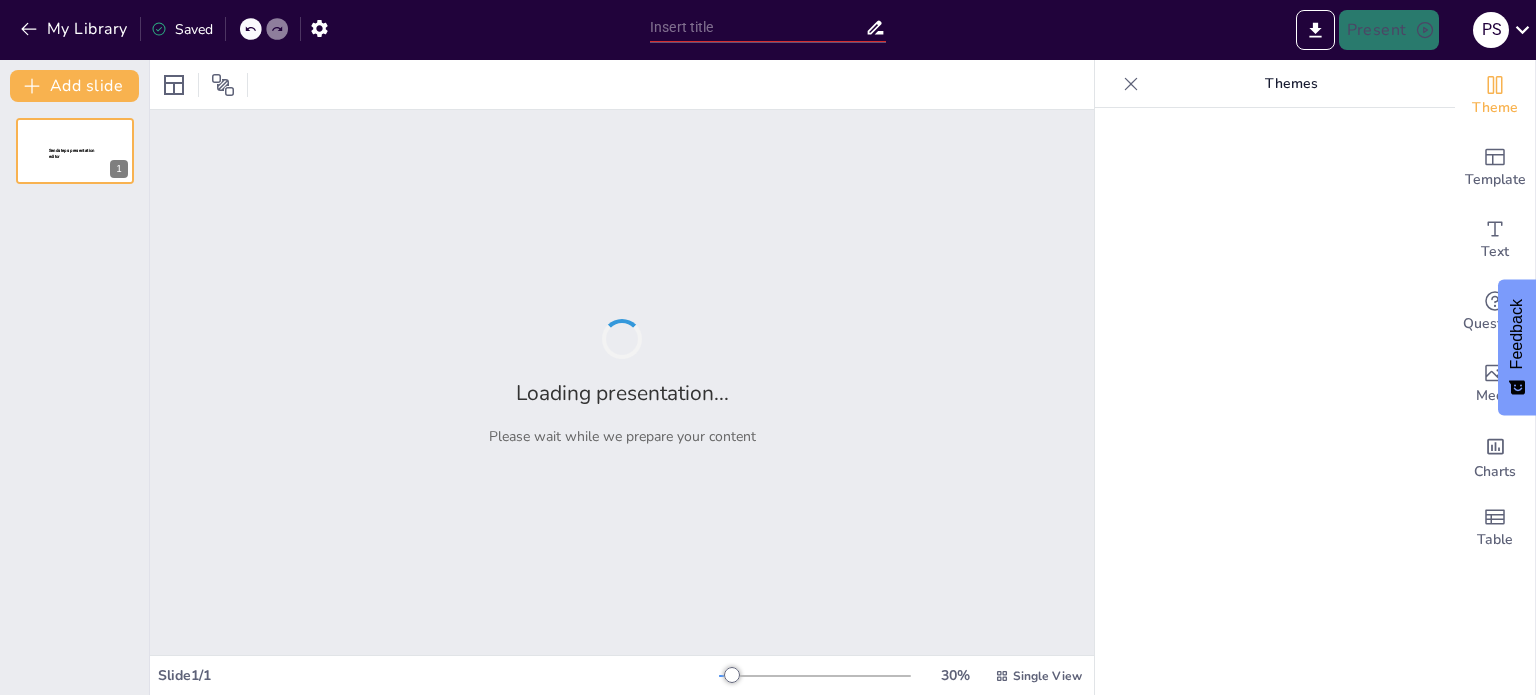 type on "Empowering Teachers: A Comprehensive Guide to Holistic Learning for Young Children" 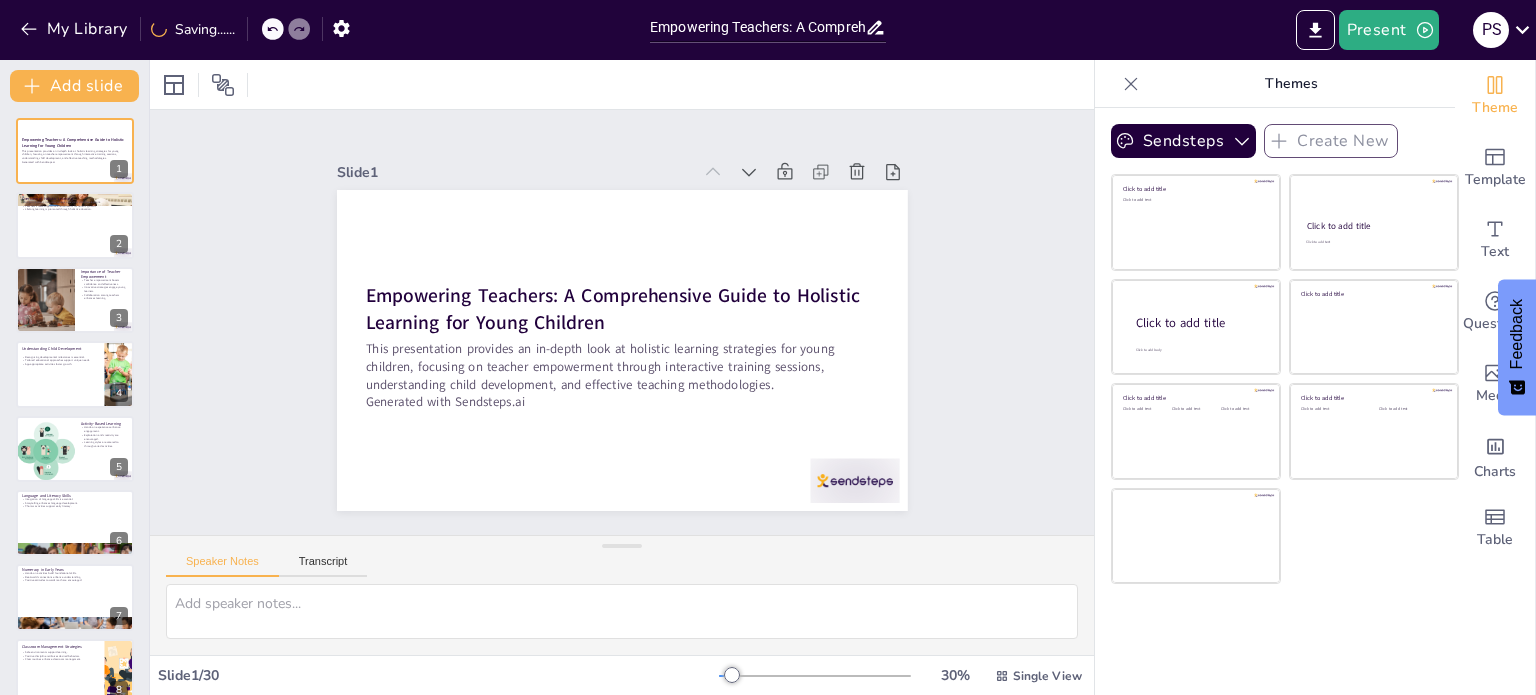 checkbox on "true" 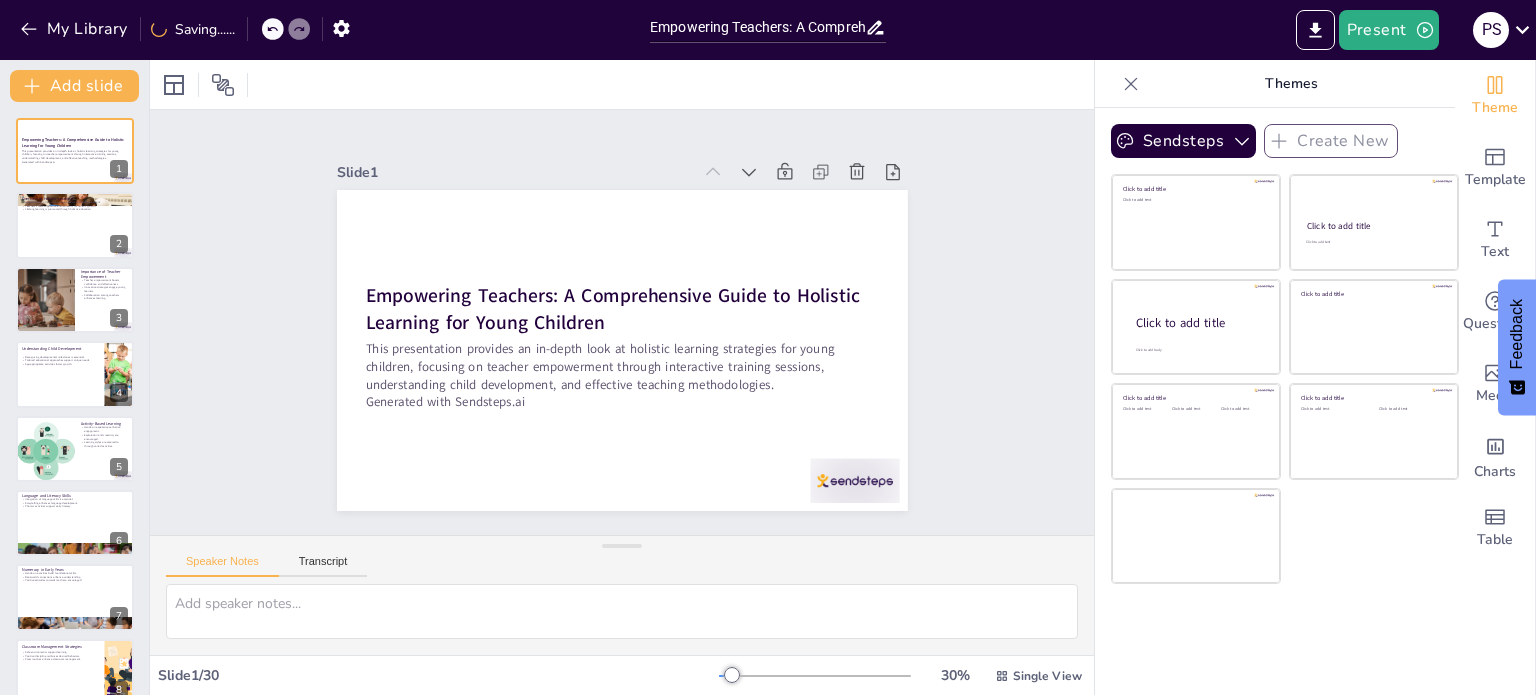 checkbox on "true" 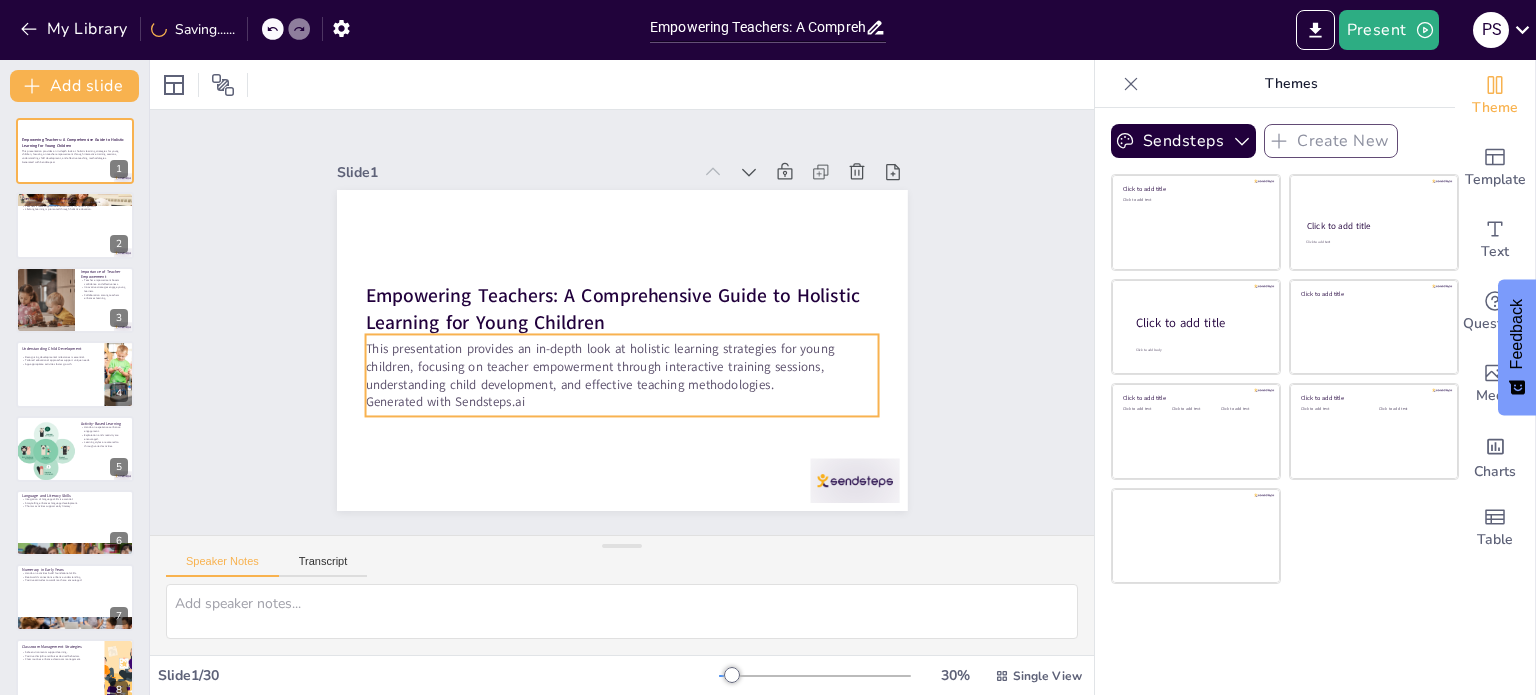 checkbox on "true" 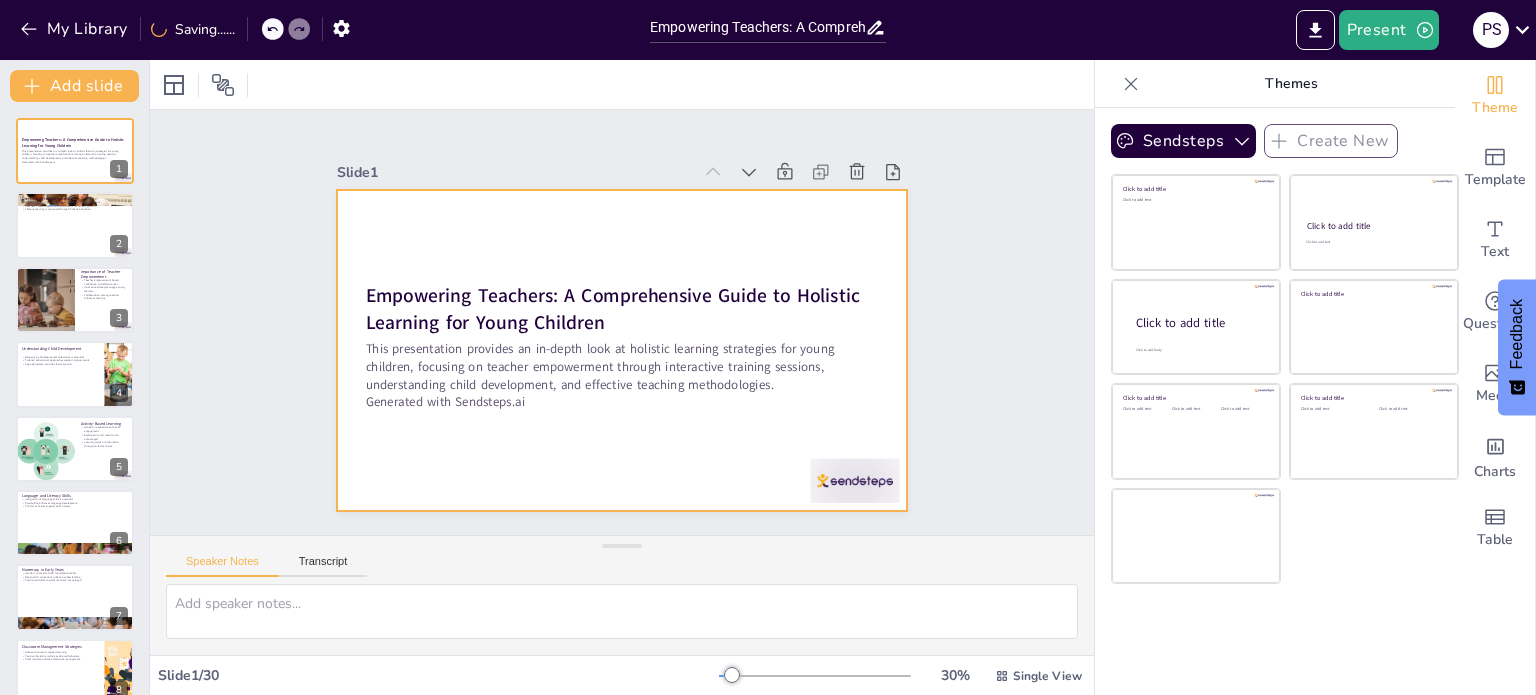 checkbox on "true" 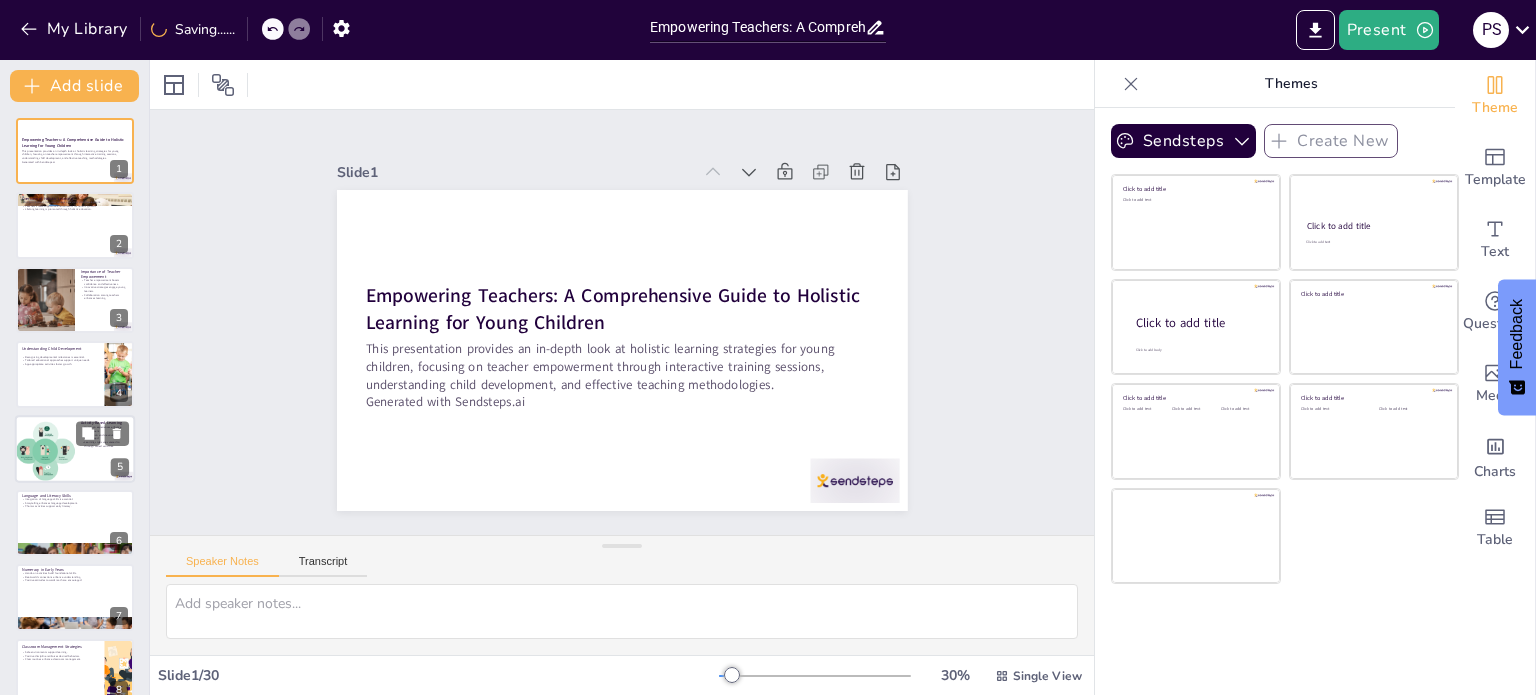checkbox on "true" 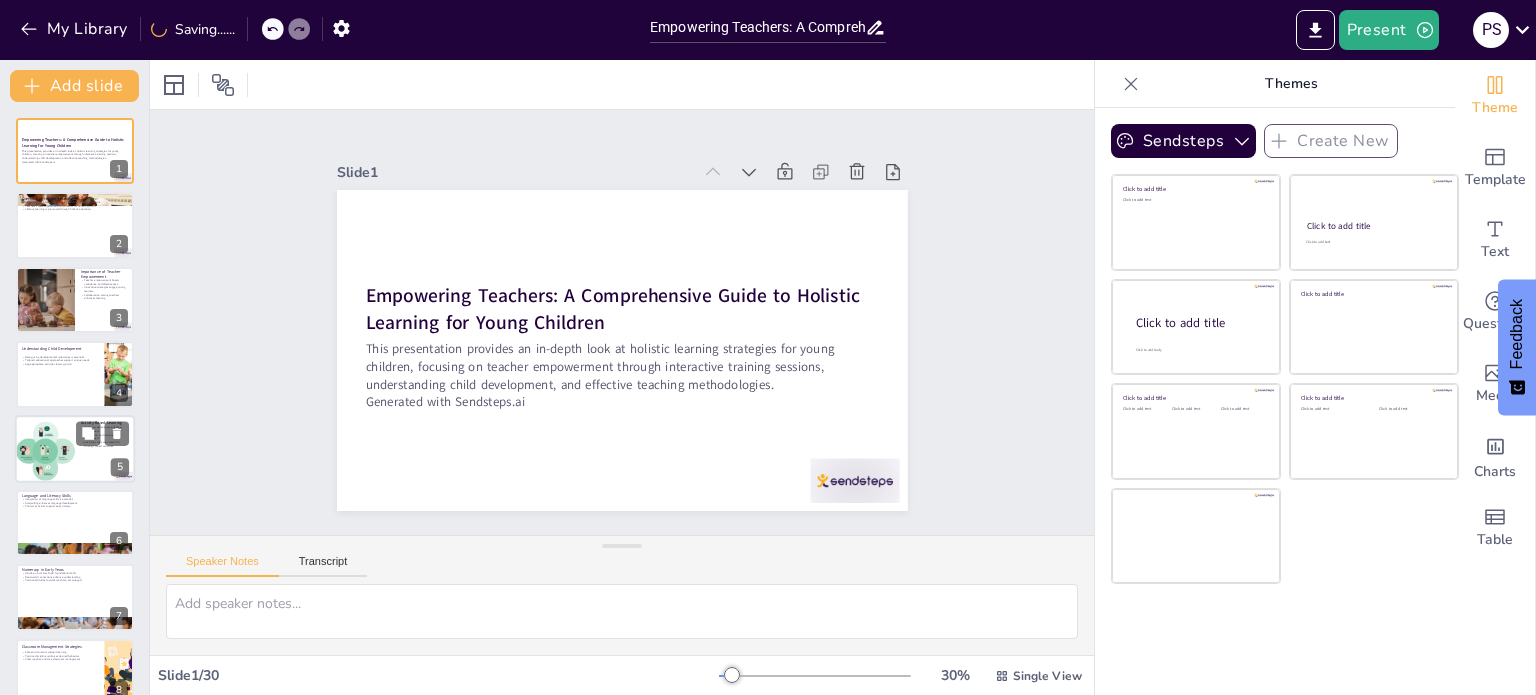 checkbox on "true" 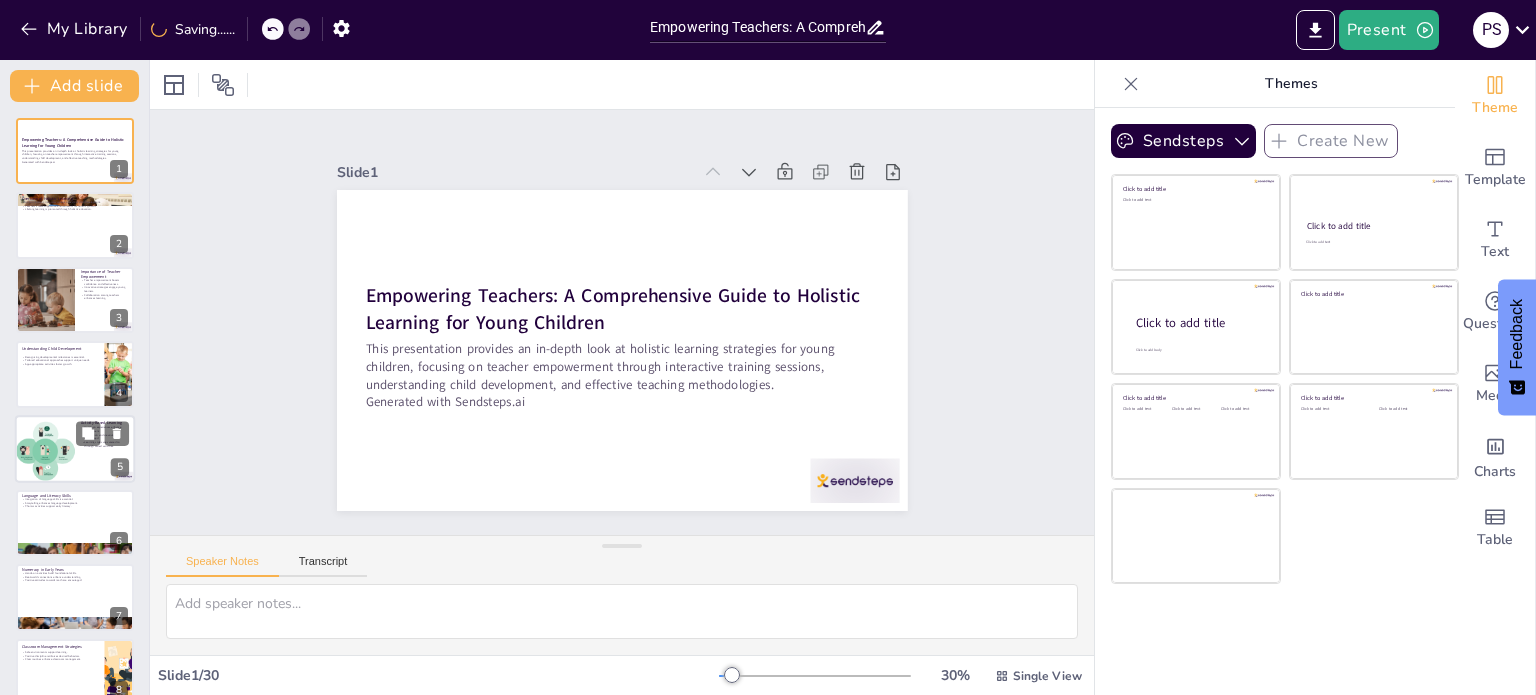 checkbox on "true" 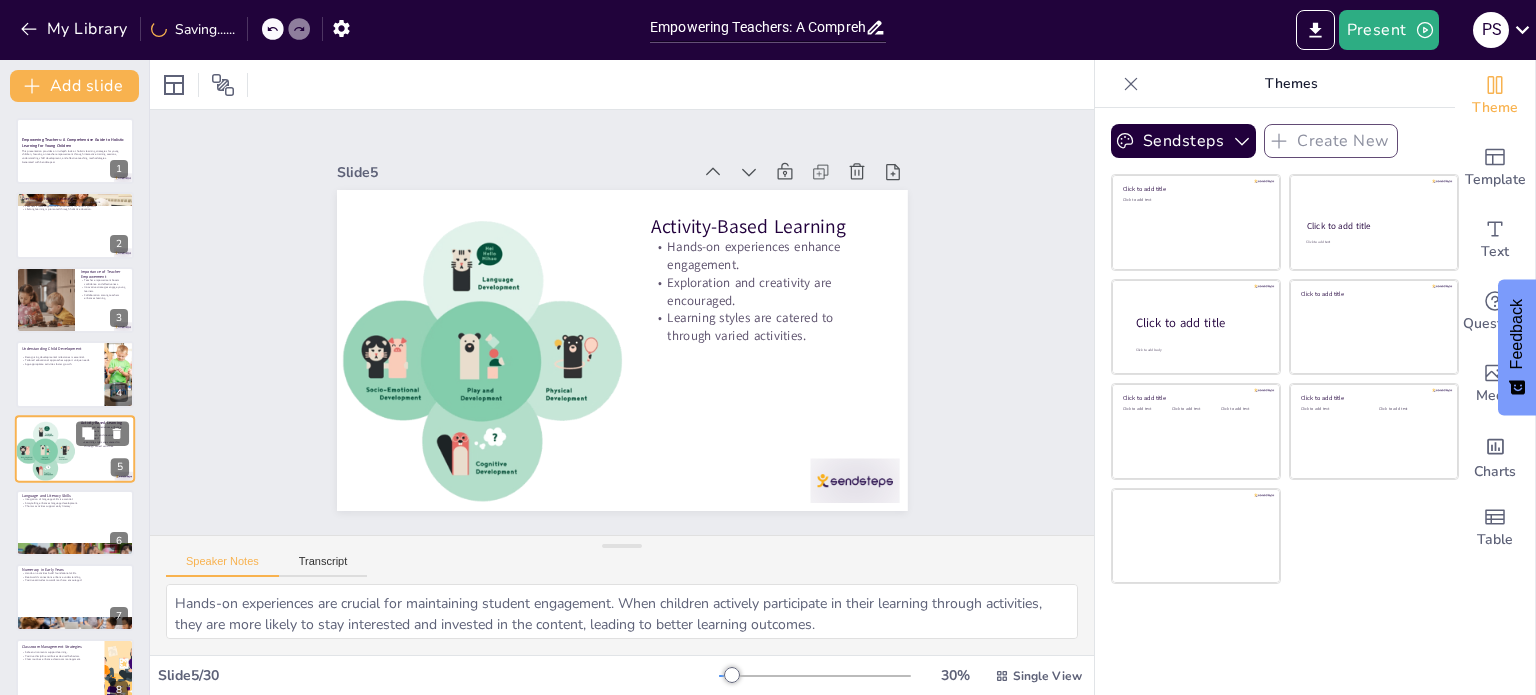 scroll, scrollTop: 50, scrollLeft: 0, axis: vertical 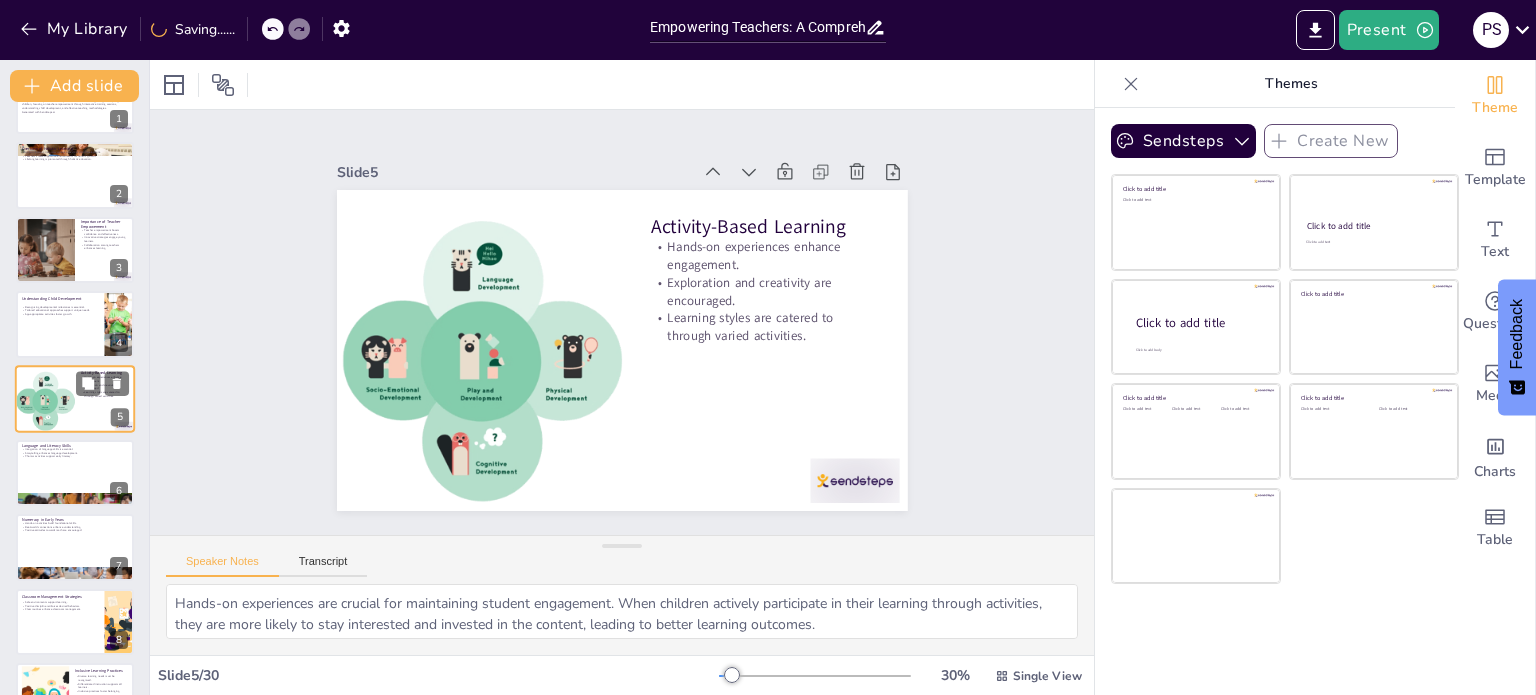 checkbox on "true" 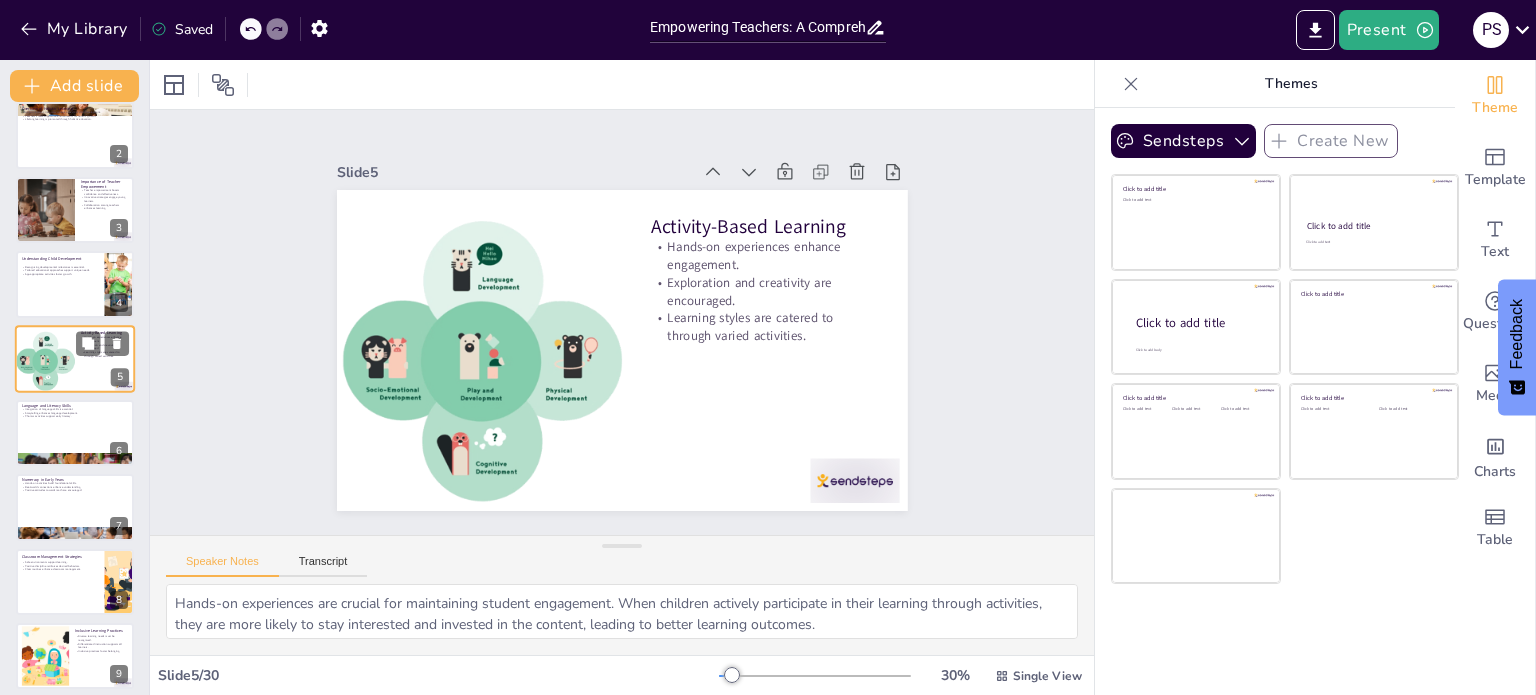 checkbox on "true" 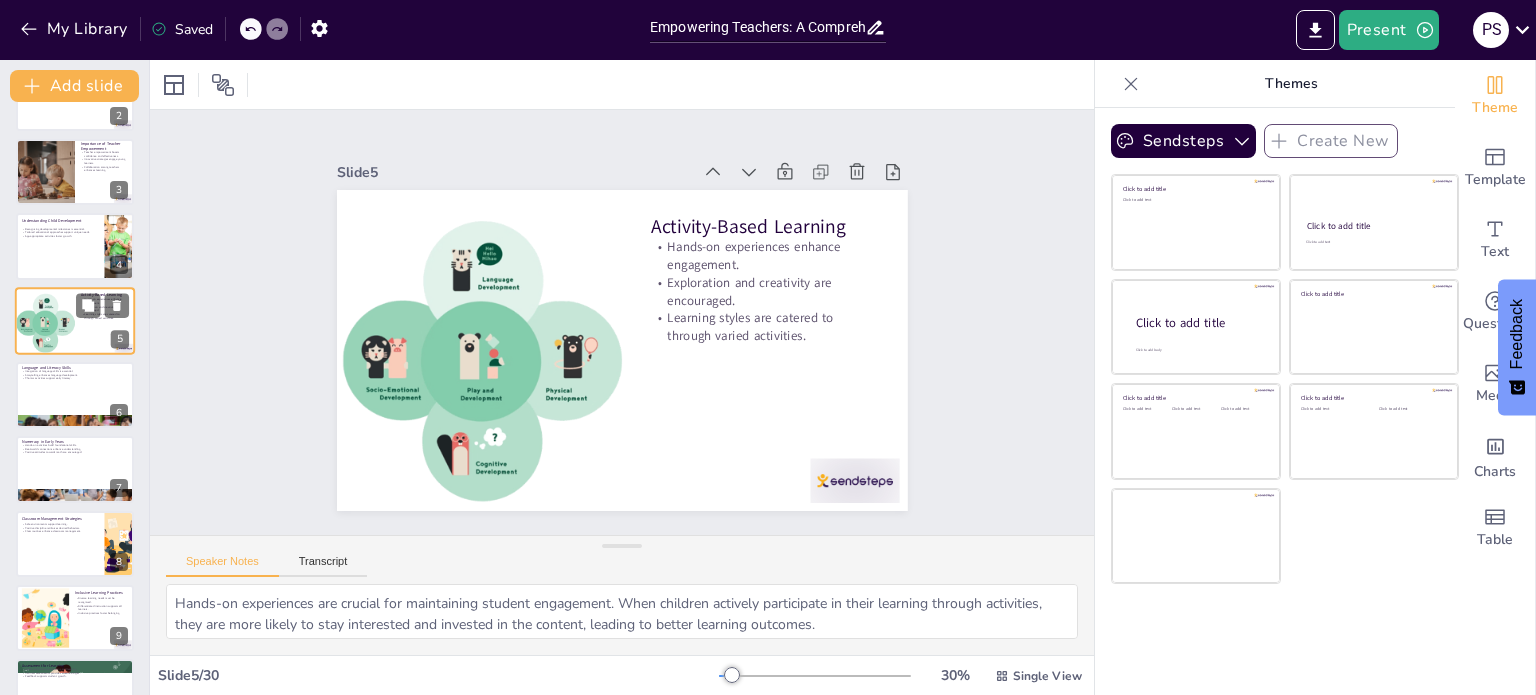 checkbox on "true" 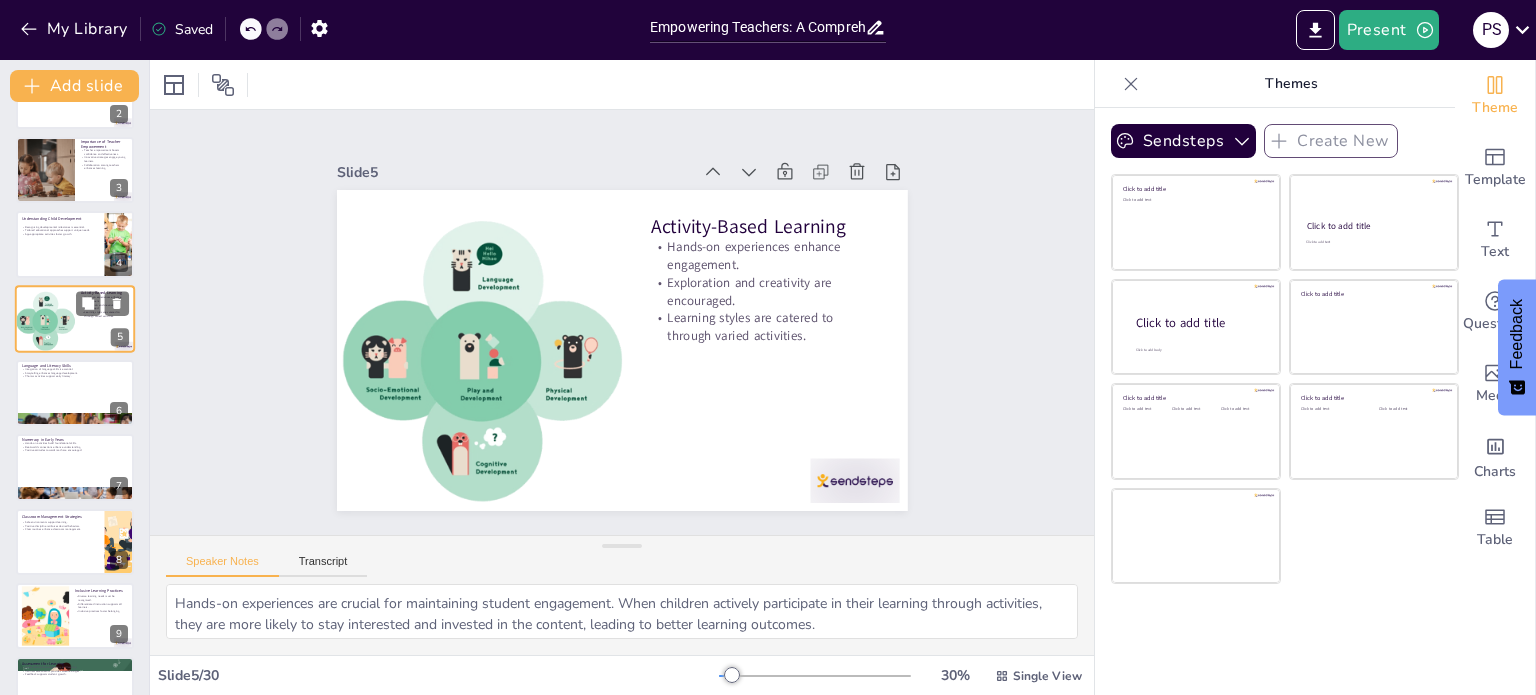 checkbox on "true" 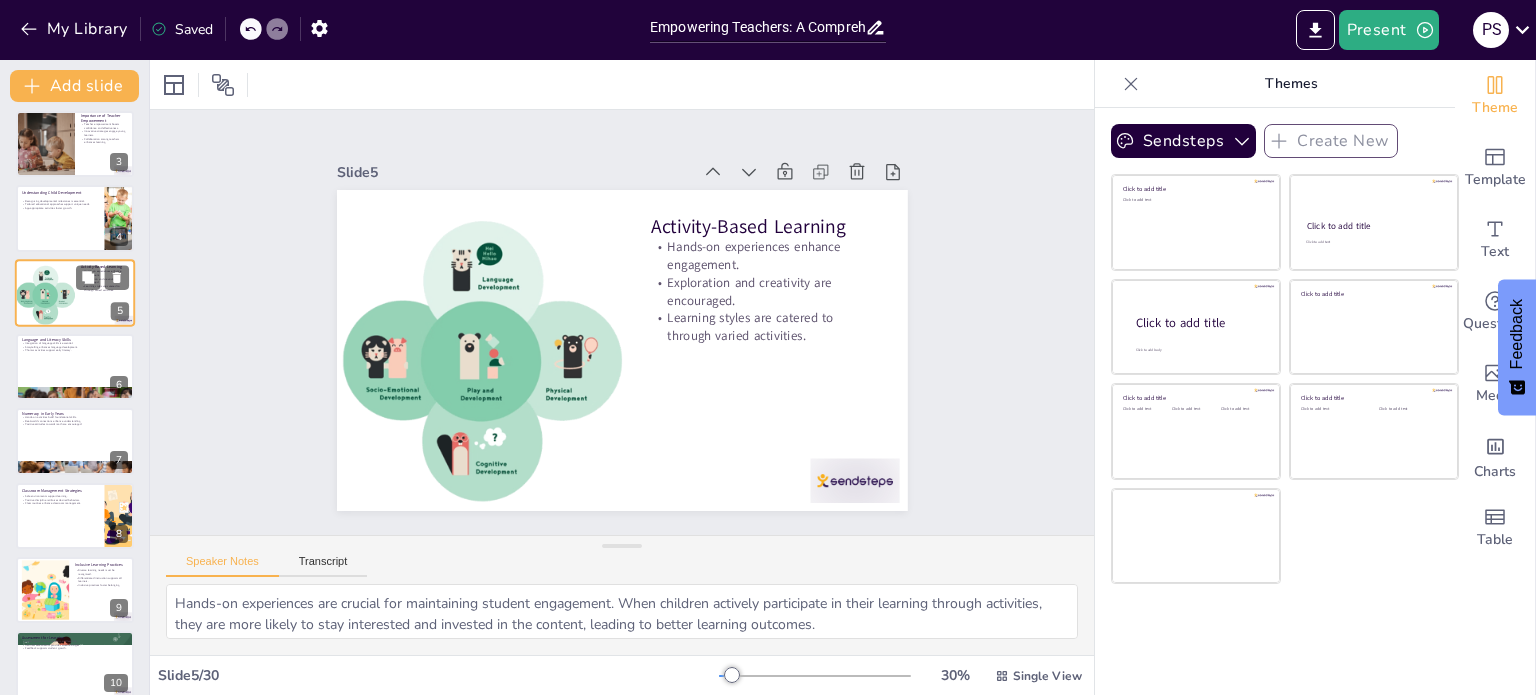 checkbox on "true" 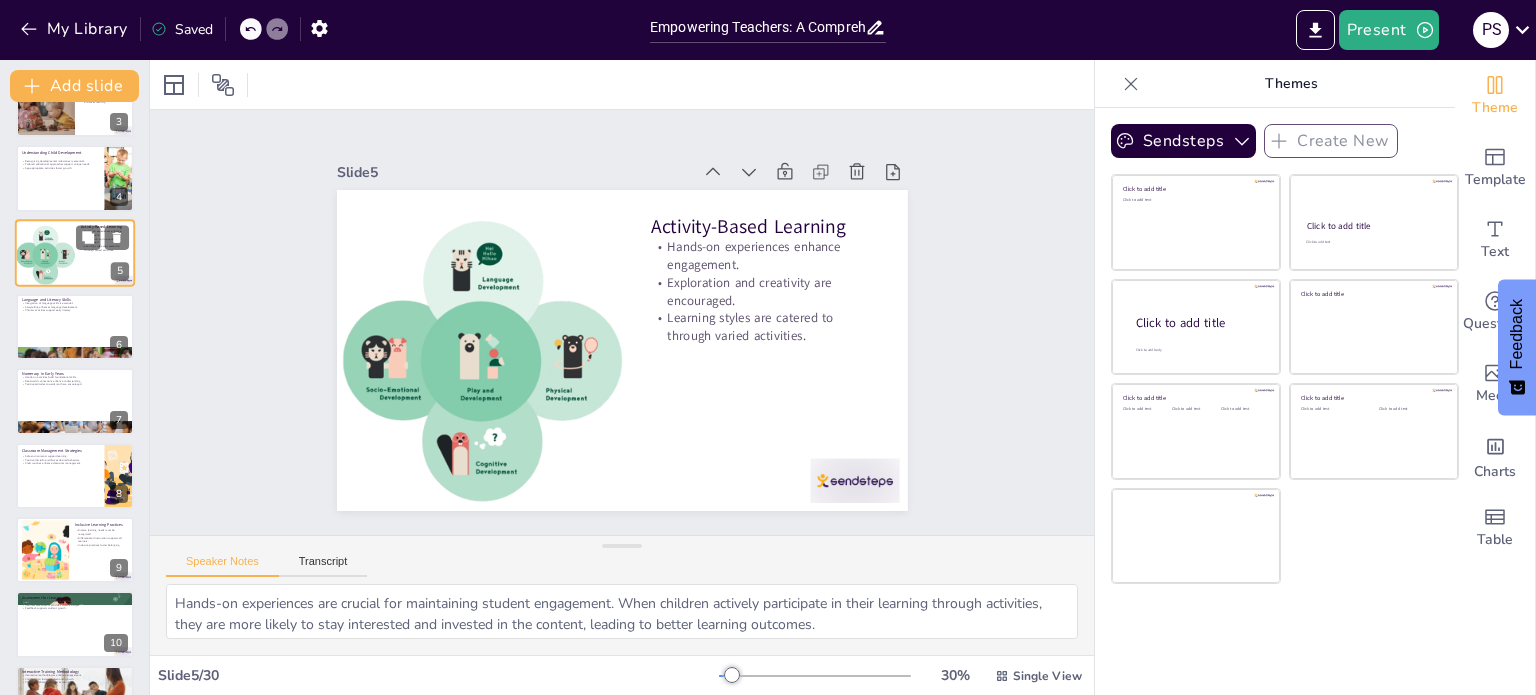 checkbox on "true" 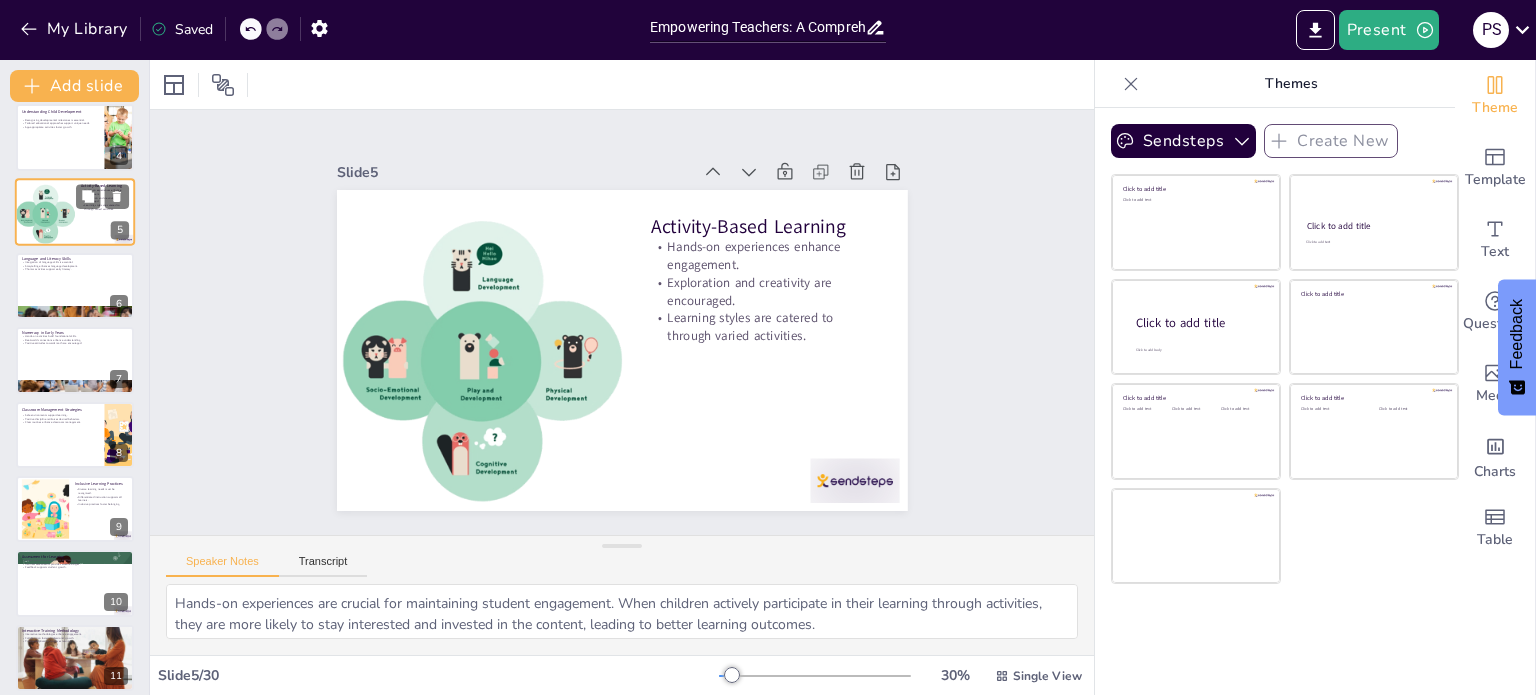 checkbox on "true" 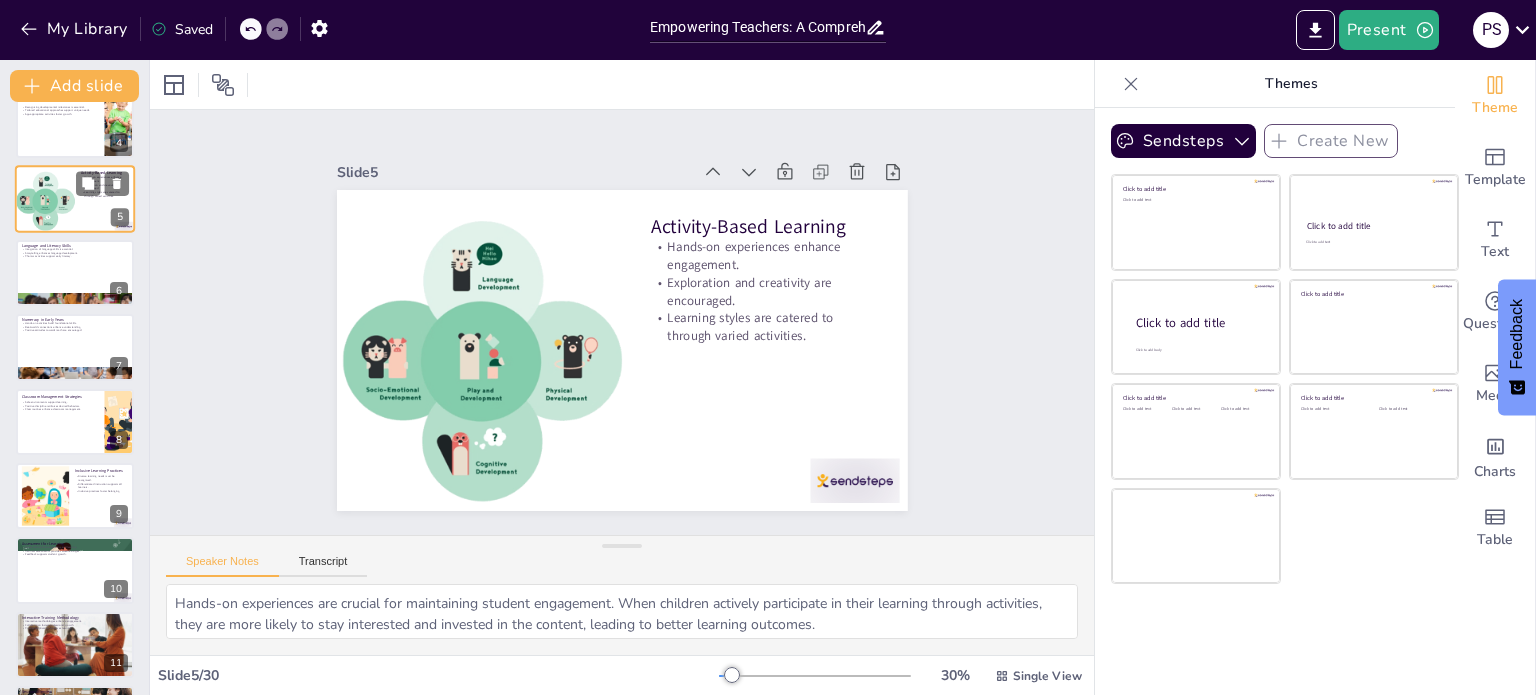 type 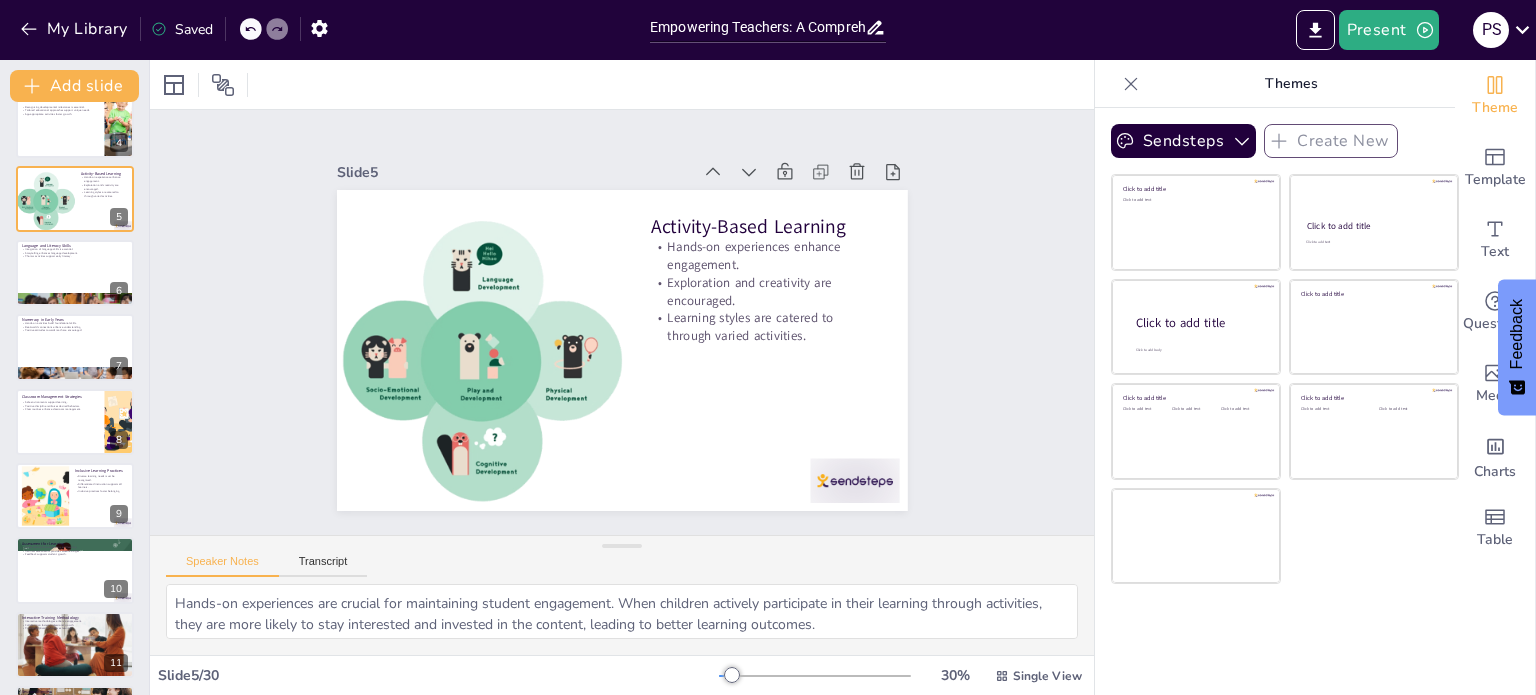 checkbox on "true" 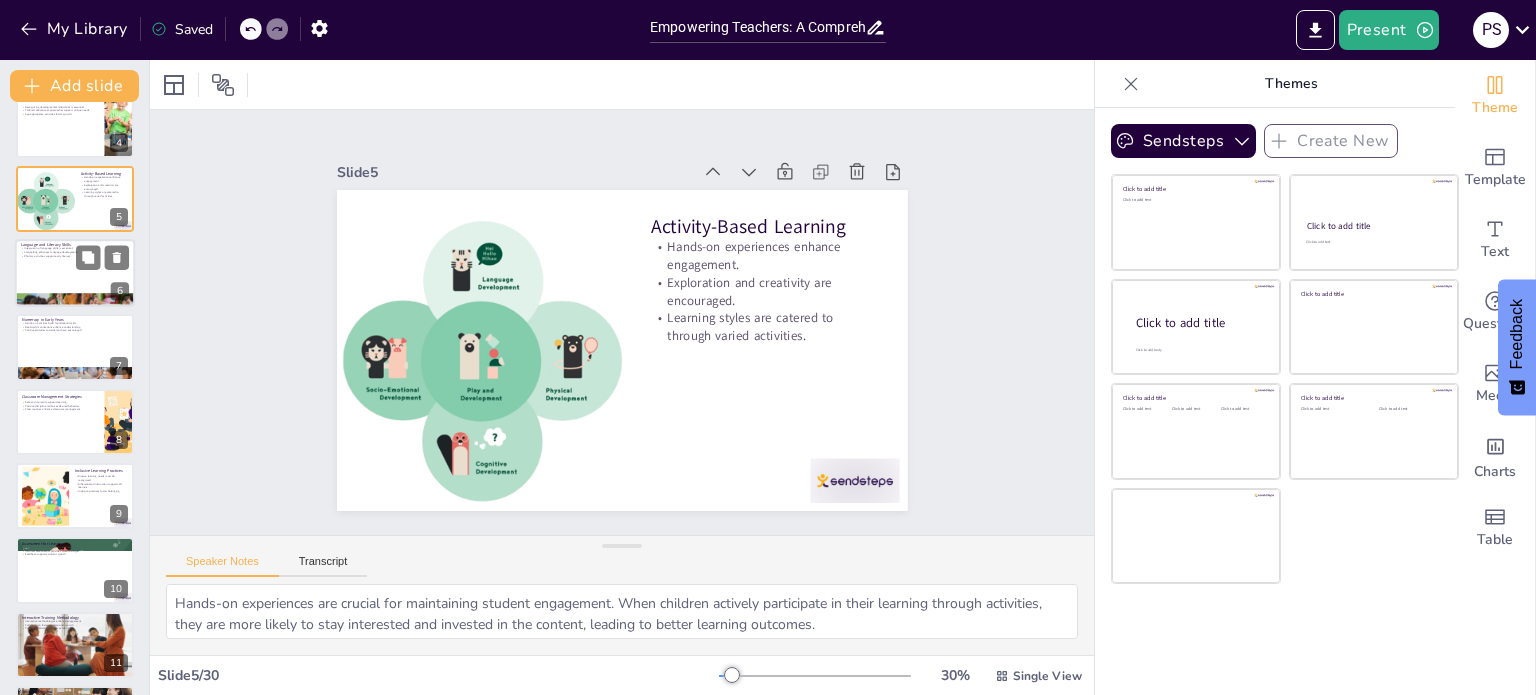 checkbox on "true" 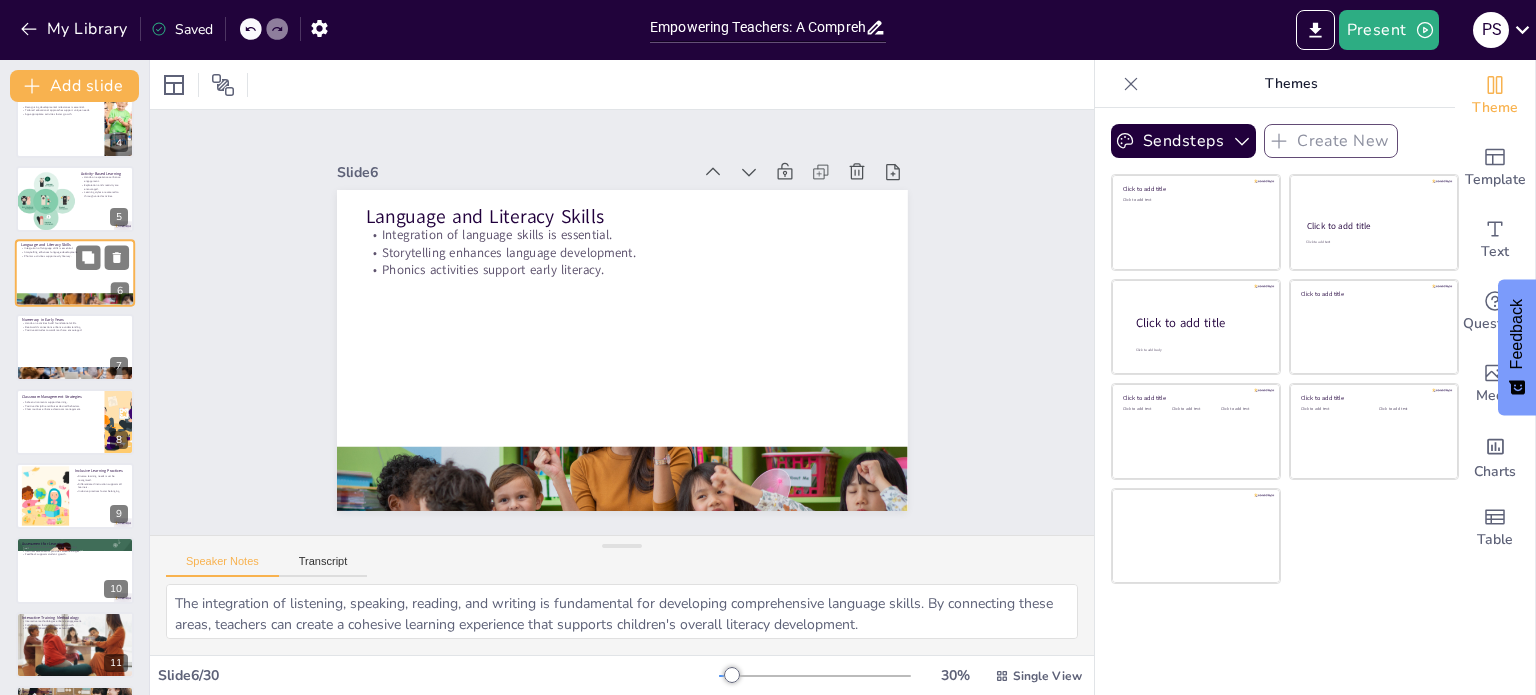 scroll, scrollTop: 124, scrollLeft: 0, axis: vertical 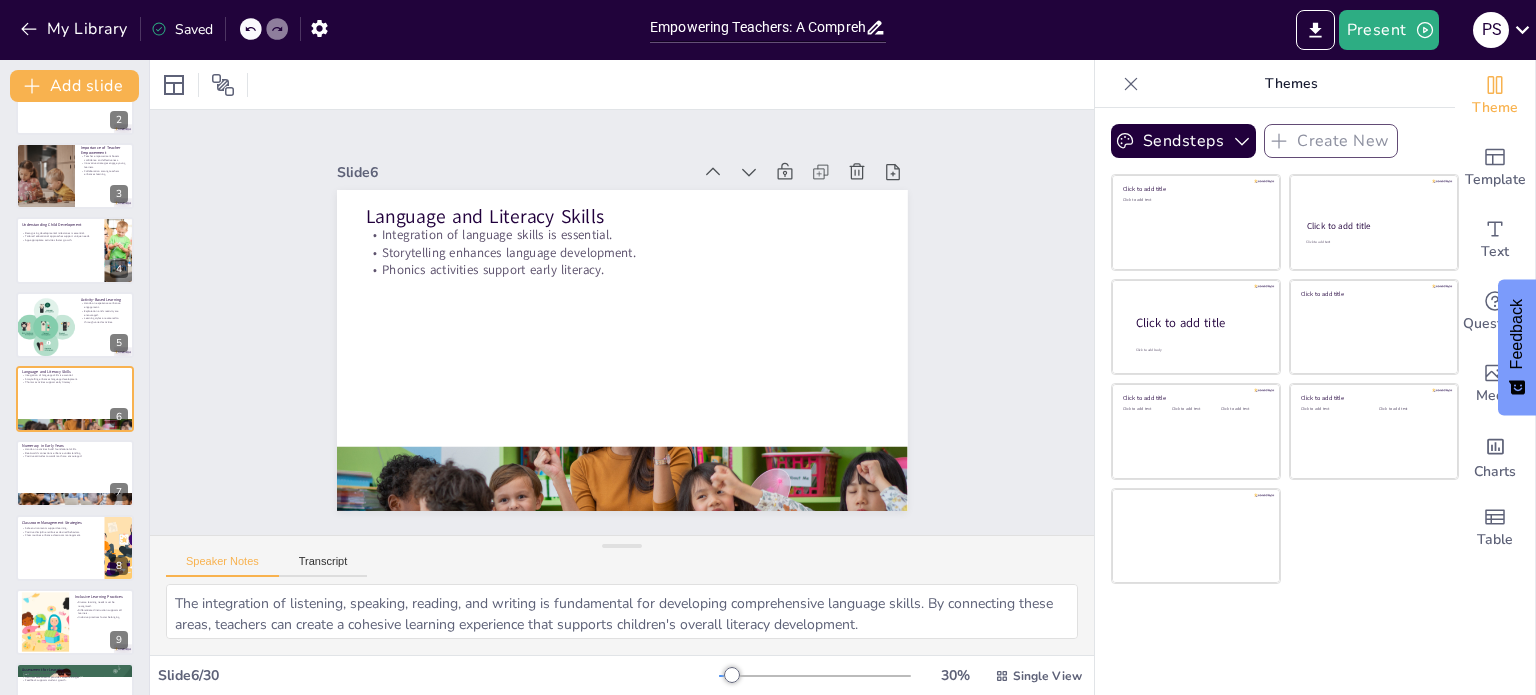 checkbox on "true" 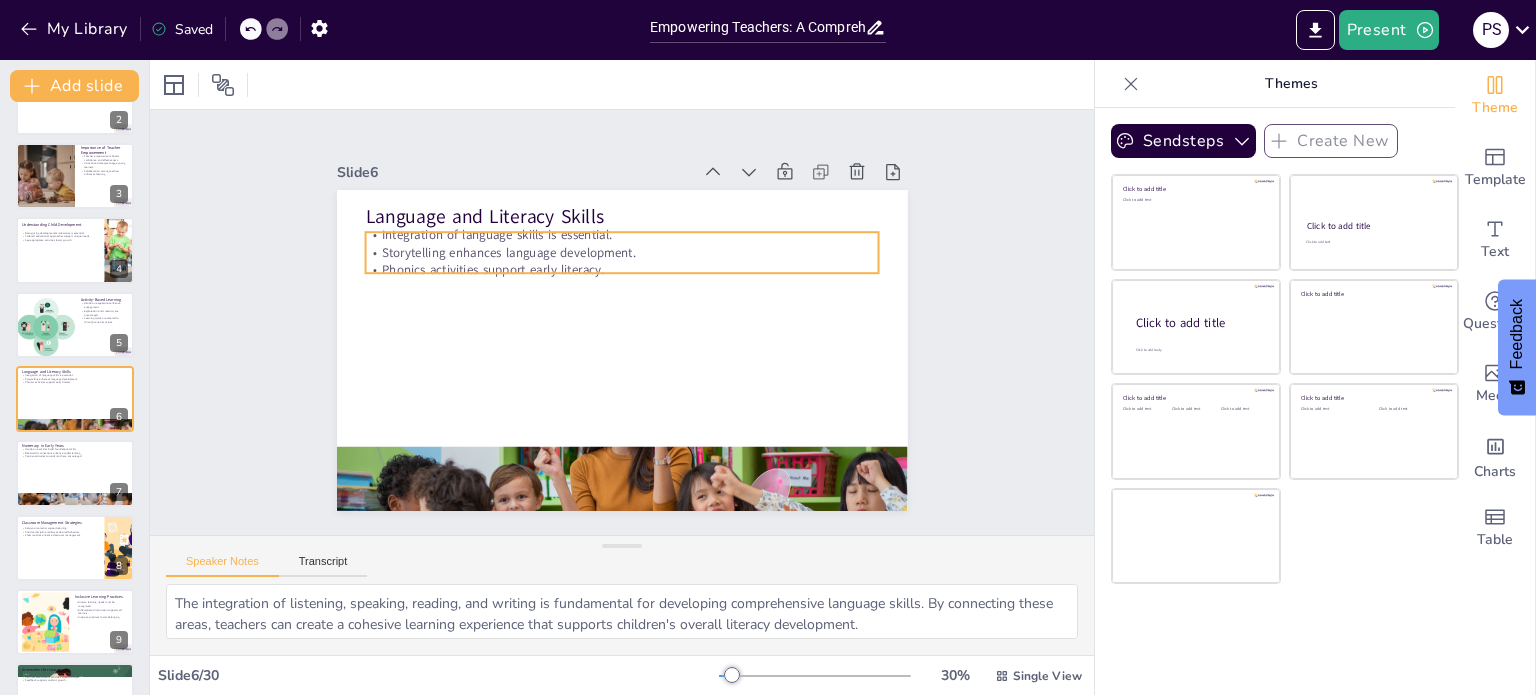 checkbox on "true" 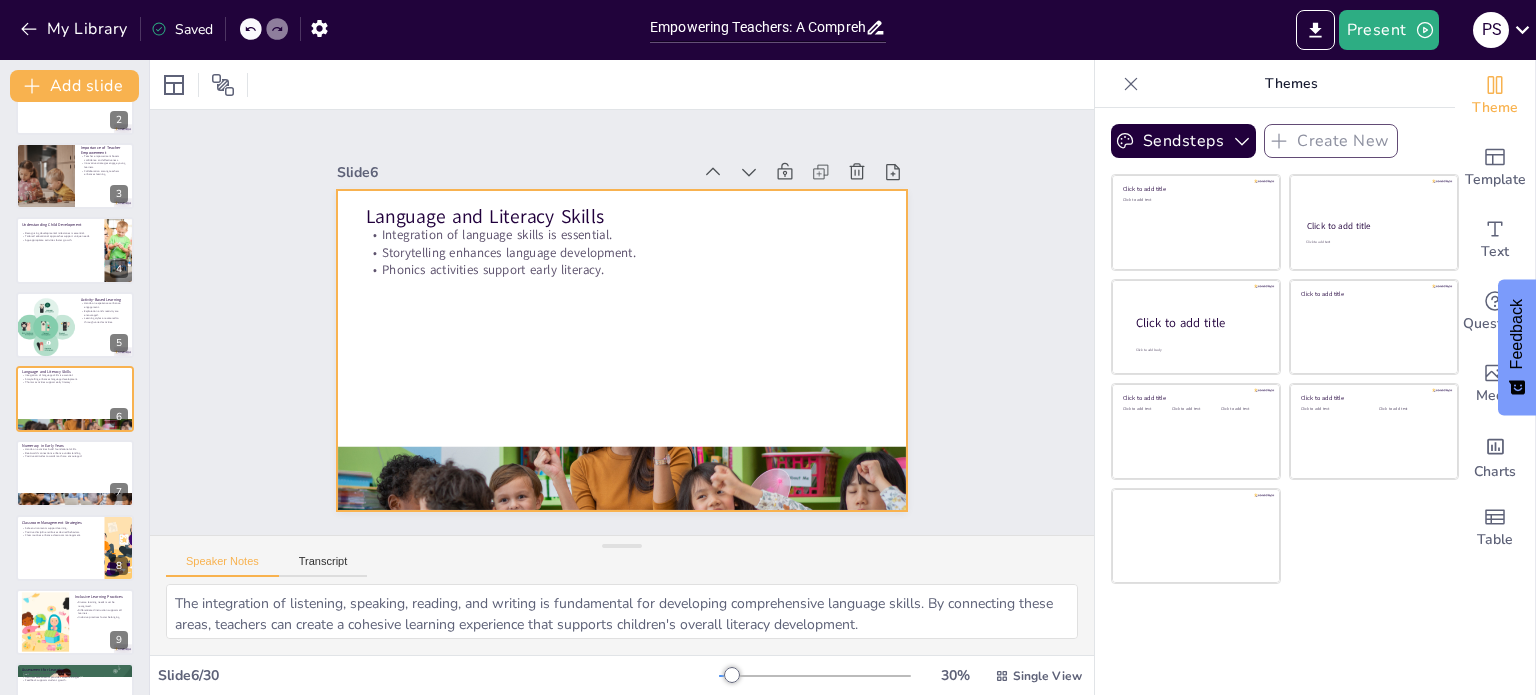 checkbox on "true" 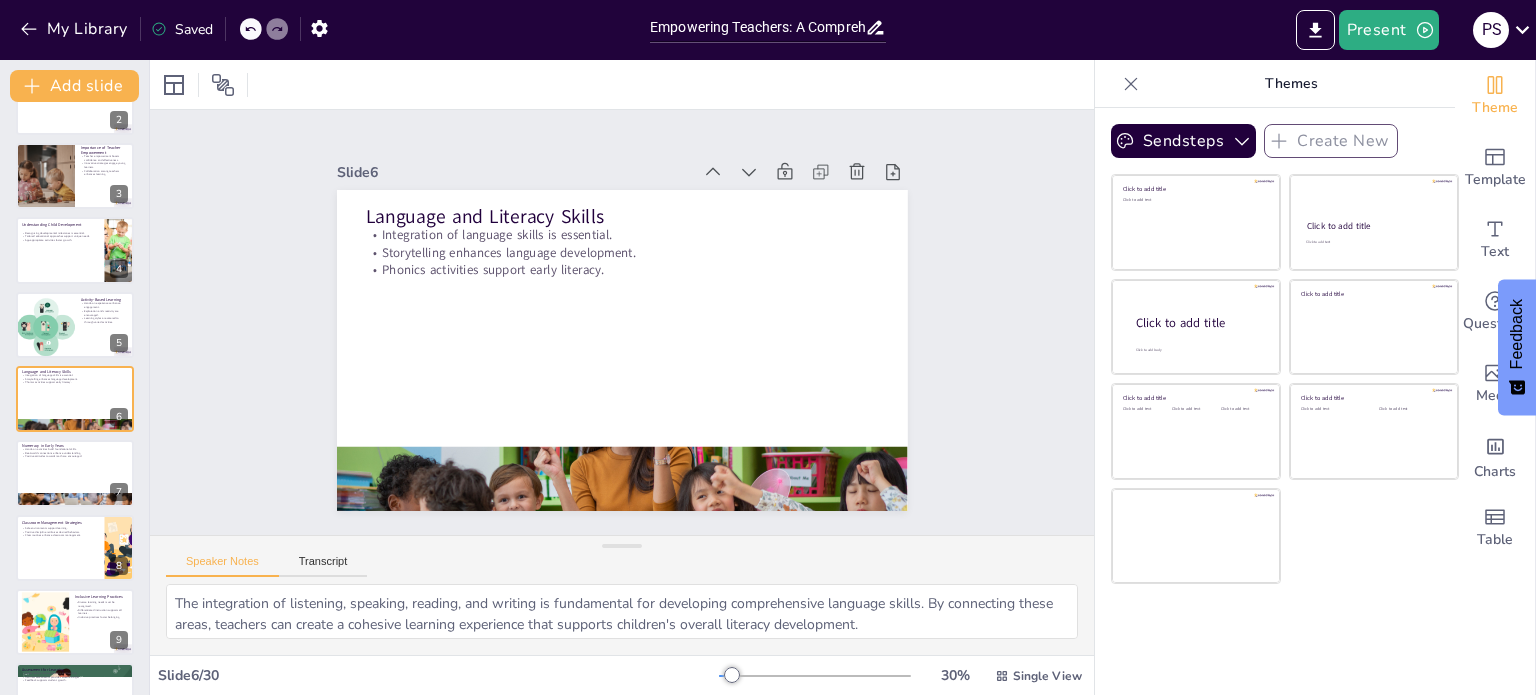 checkbox on "true" 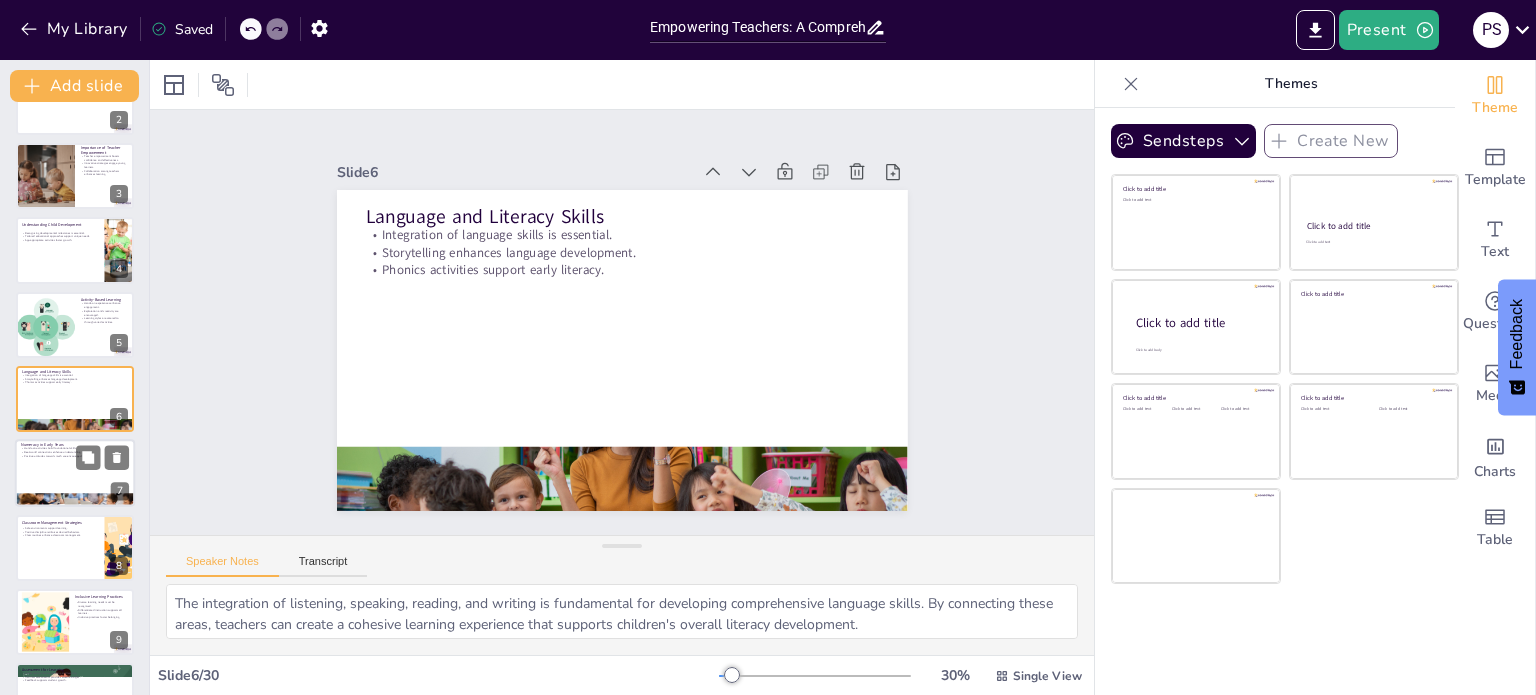 checkbox on "true" 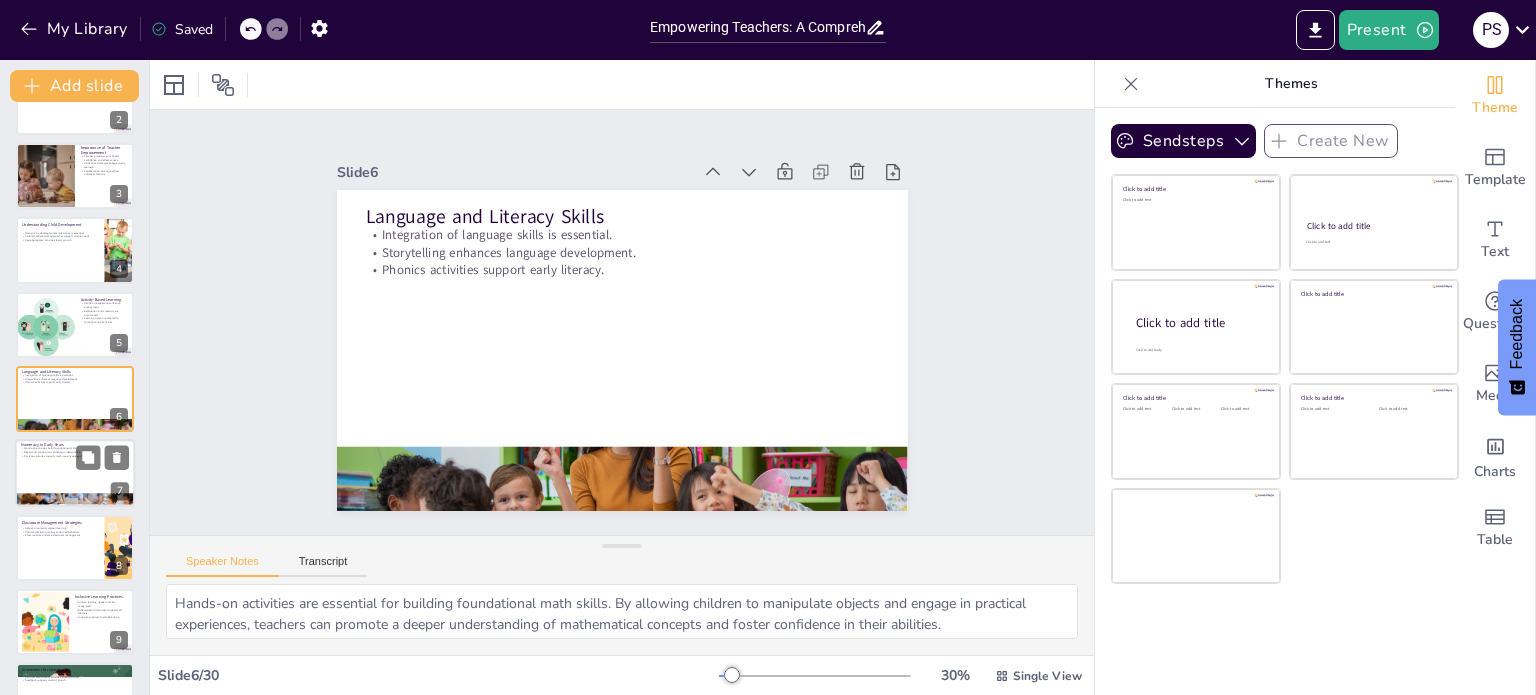 scroll, scrollTop: 199, scrollLeft: 0, axis: vertical 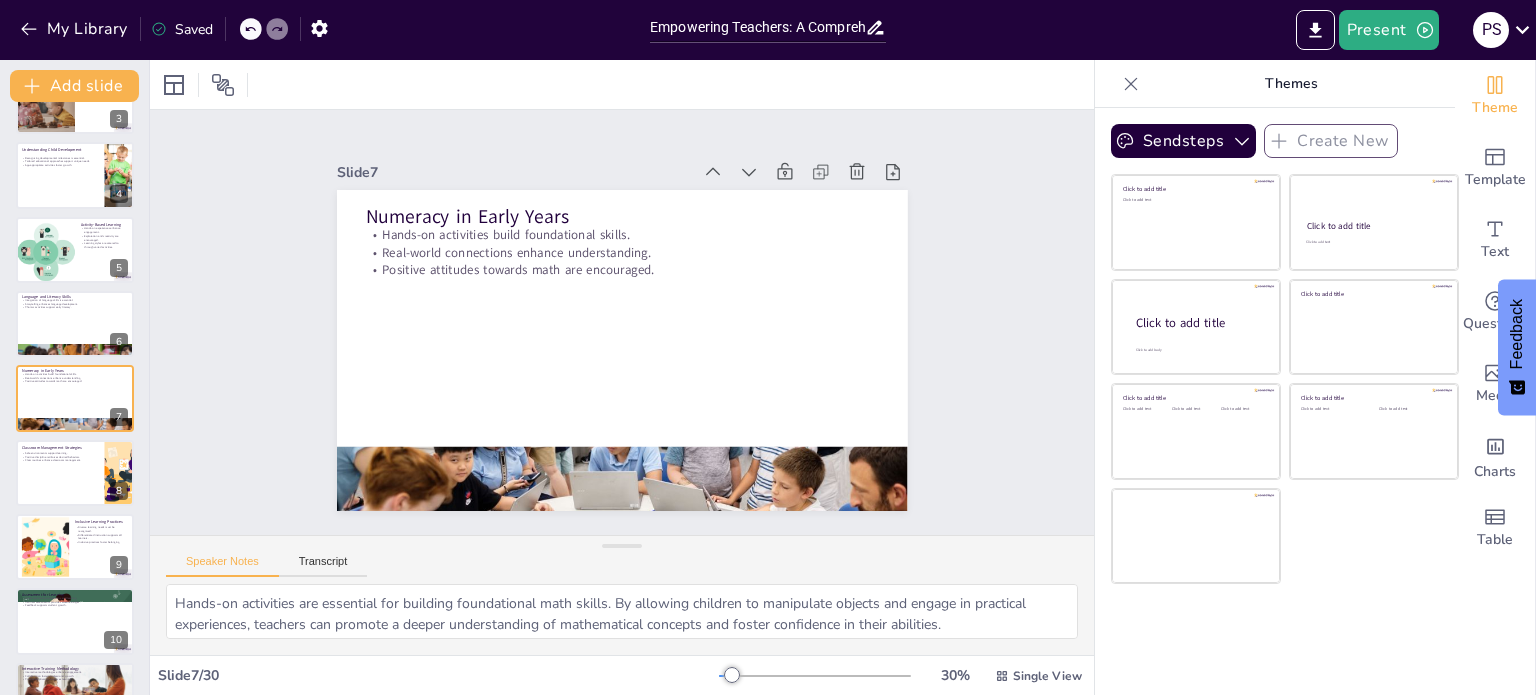 type 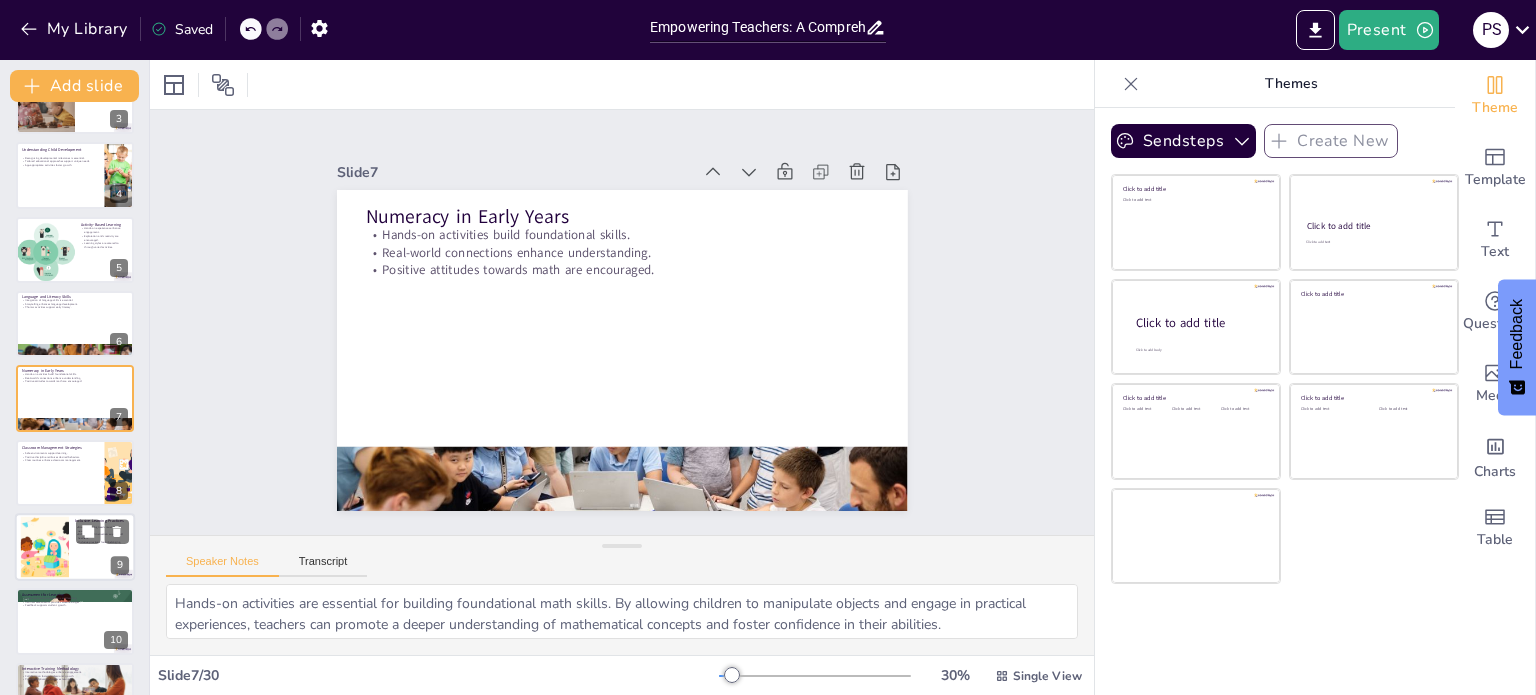 click at bounding box center [44, 547] 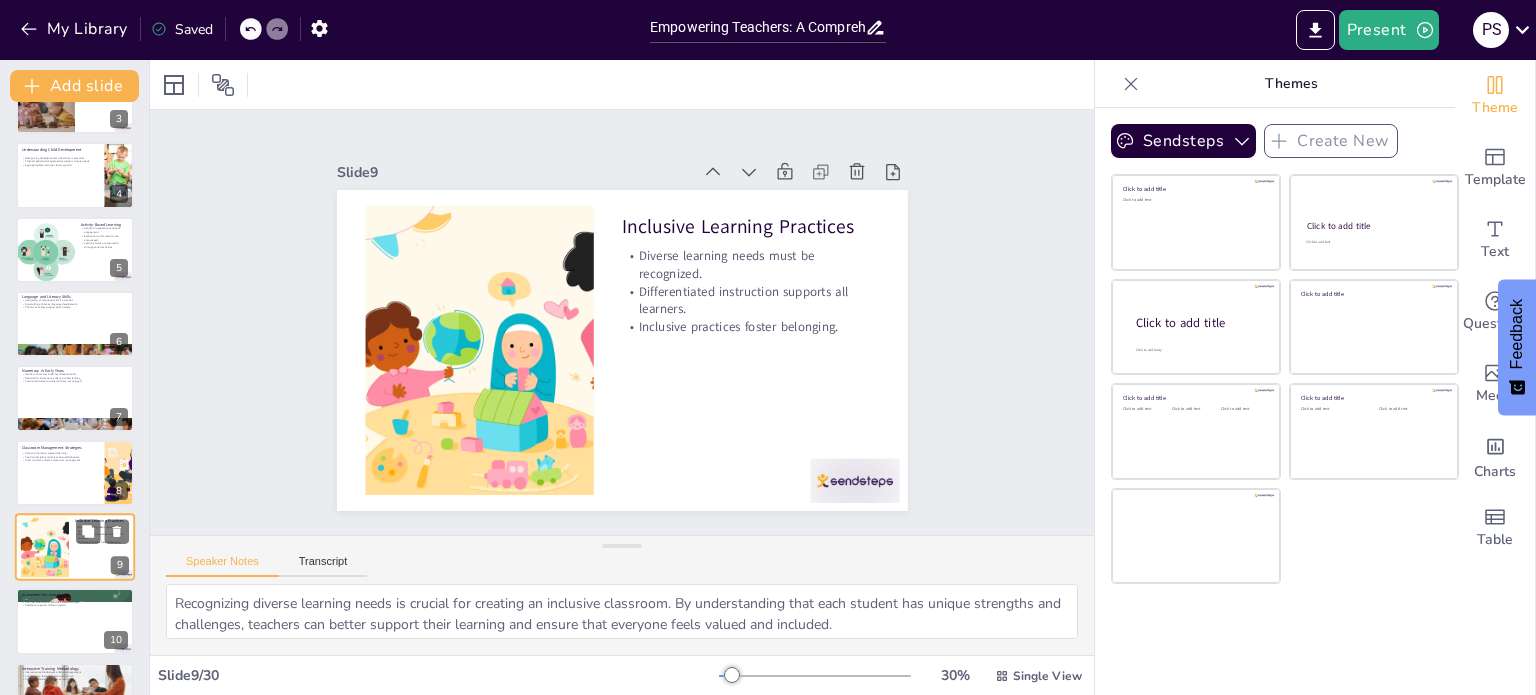 scroll, scrollTop: 348, scrollLeft: 0, axis: vertical 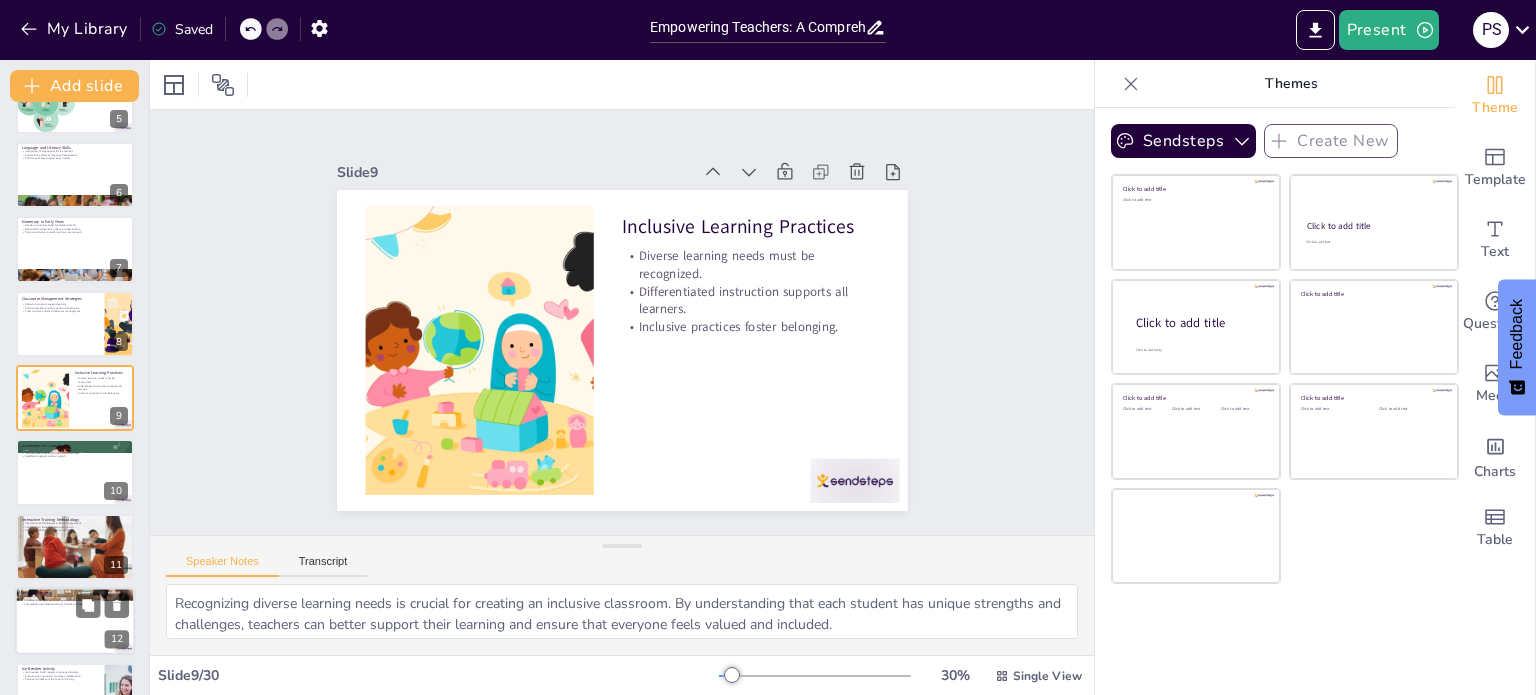 click at bounding box center [75, 621] 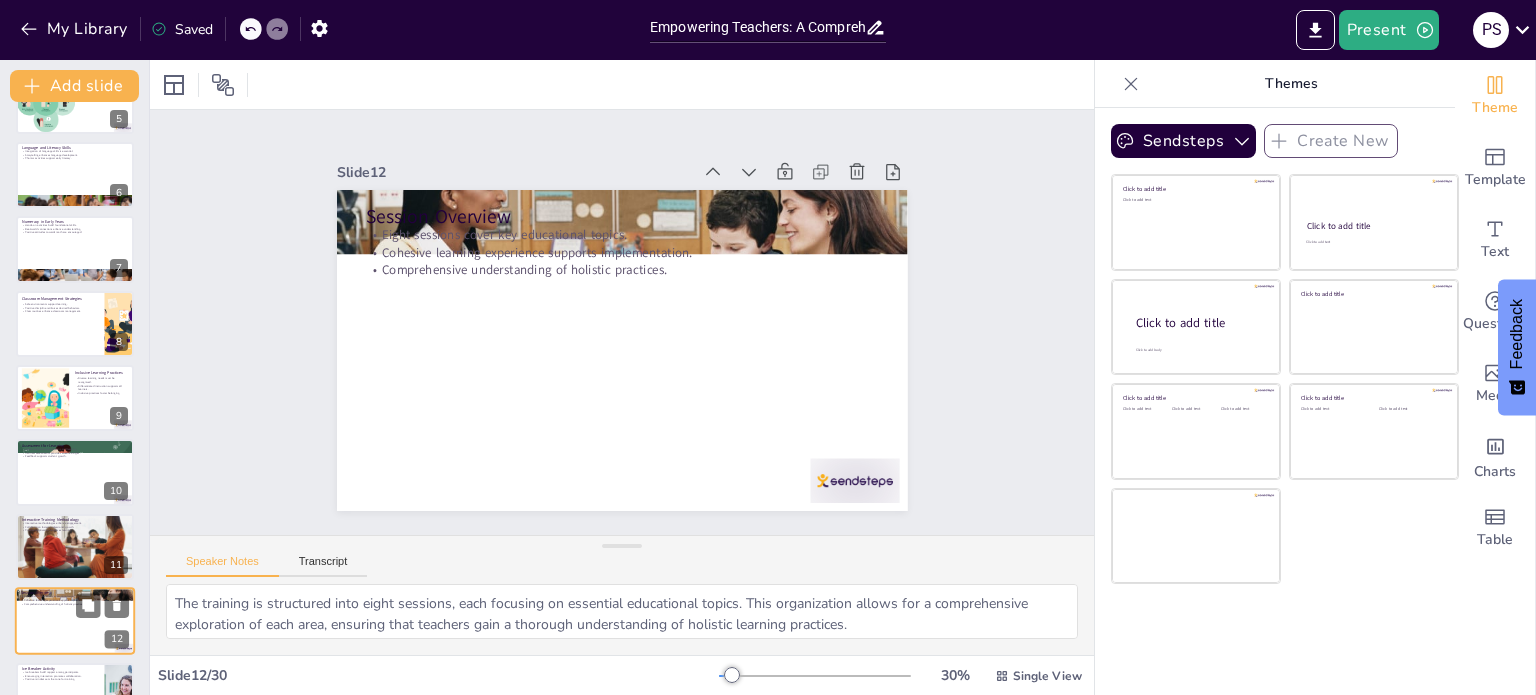scroll, scrollTop: 571, scrollLeft: 0, axis: vertical 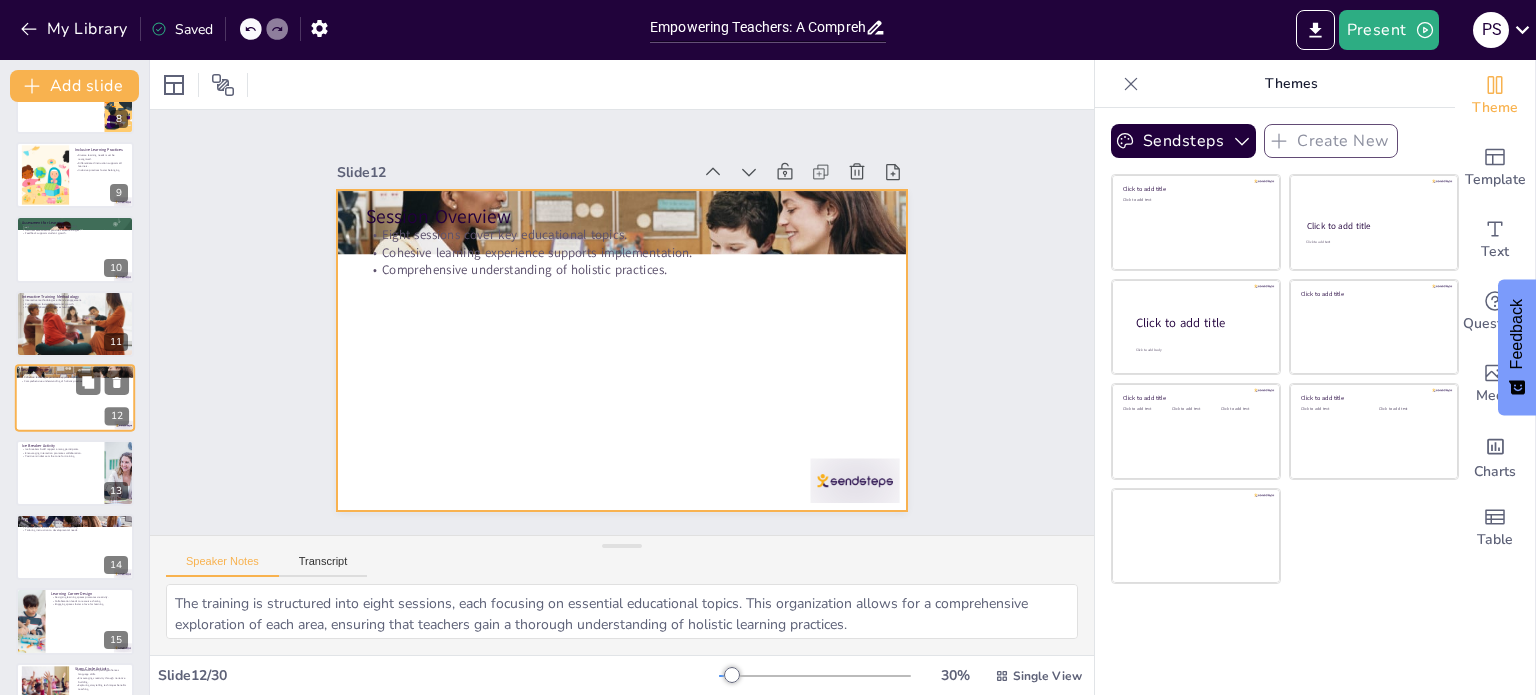 click at bounding box center (75, 398) 